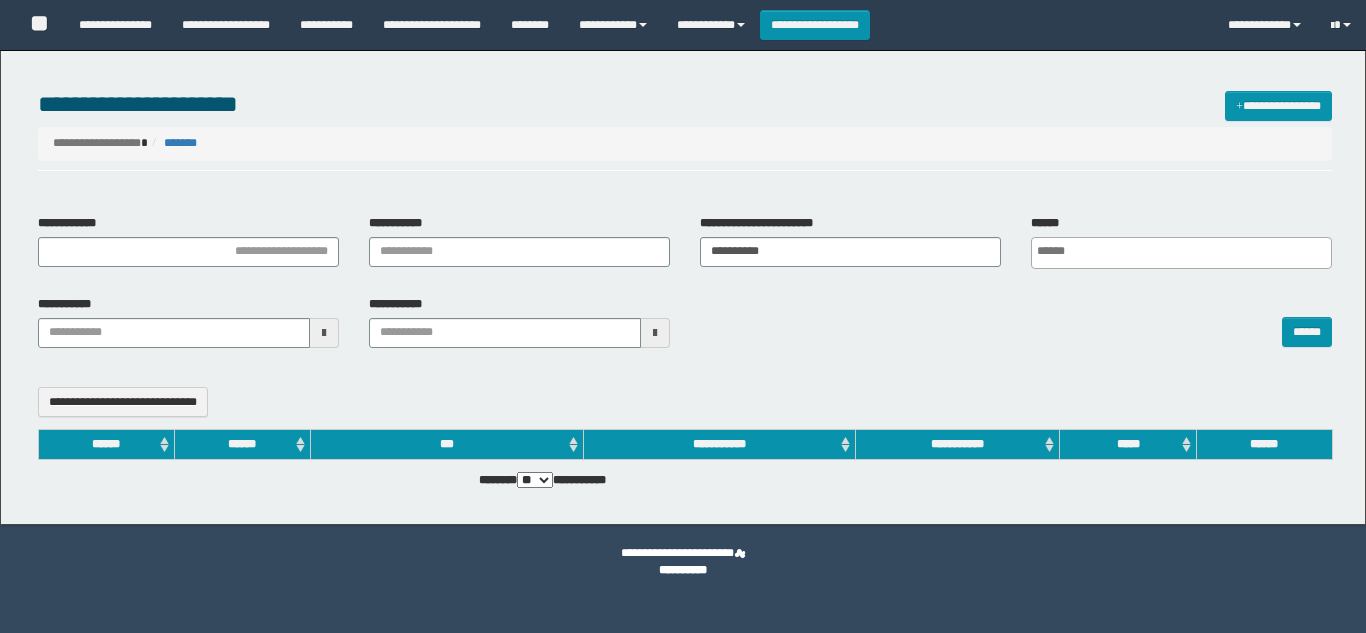 select 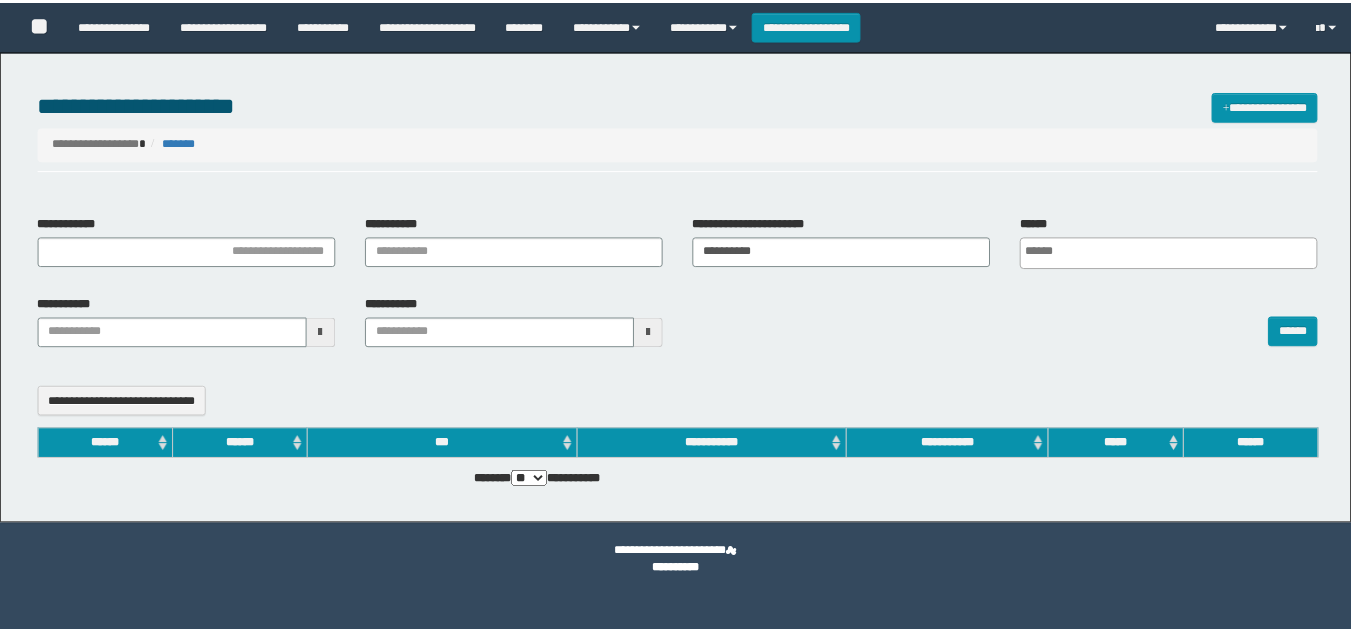scroll, scrollTop: 0, scrollLeft: 0, axis: both 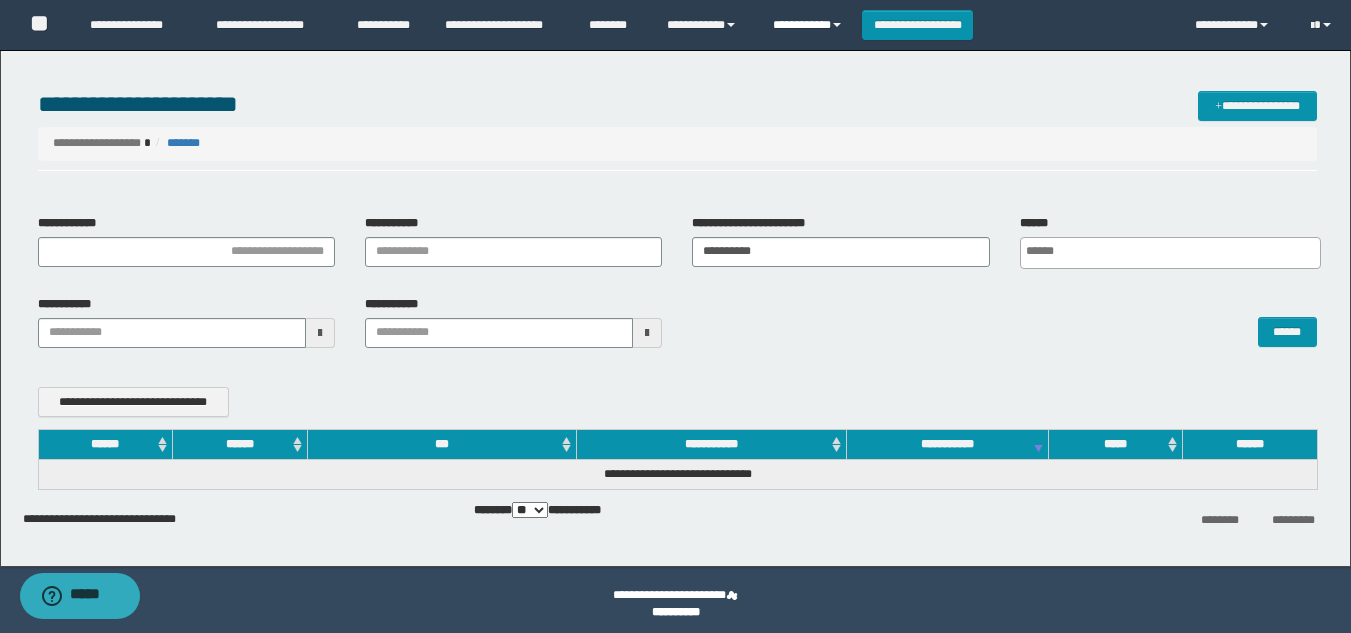 click on "**********" at bounding box center [810, 25] 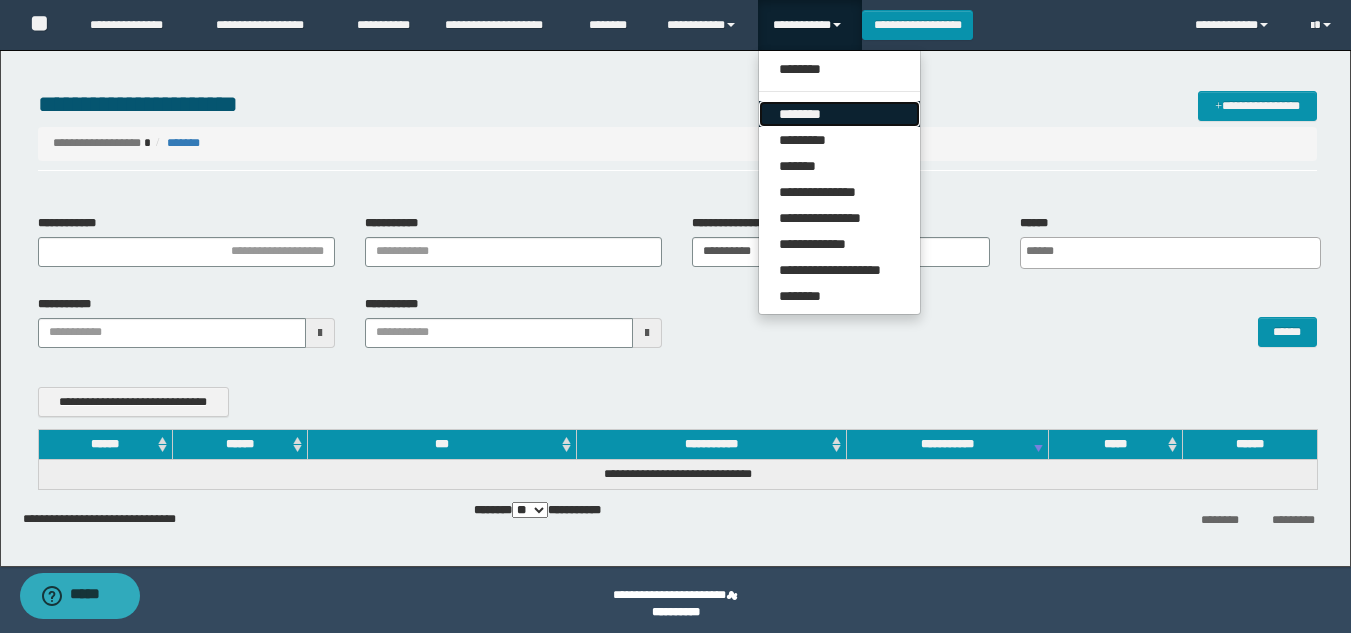 click on "********" at bounding box center [839, 114] 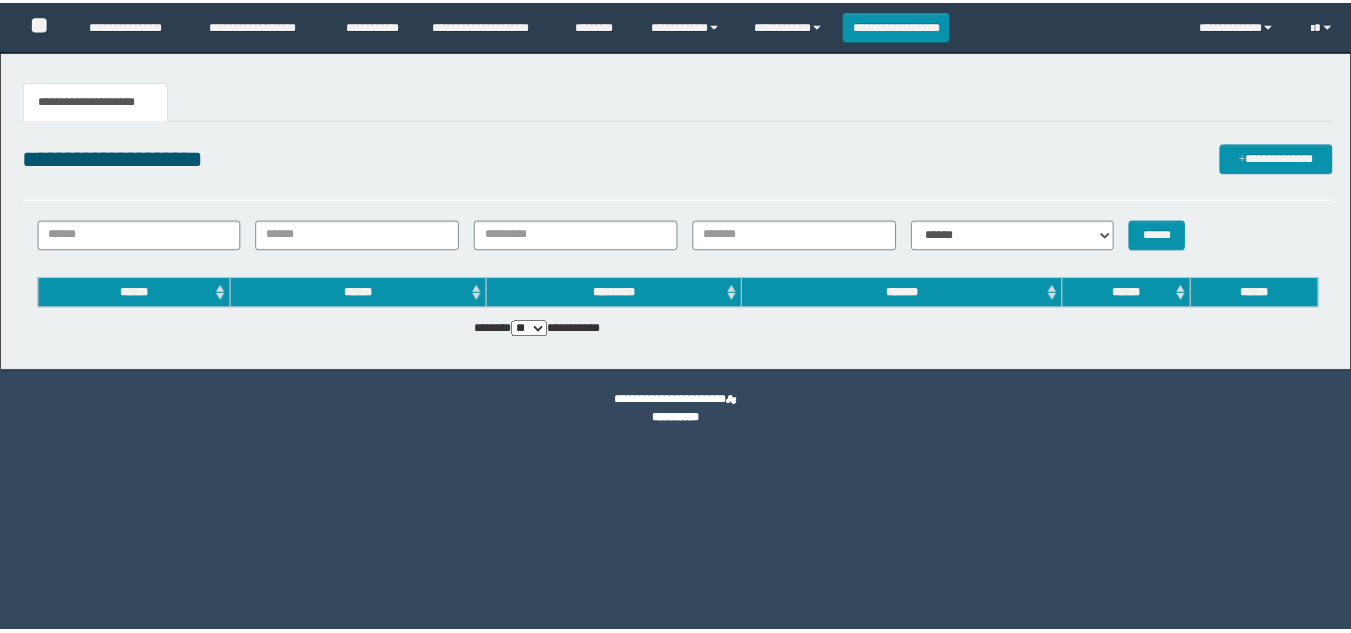 scroll, scrollTop: 0, scrollLeft: 0, axis: both 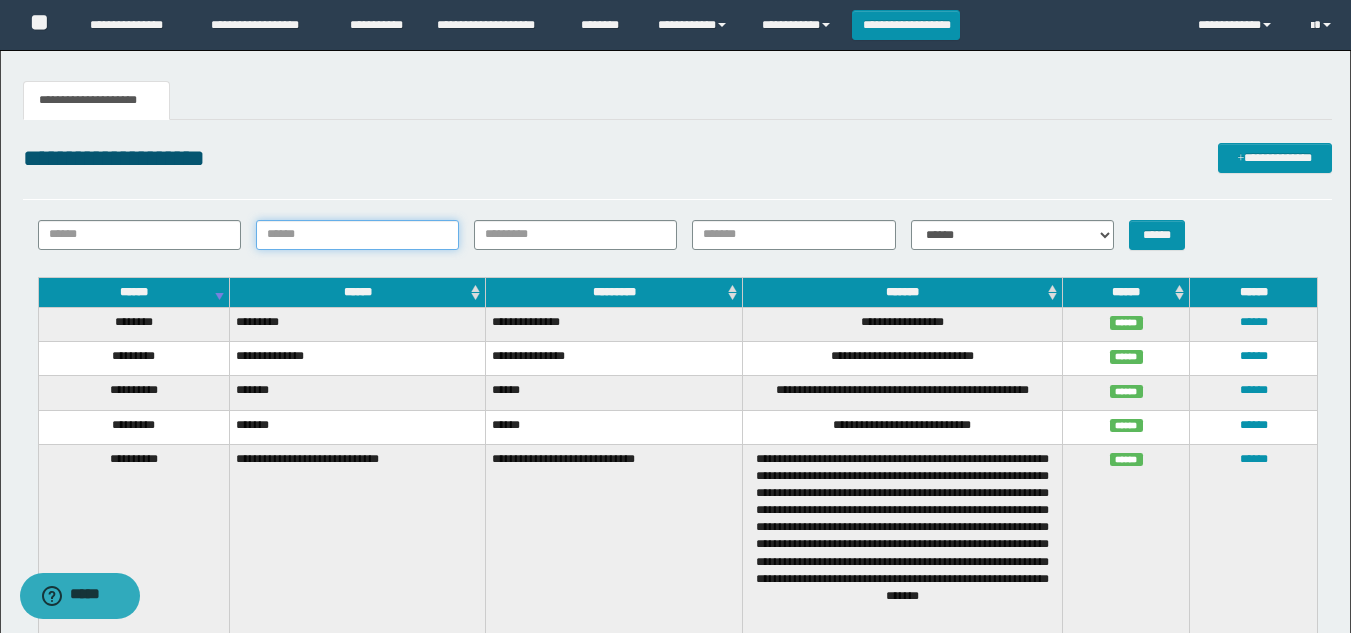 click on "******" at bounding box center (357, 235) 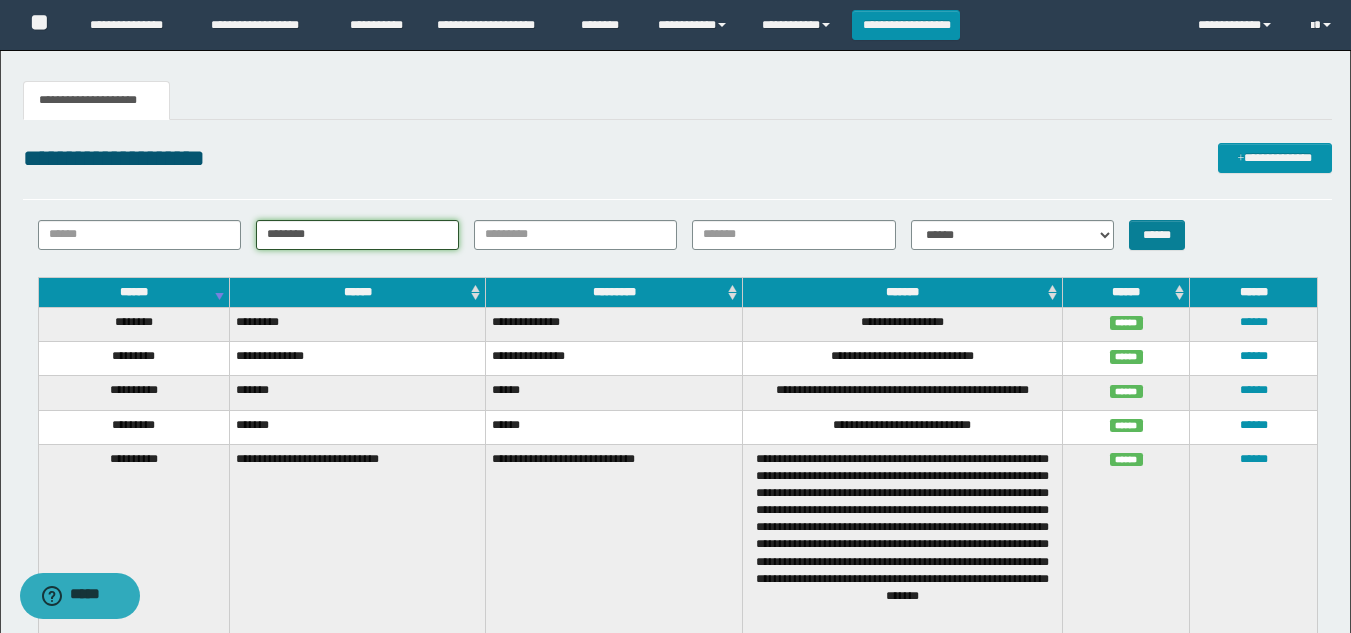 type on "********" 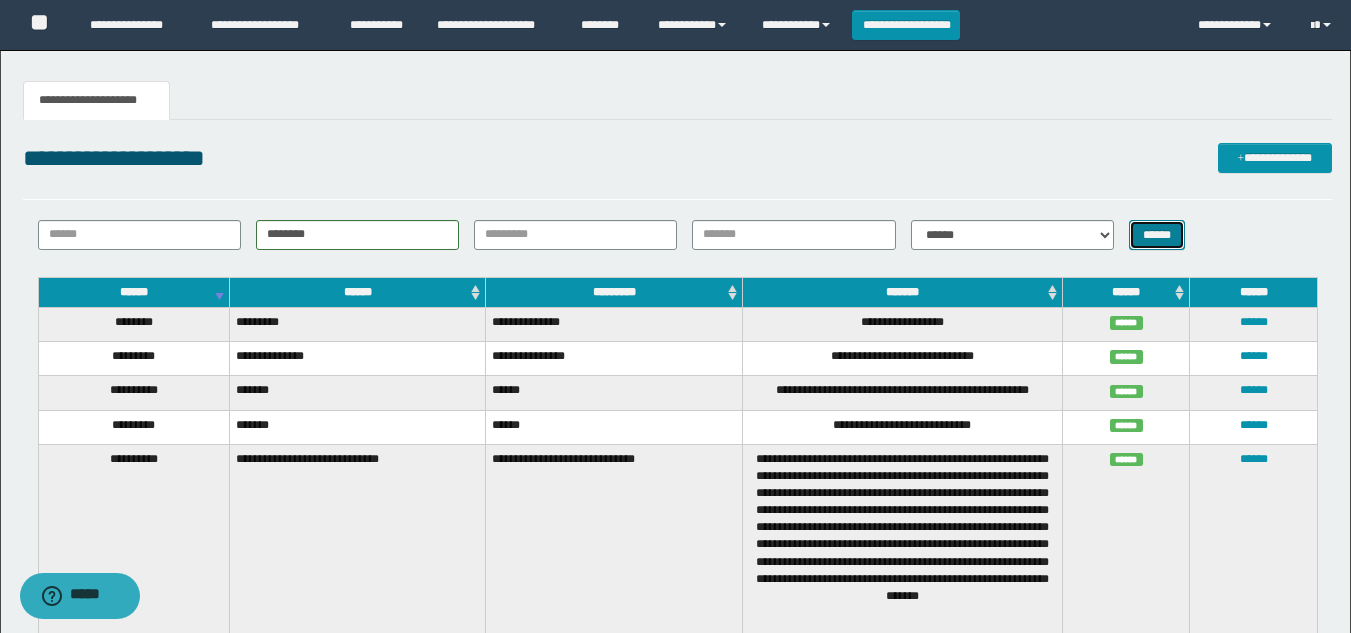 click on "******" at bounding box center (1157, 235) 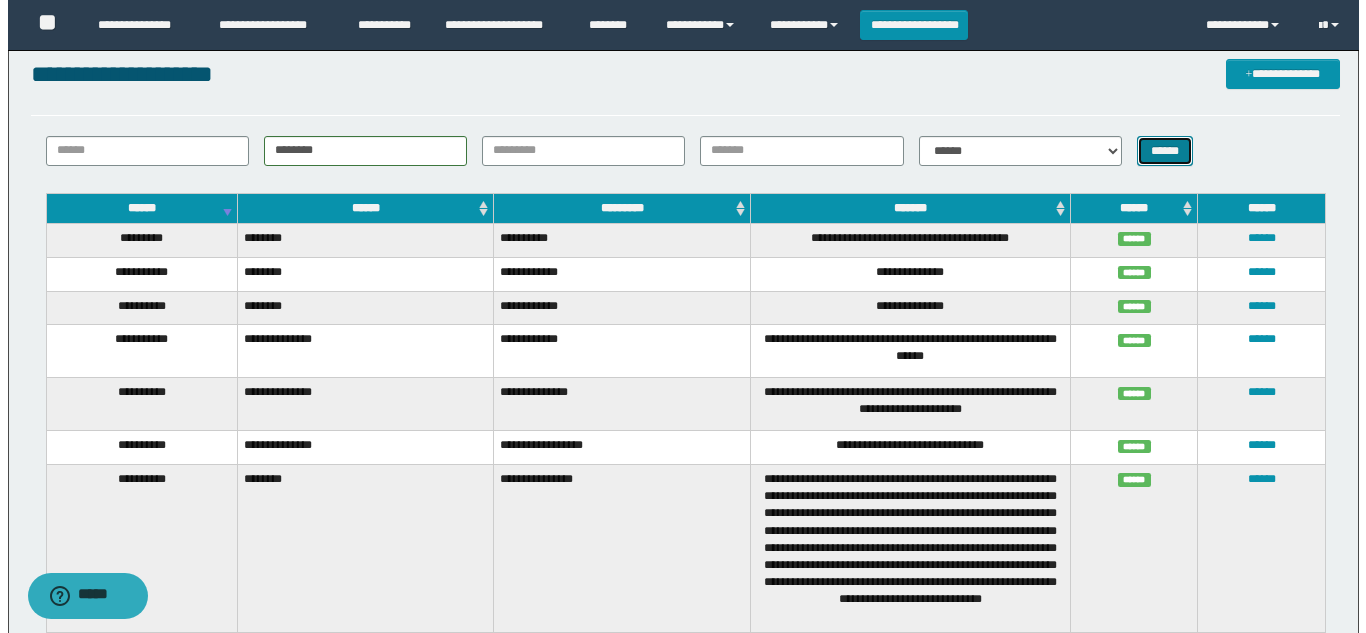 scroll, scrollTop: 0, scrollLeft: 0, axis: both 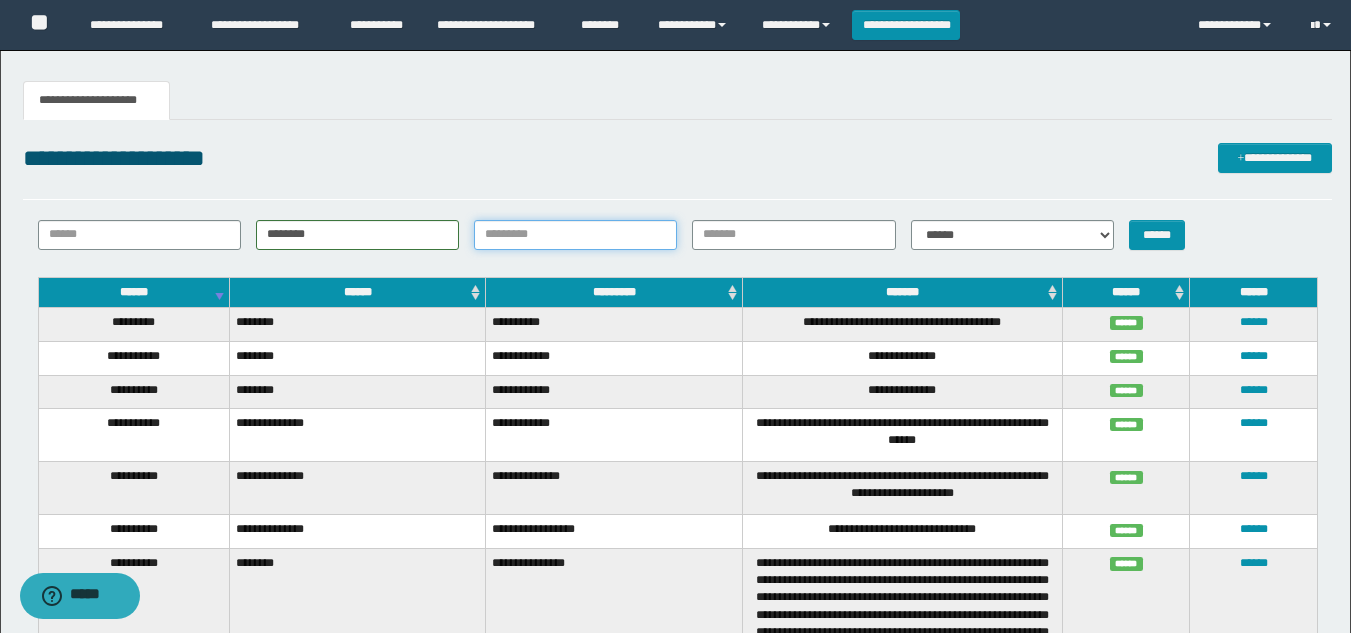 click on "*********" at bounding box center (575, 235) 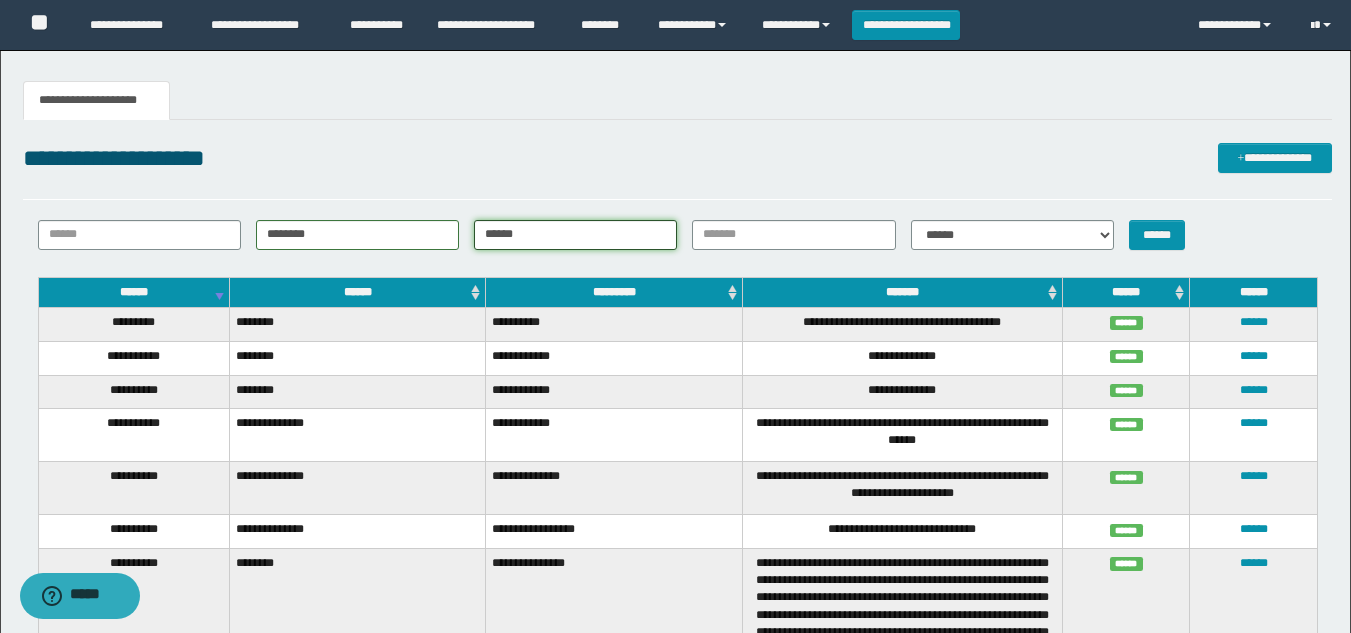 click on "******" at bounding box center [575, 235] 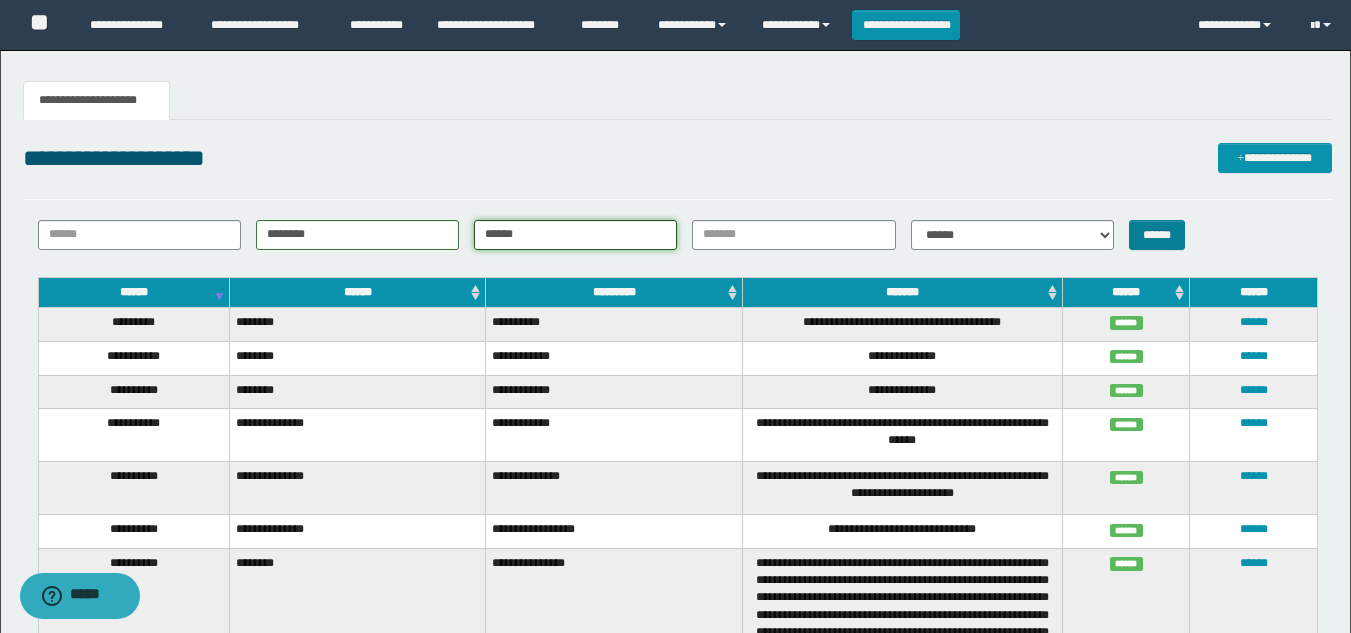 type on "******" 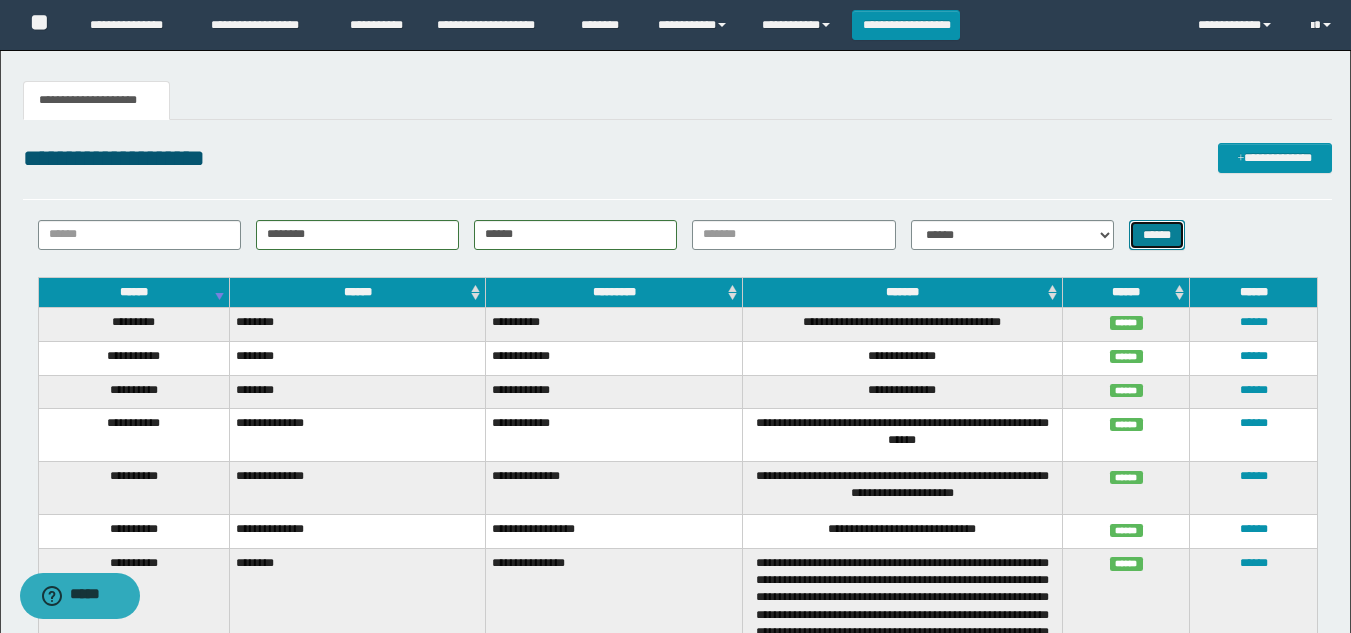 click on "******" at bounding box center [1157, 235] 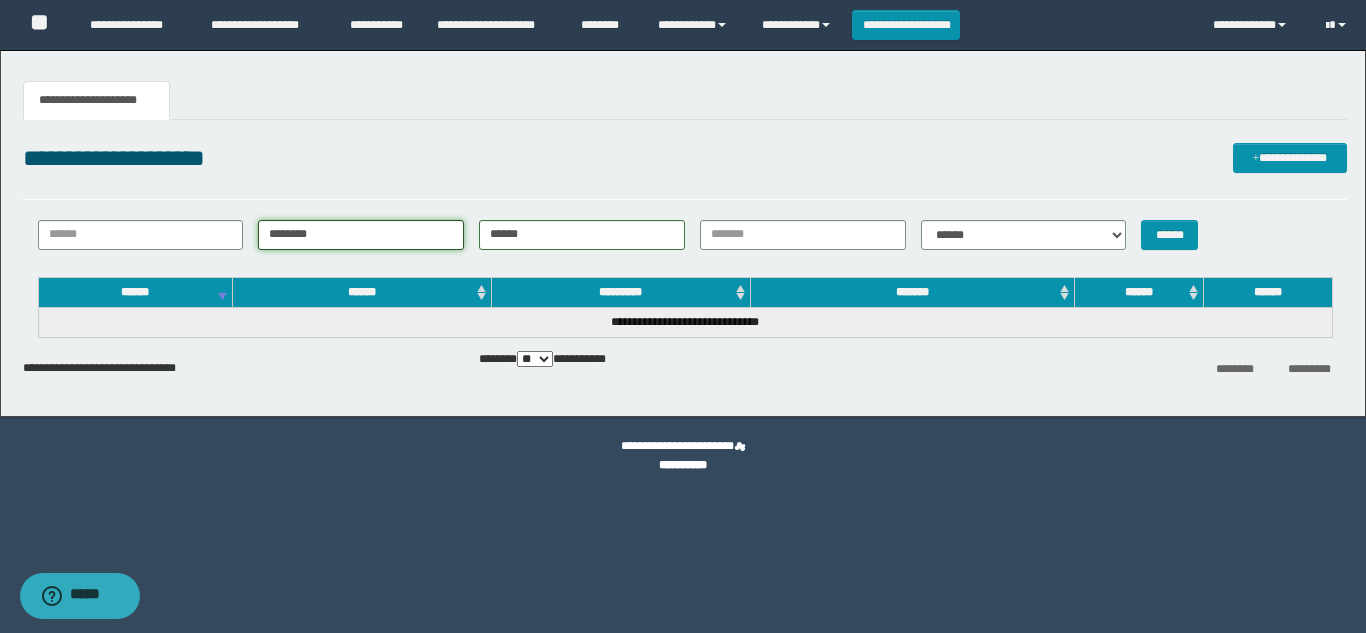 click on "********" at bounding box center [361, 235] 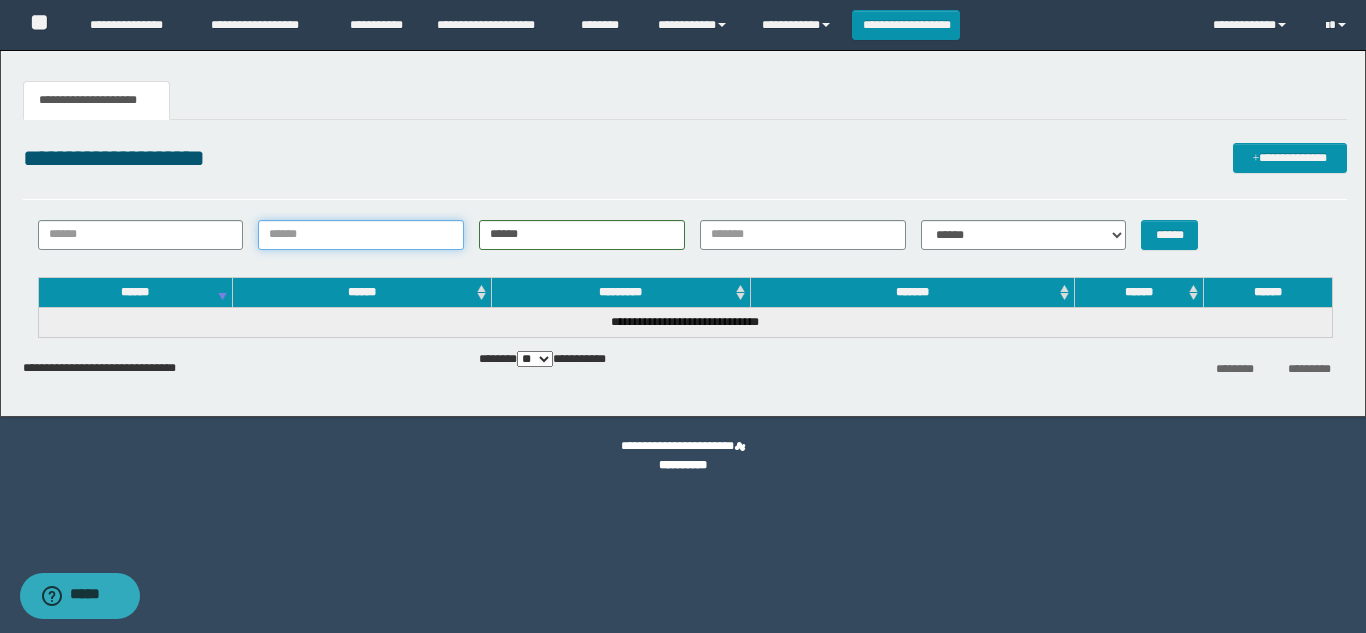 type 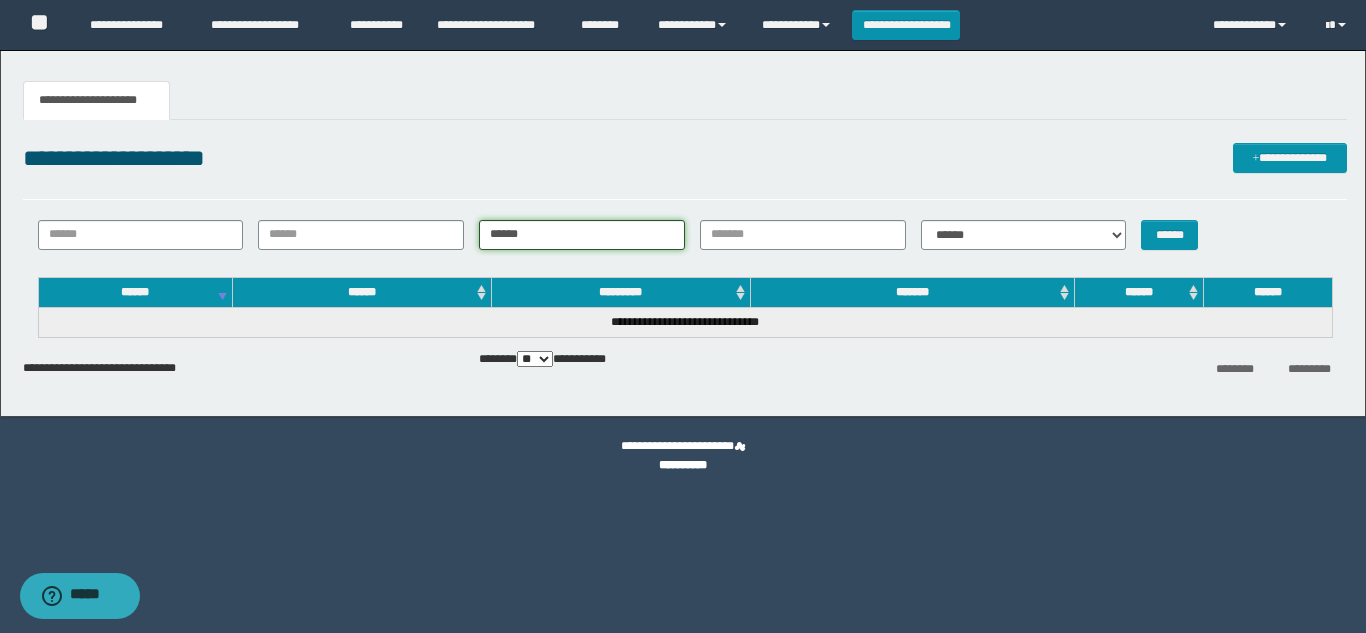 click on "******" at bounding box center (582, 235) 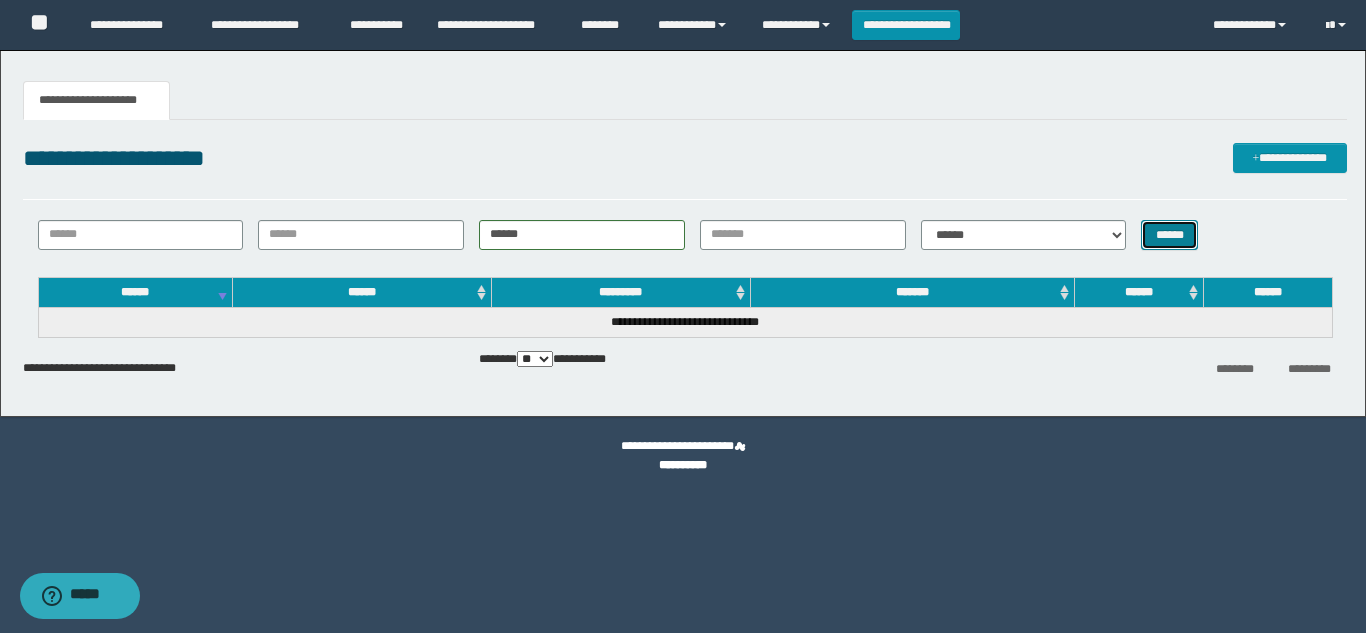 click on "******" at bounding box center (1169, 235) 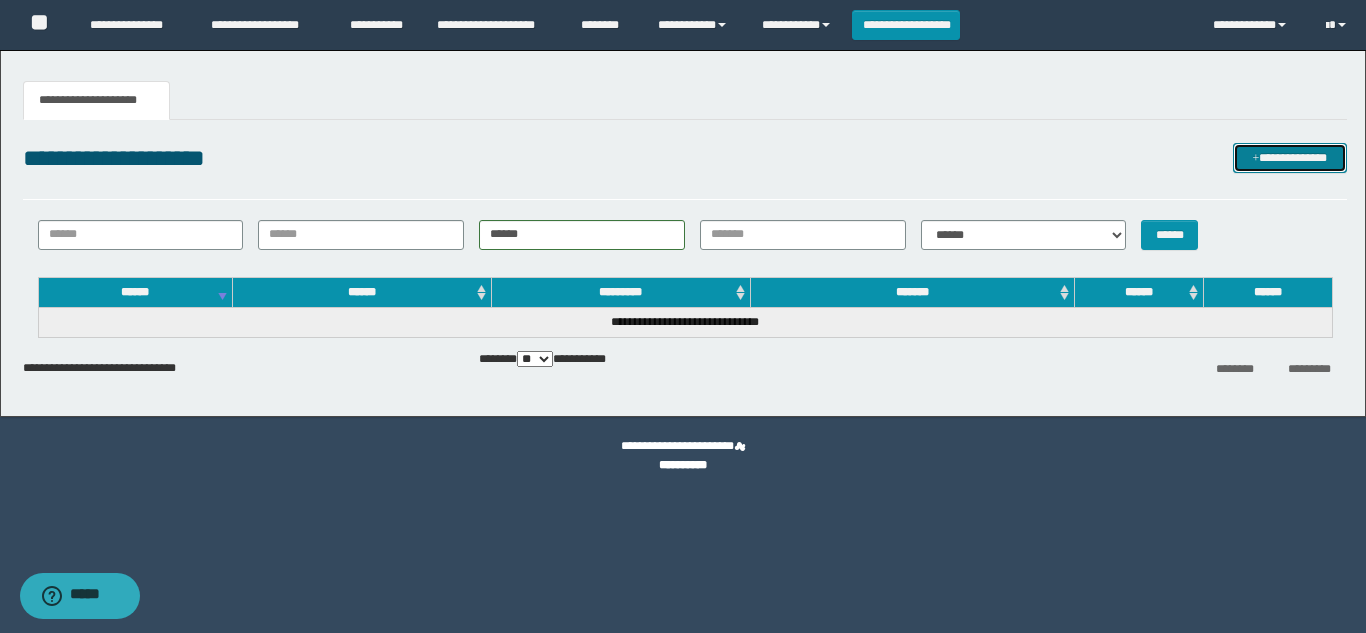 click on "**********" at bounding box center [1290, 158] 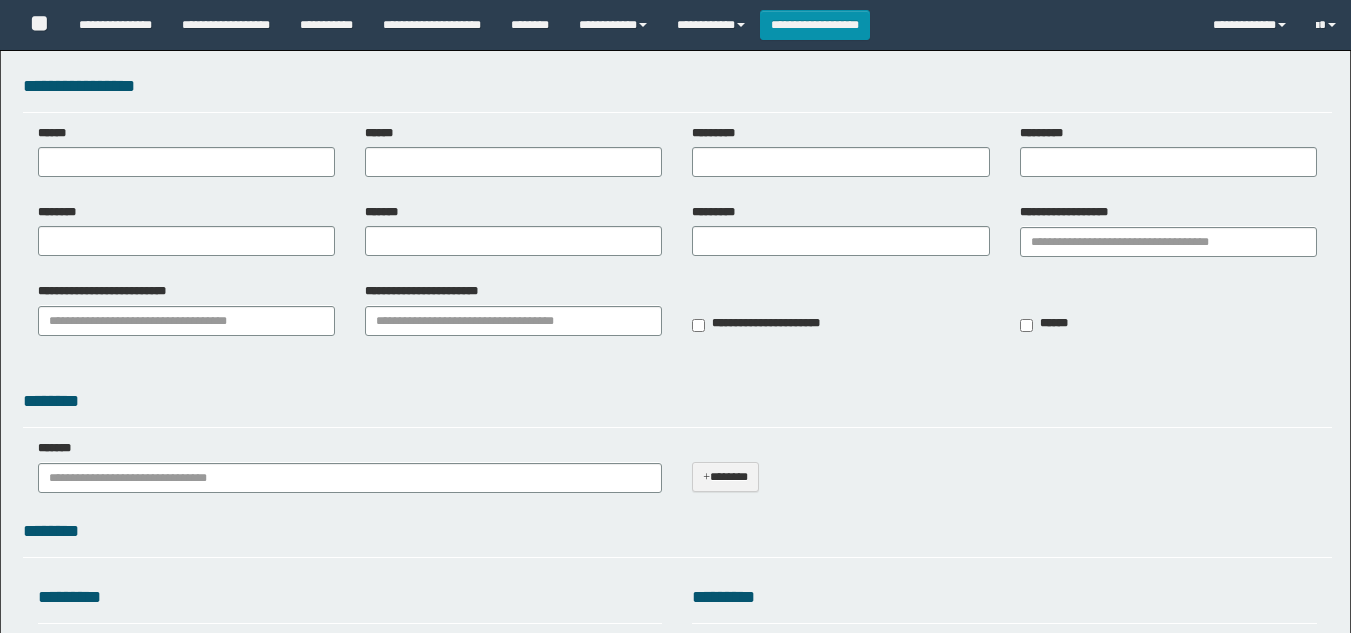 scroll, scrollTop: 0, scrollLeft: 0, axis: both 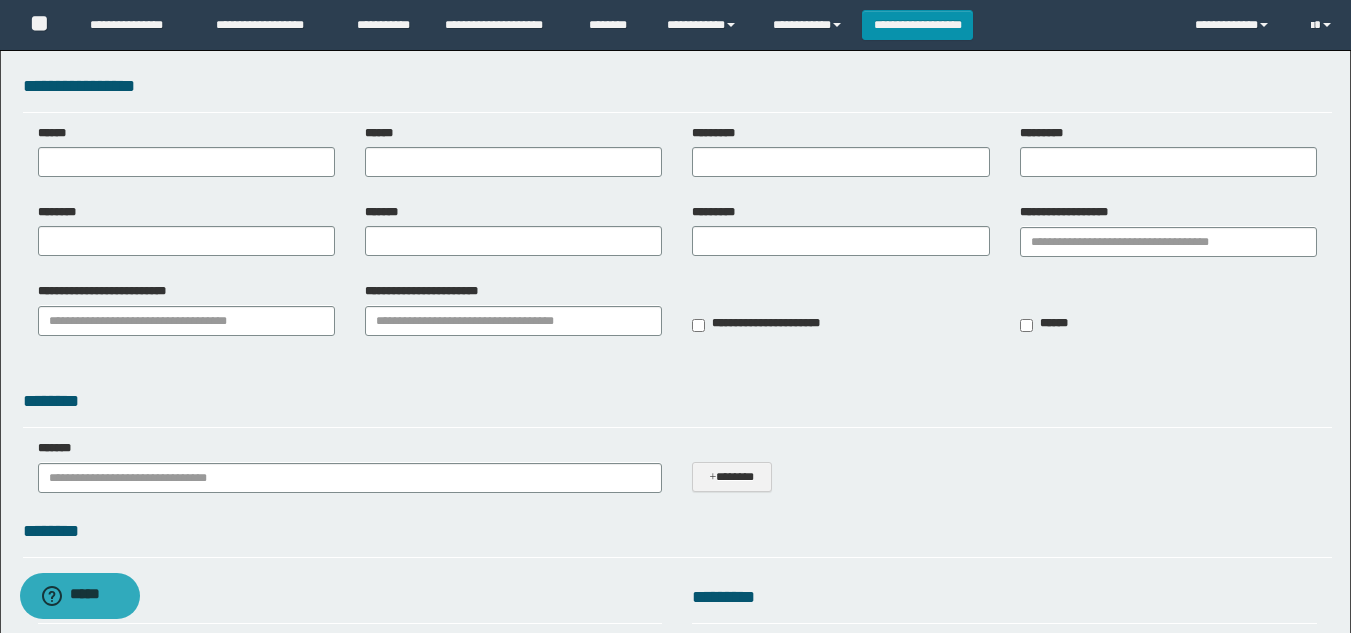 type on "**********" 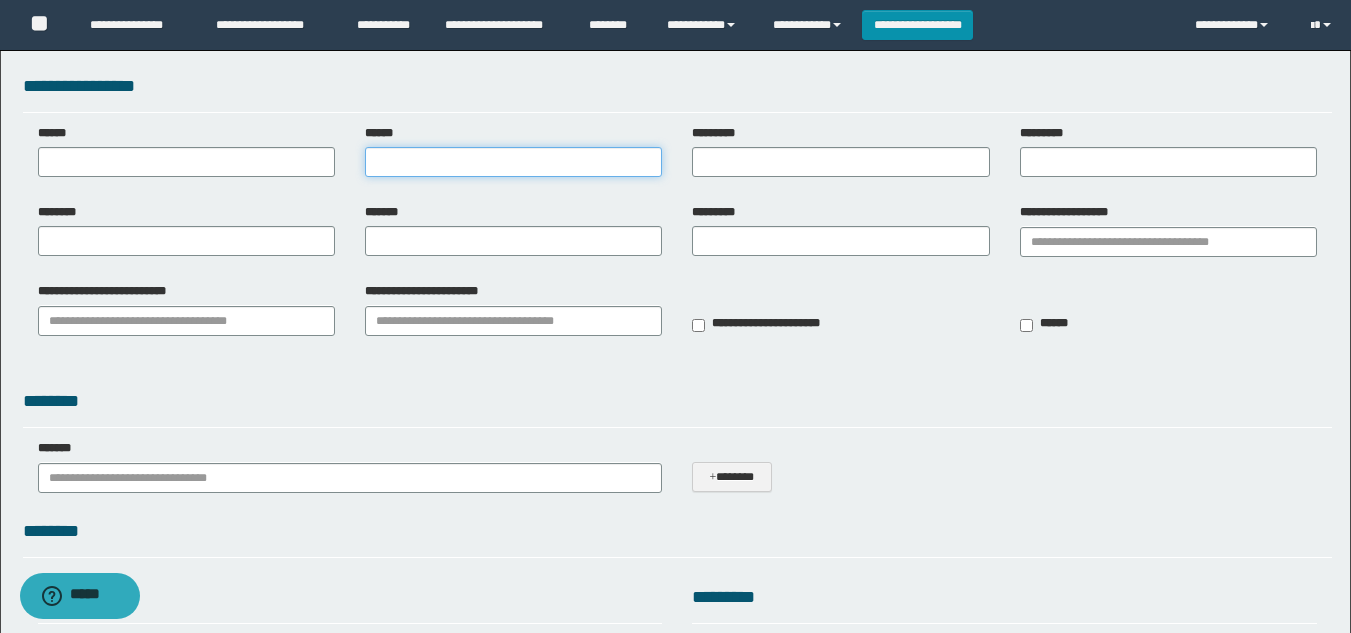 click on "******" at bounding box center (513, 162) 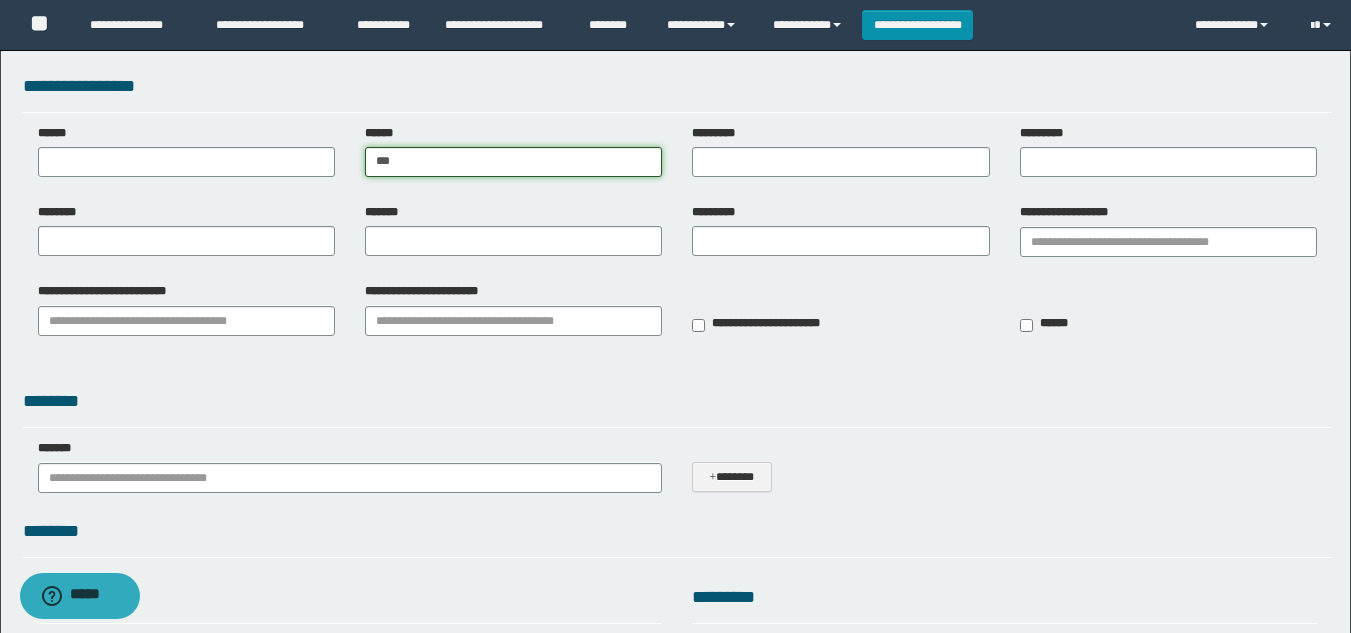 type on "********" 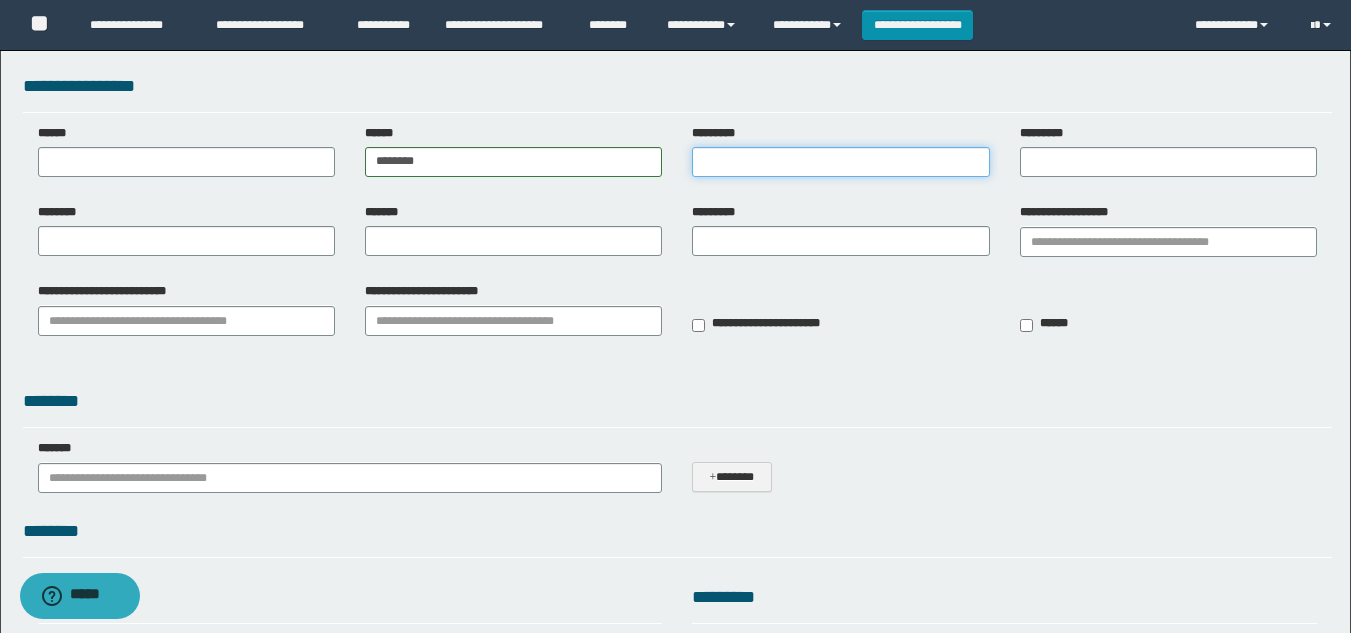 click on "*********" at bounding box center [840, 162] 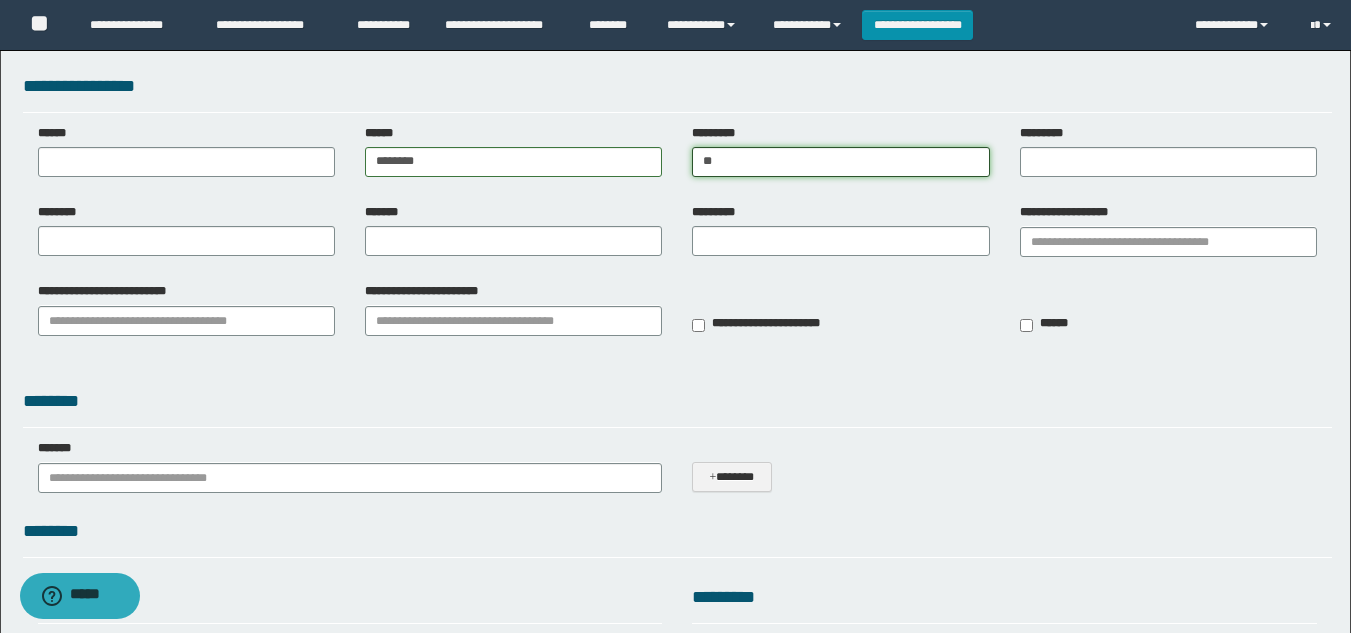 type on "**********" 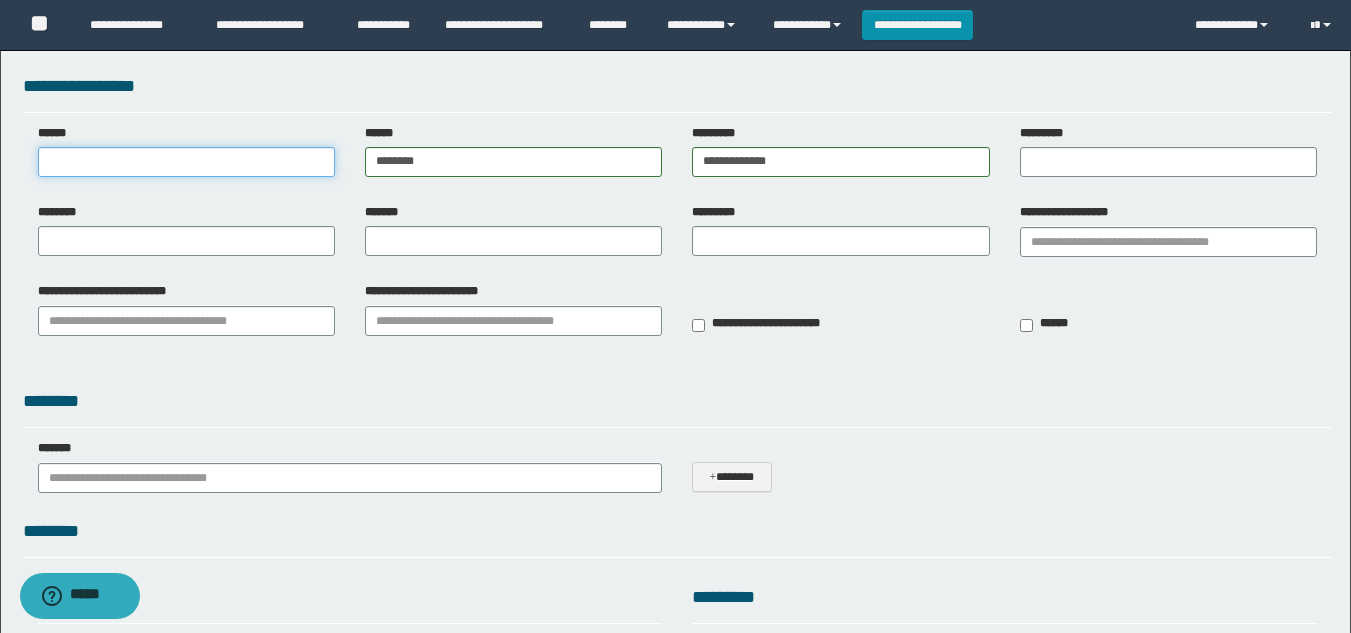 click on "******" at bounding box center (186, 162) 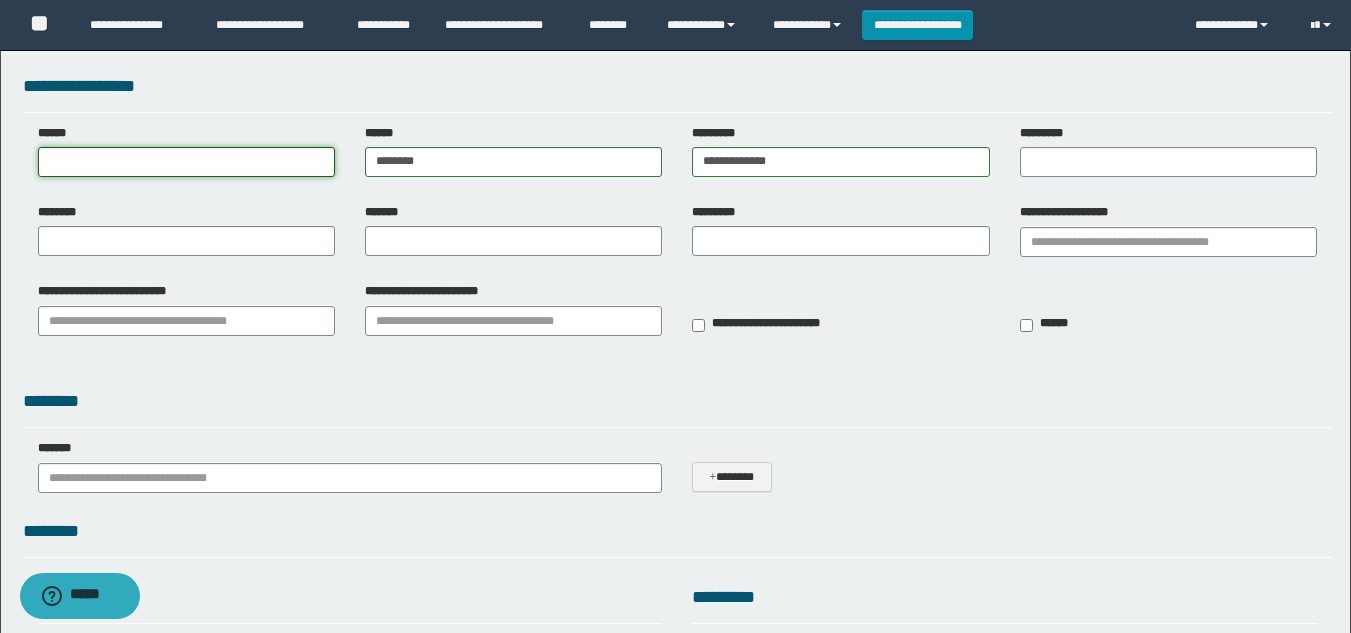 type on "**********" 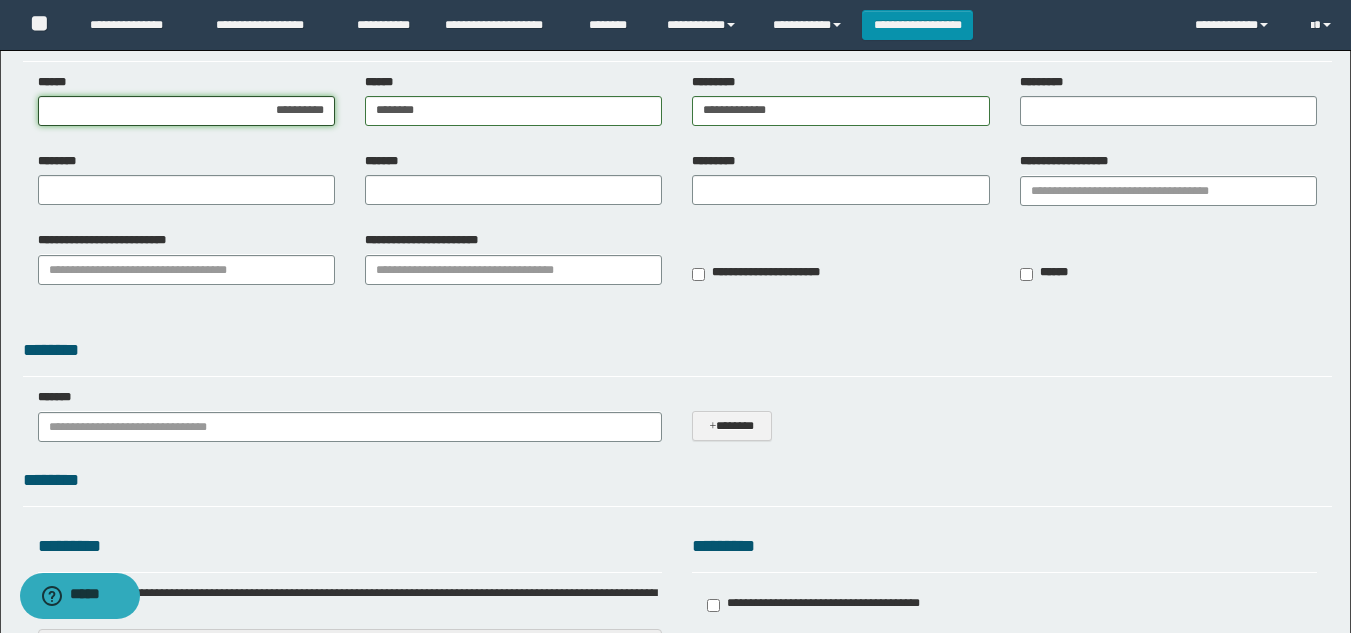 scroll, scrollTop: 100, scrollLeft: 0, axis: vertical 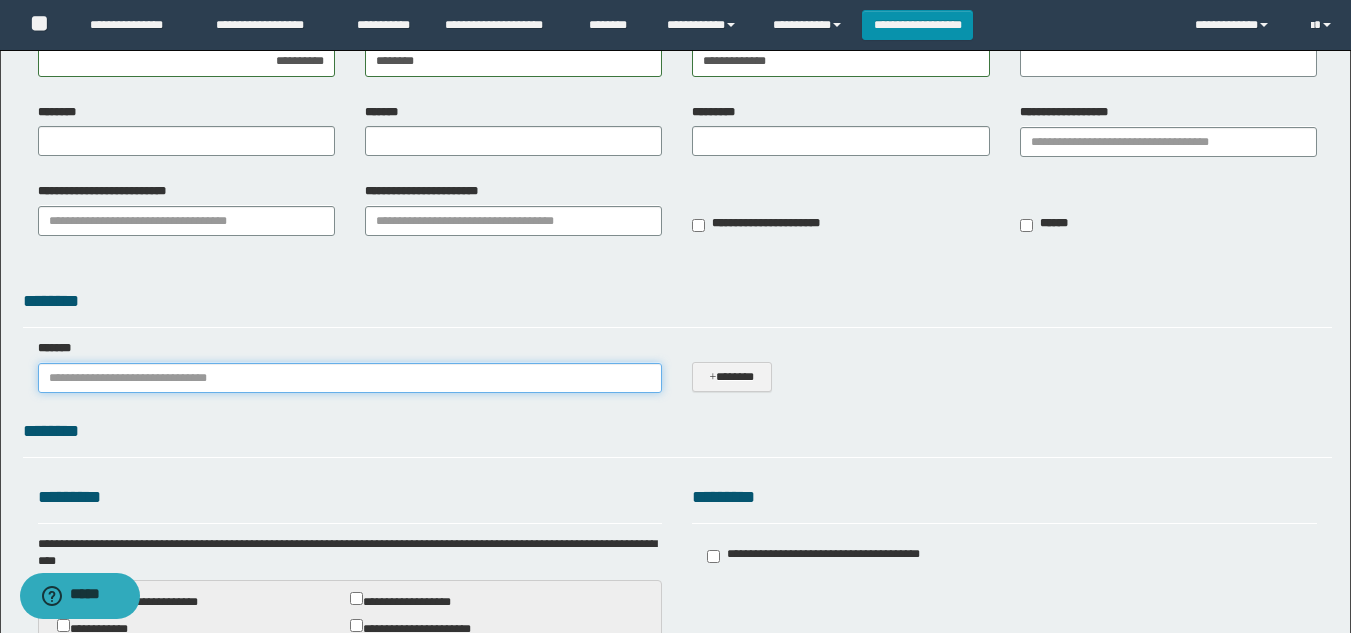 click on "*******" at bounding box center (350, 378) 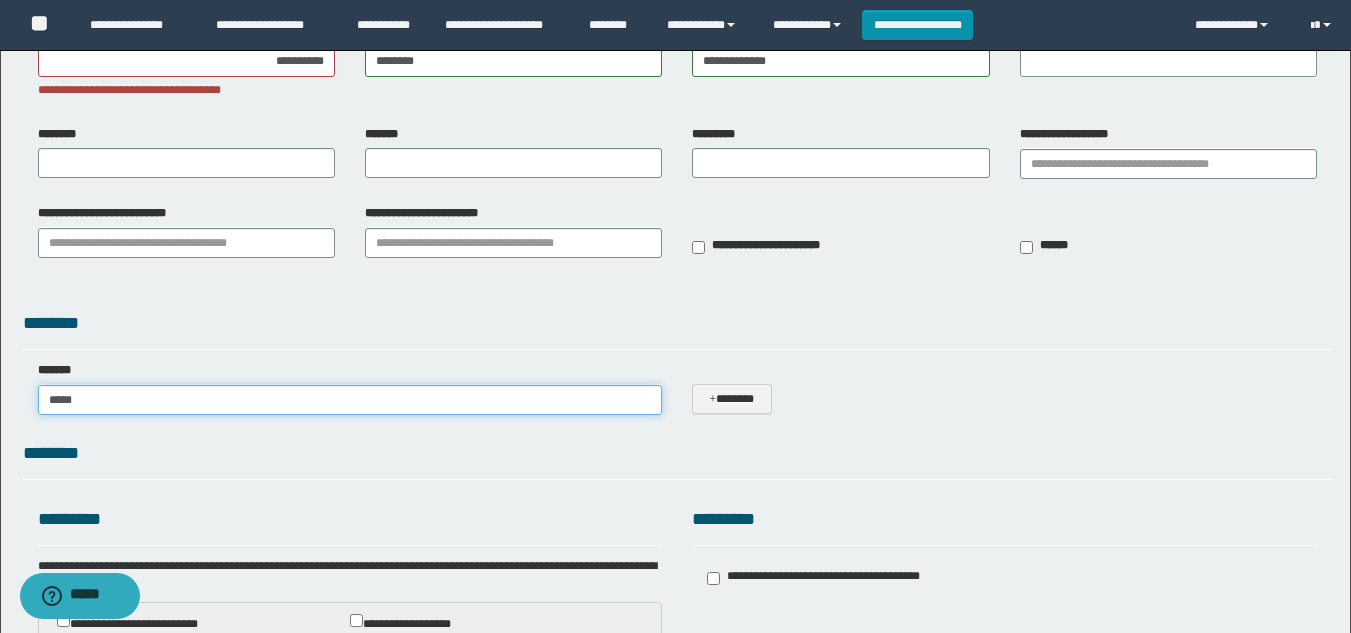 type on "******" 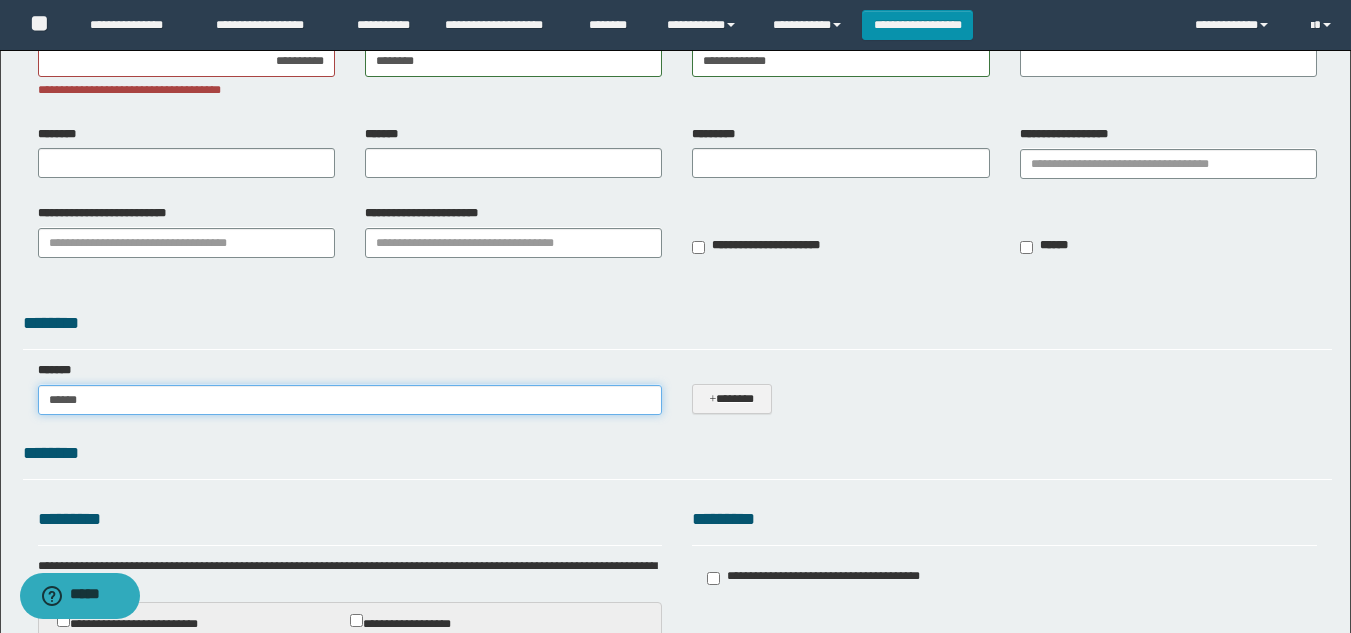 type on "**********" 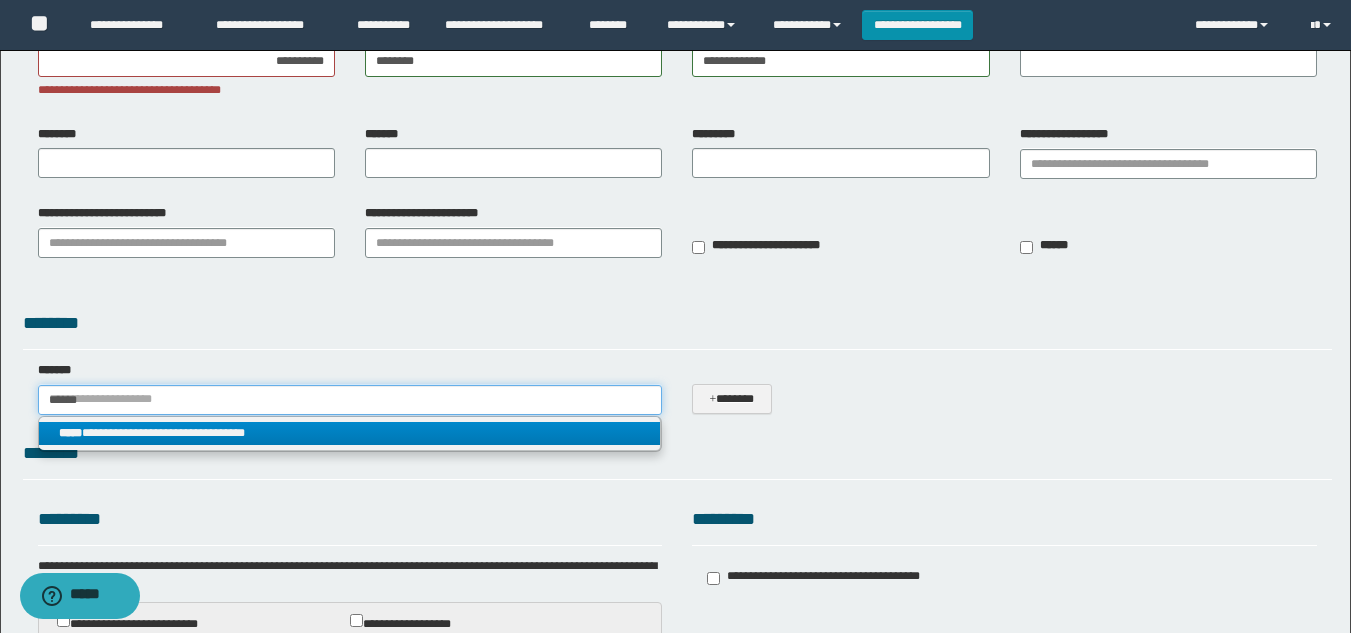 type on "******" 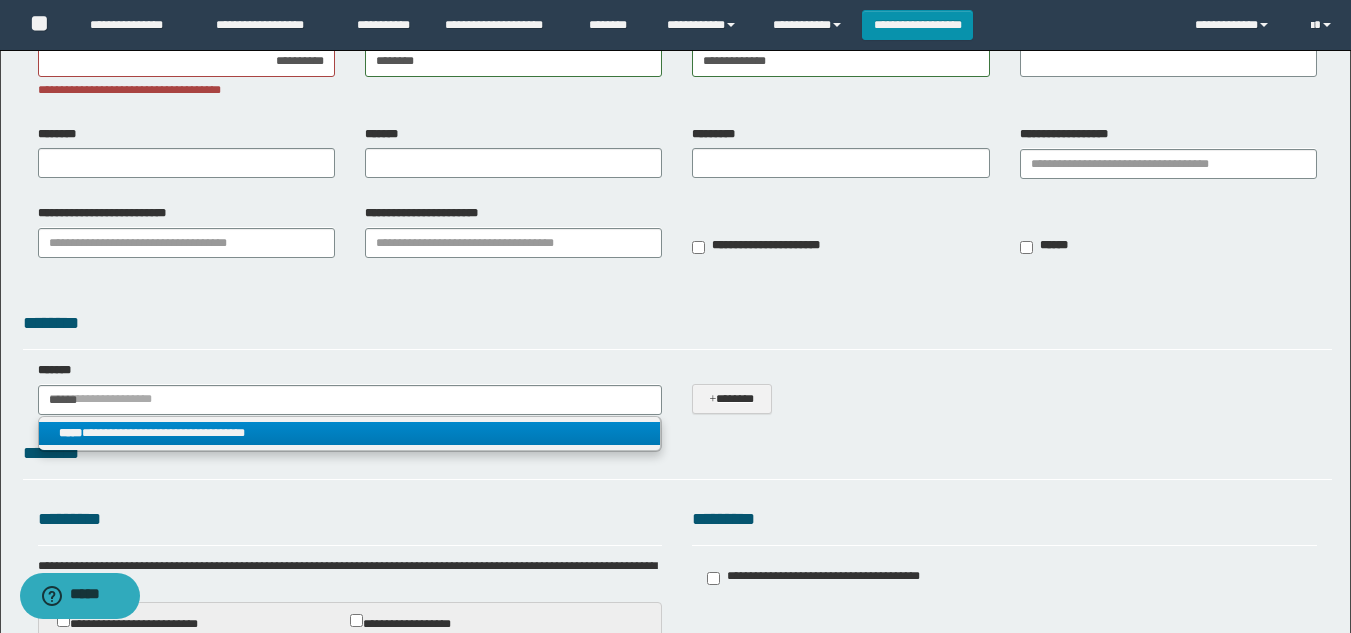 click on "**********" at bounding box center (350, 433) 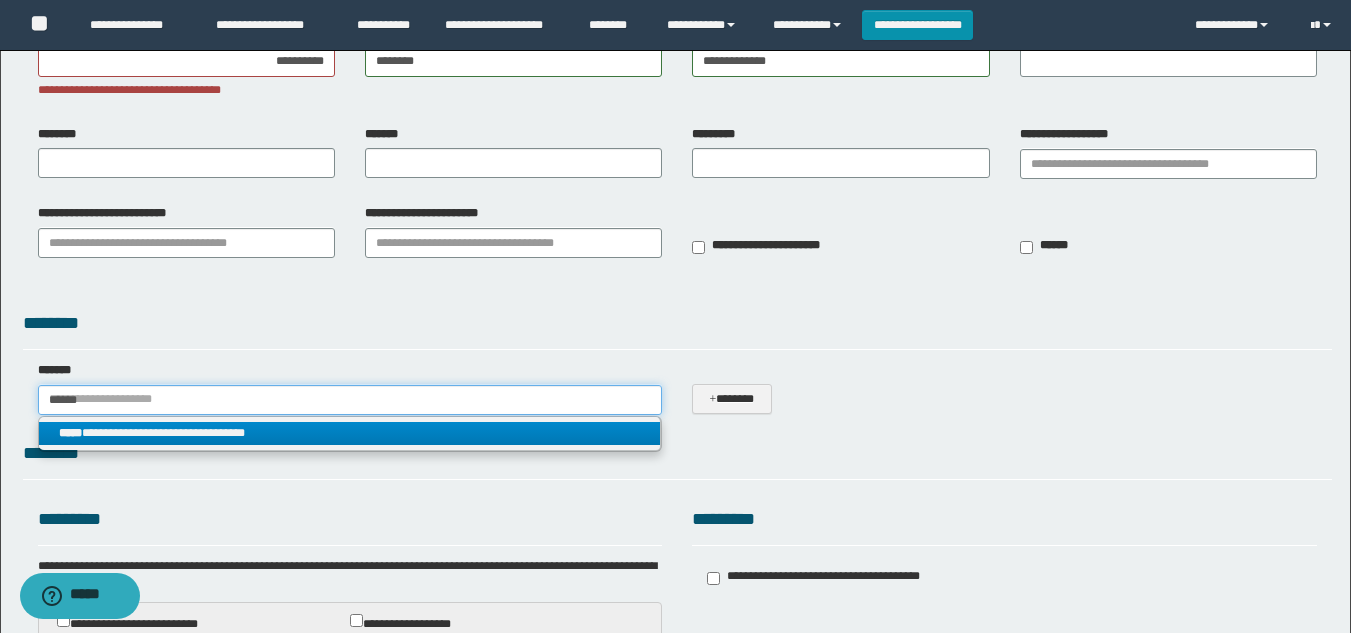 type 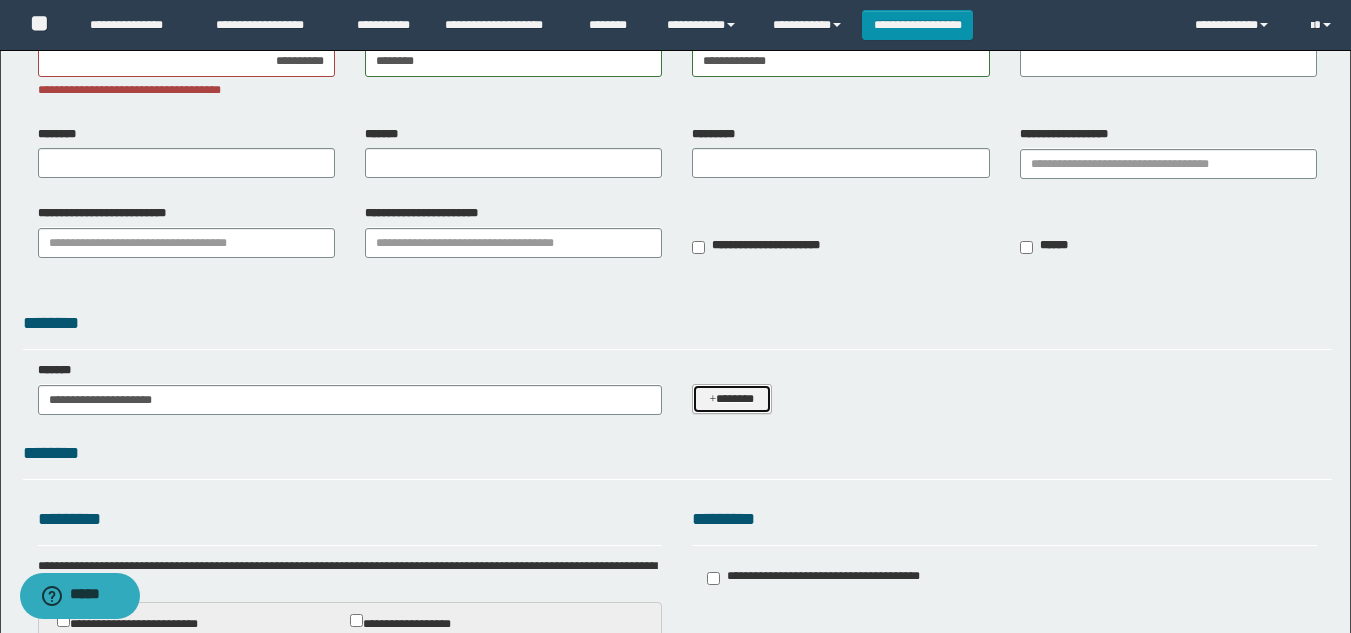 click on "*******" at bounding box center (731, 399) 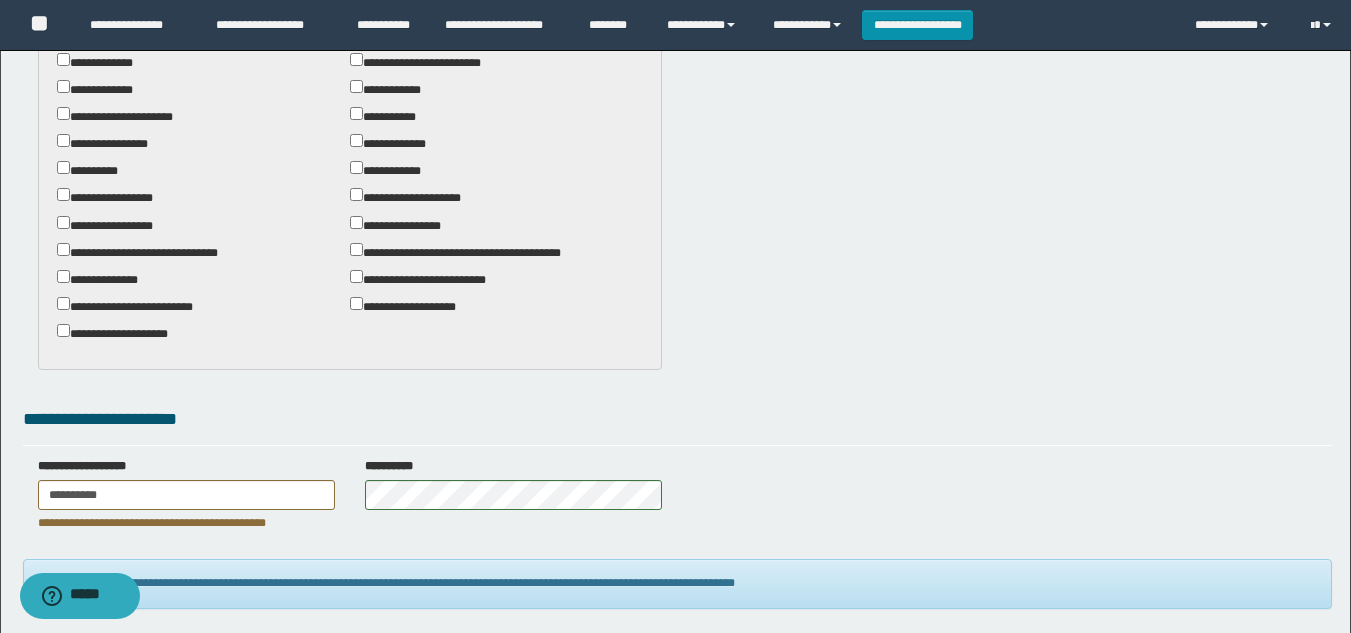 scroll, scrollTop: 922, scrollLeft: 0, axis: vertical 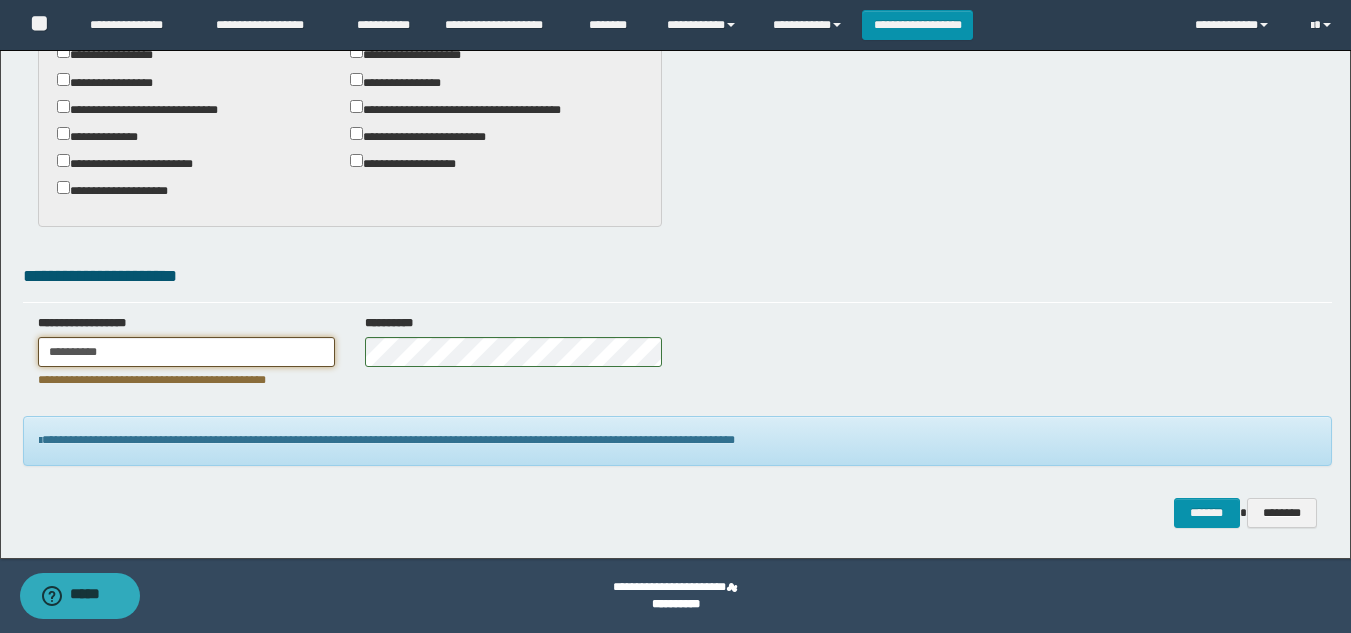 drag, startPoint x: 150, startPoint y: 361, endPoint x: 0, endPoint y: 320, distance: 155.50241 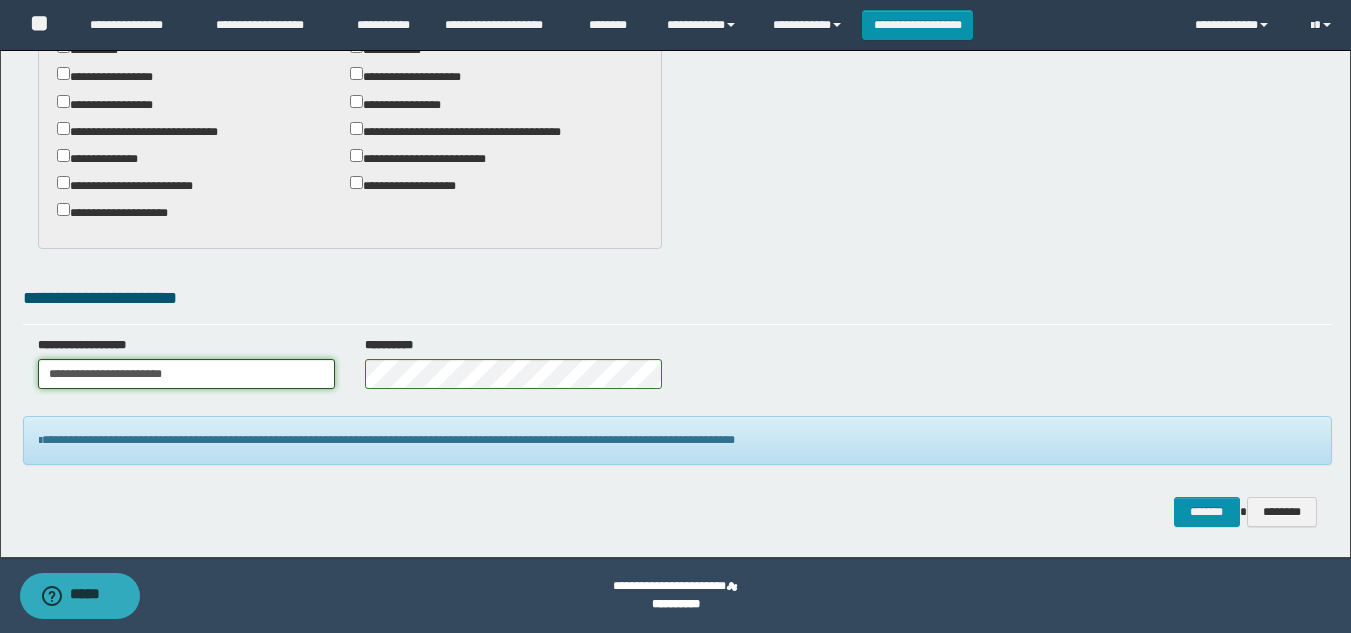 scroll, scrollTop: 900, scrollLeft: 0, axis: vertical 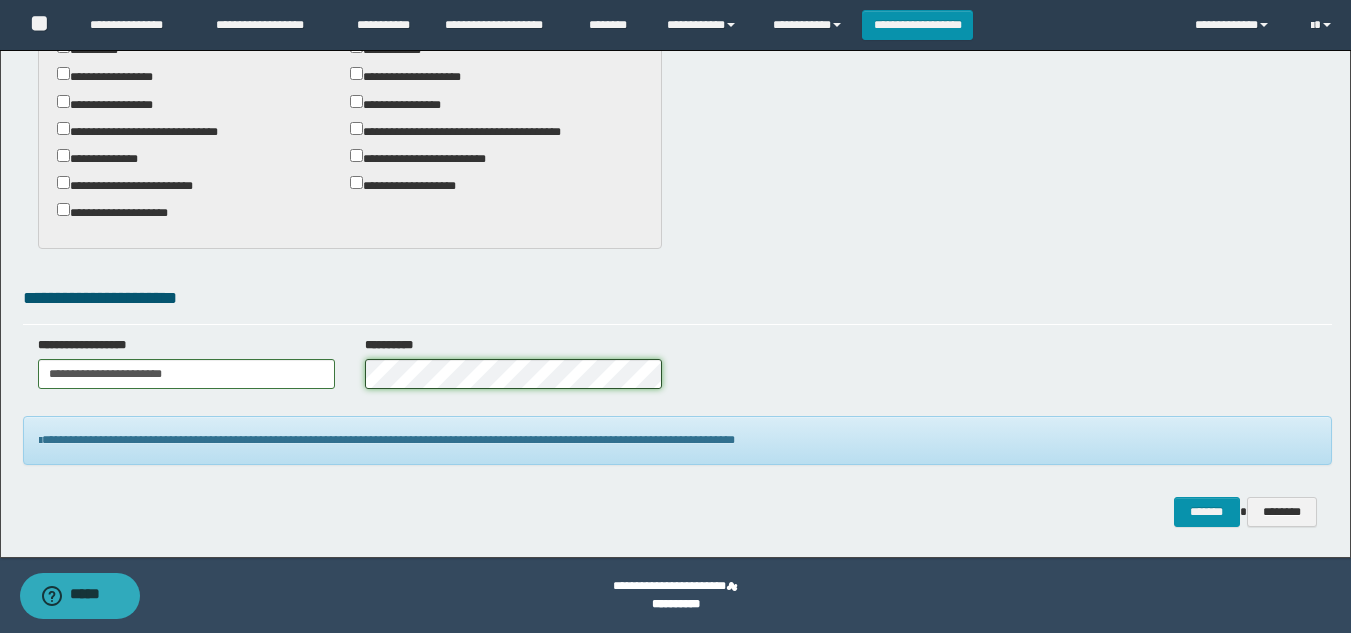 click on "**********" at bounding box center [677, 370] 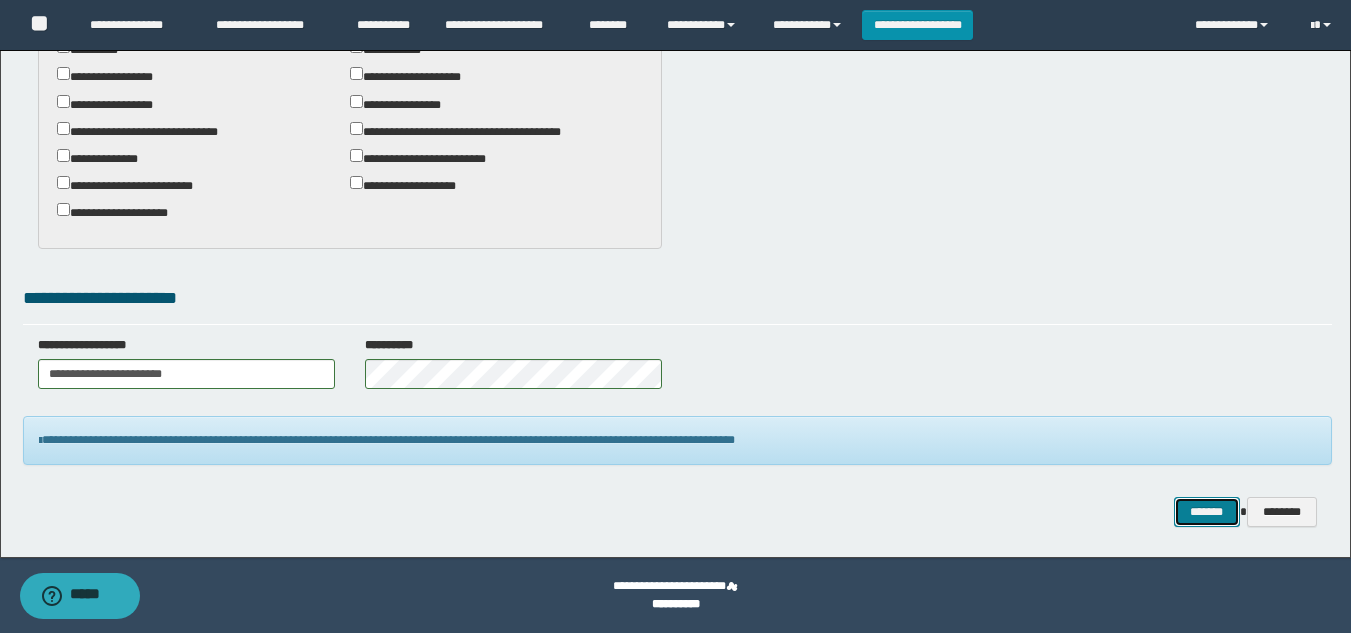 click on "*******" at bounding box center (1207, 512) 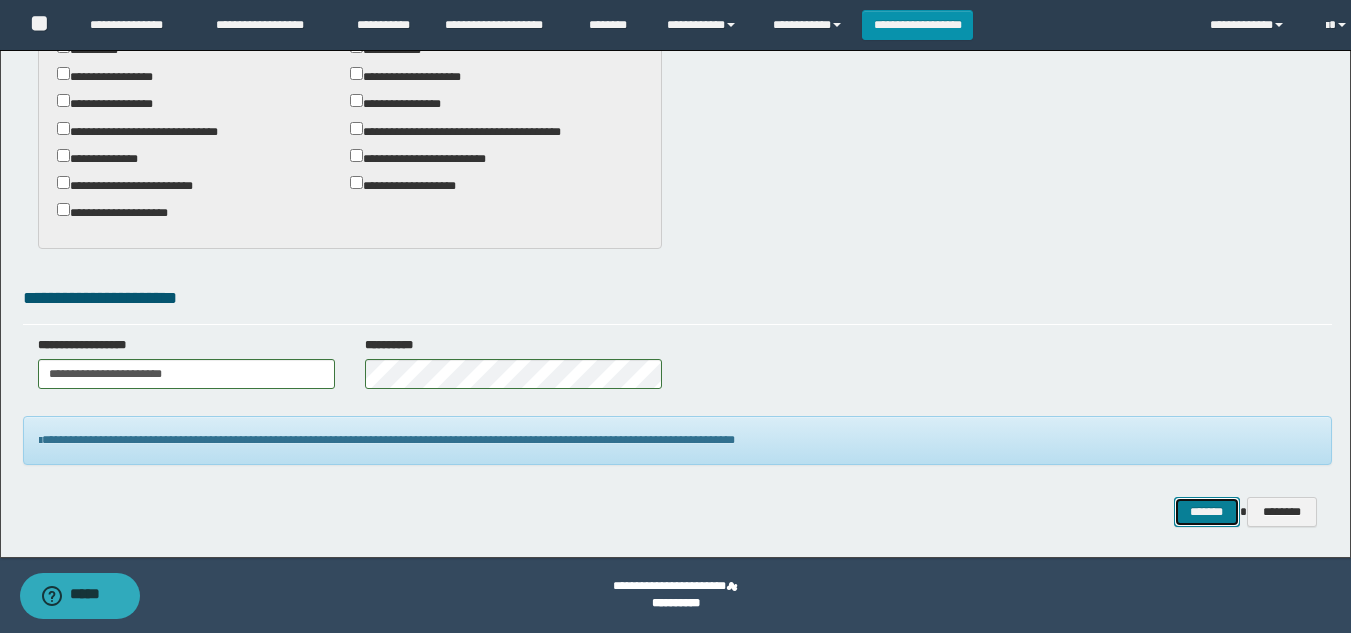 scroll, scrollTop: 878, scrollLeft: 0, axis: vertical 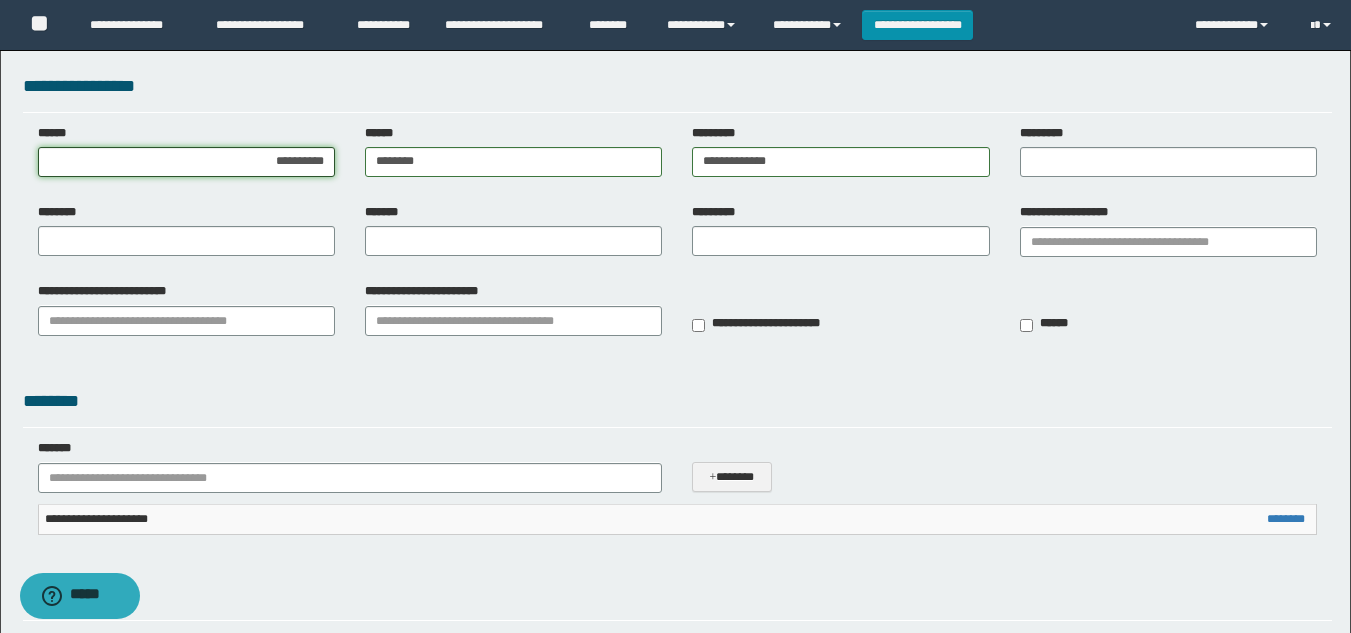click on "**********" at bounding box center (186, 162) 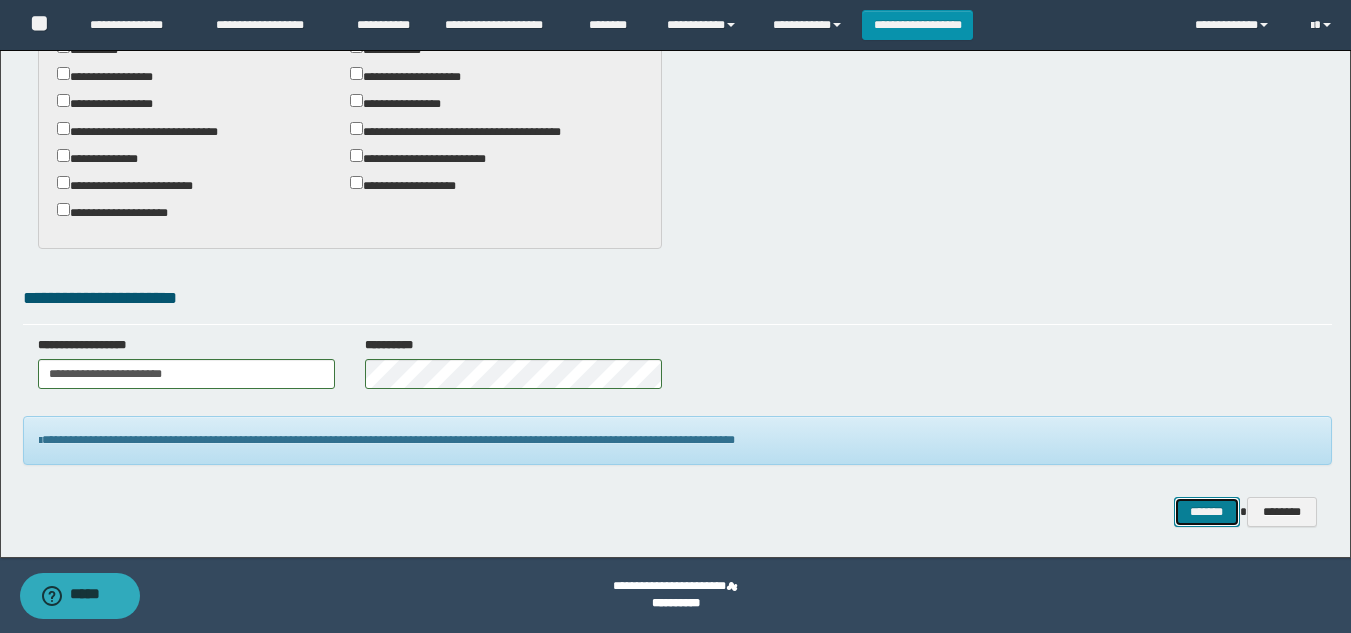 click on "*******" at bounding box center (1207, 512) 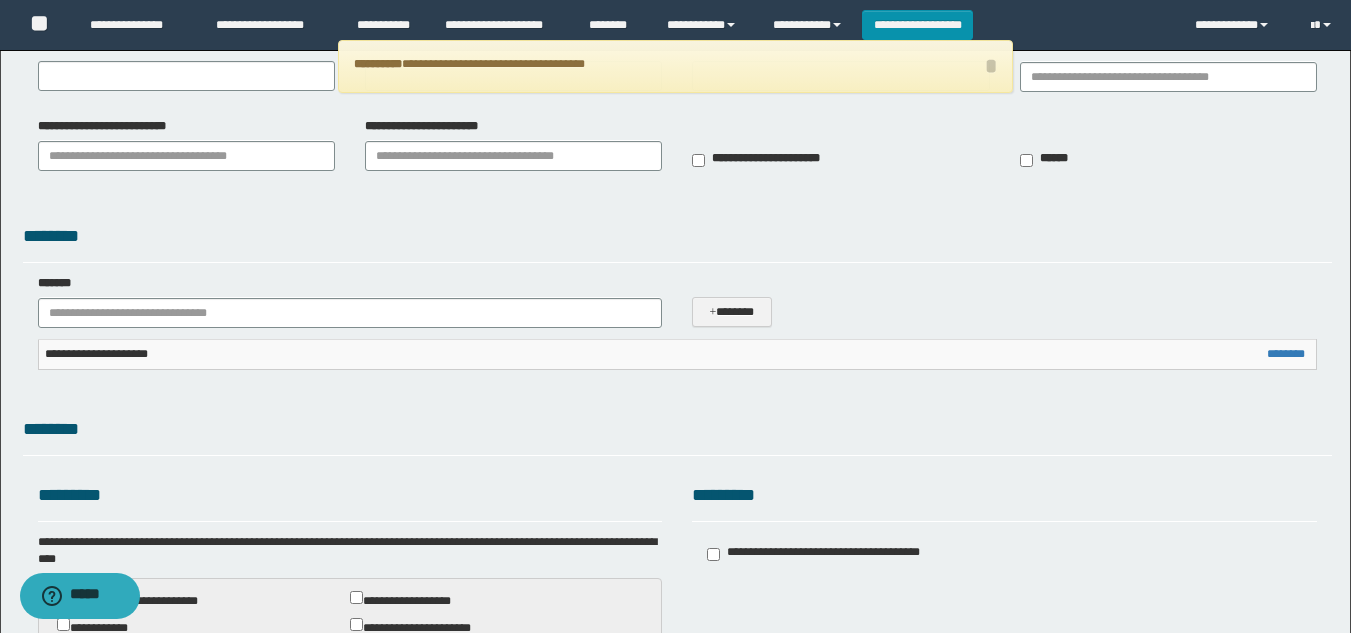 scroll, scrollTop: 0, scrollLeft: 0, axis: both 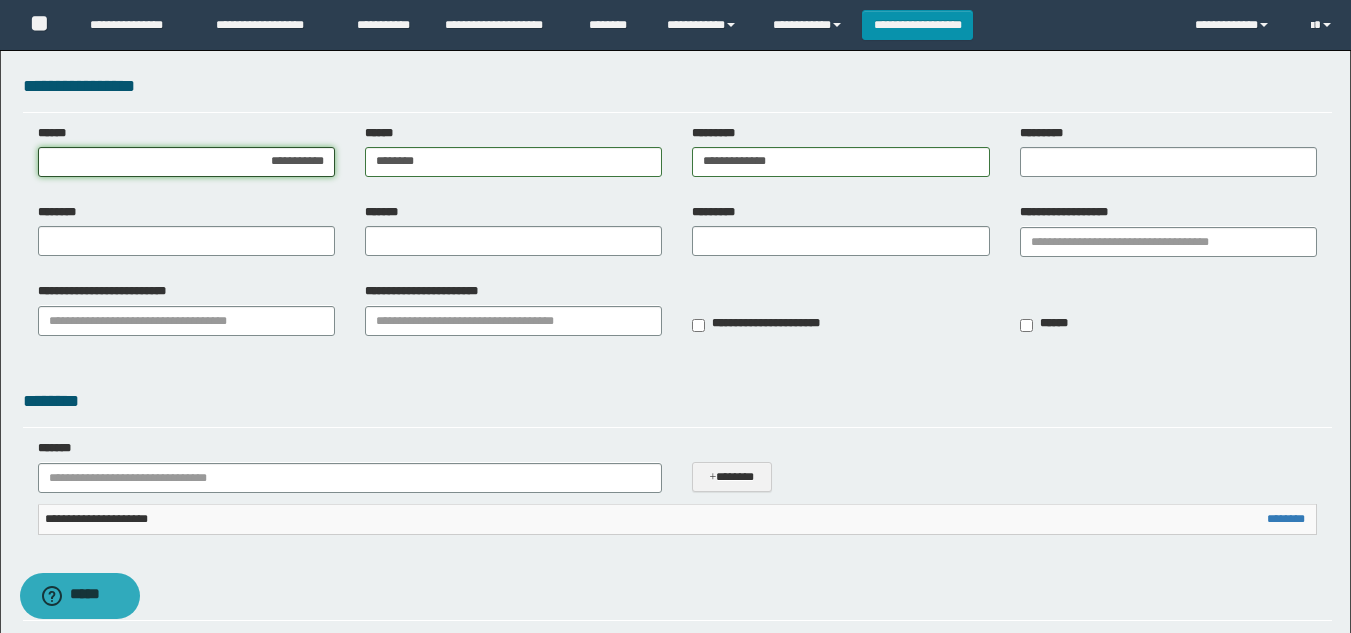 click on "**********" at bounding box center (186, 162) 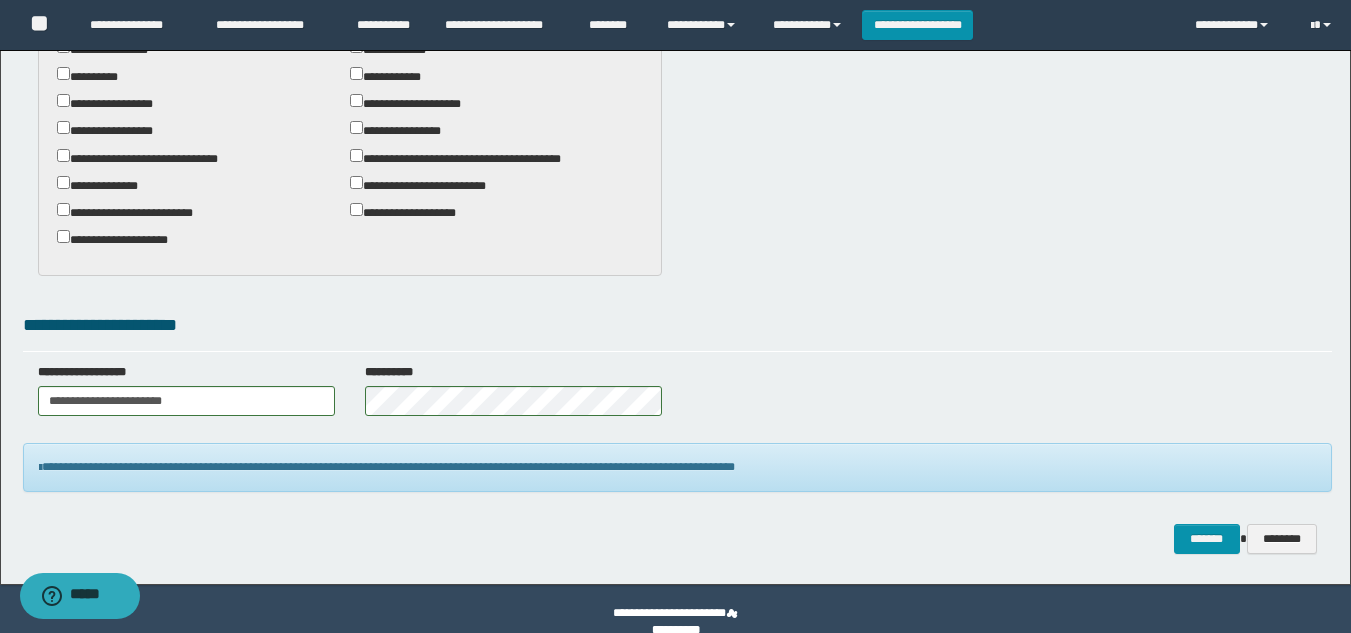 scroll, scrollTop: 878, scrollLeft: 0, axis: vertical 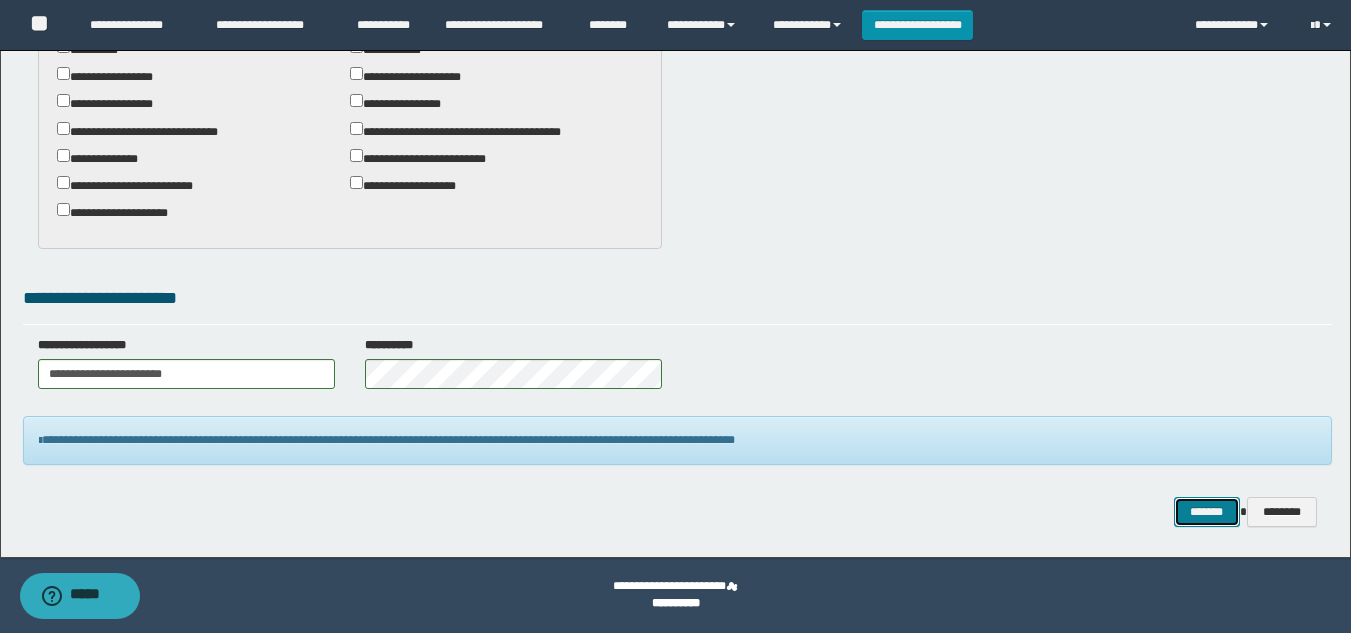 click on "*******" at bounding box center [1207, 512] 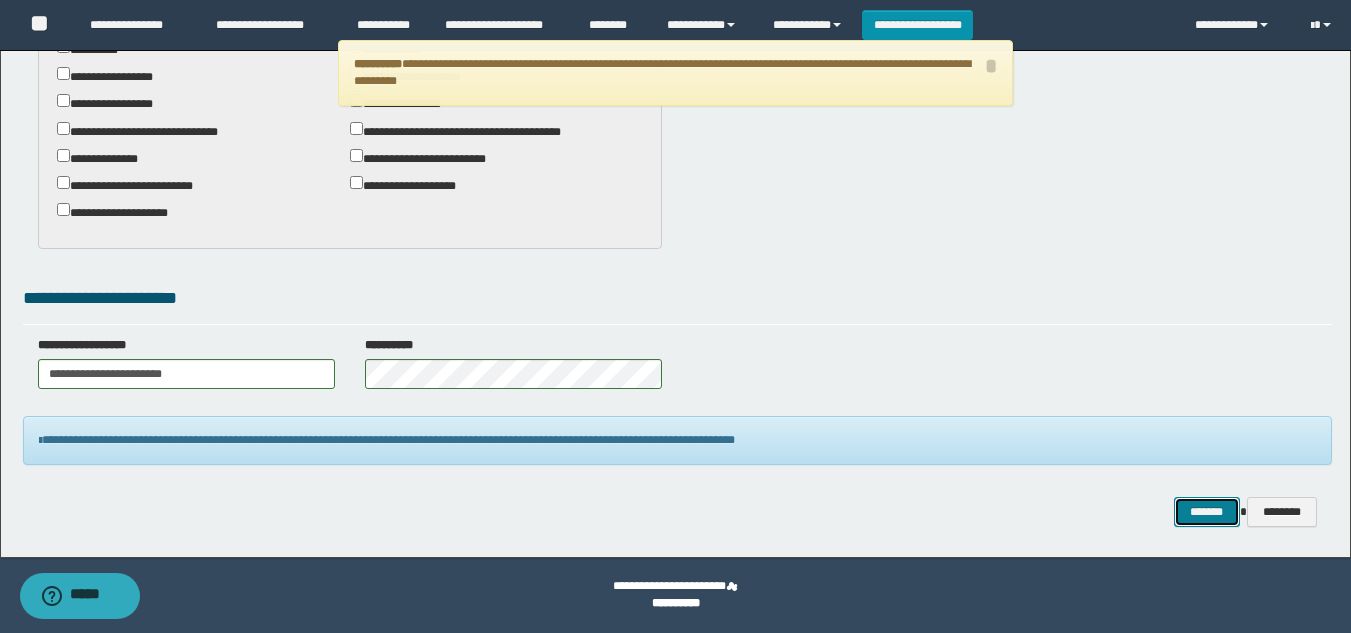 click on "*******" at bounding box center [1207, 512] 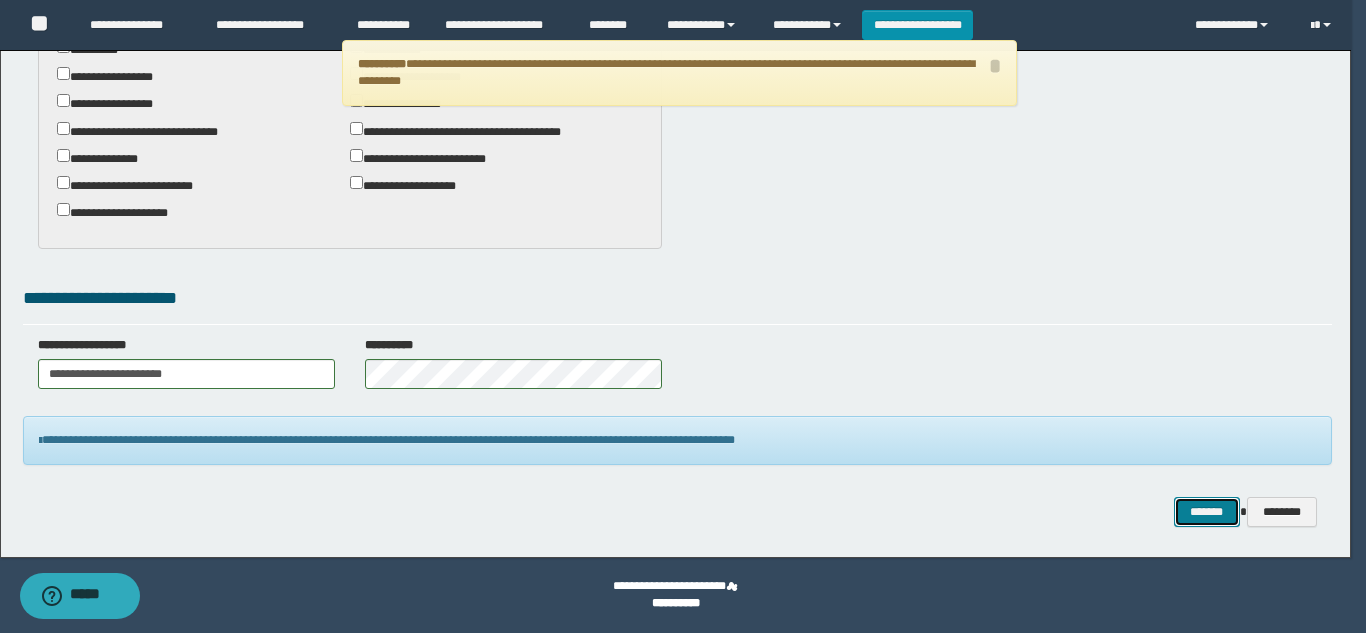 click on "*******" at bounding box center [1207, 512] 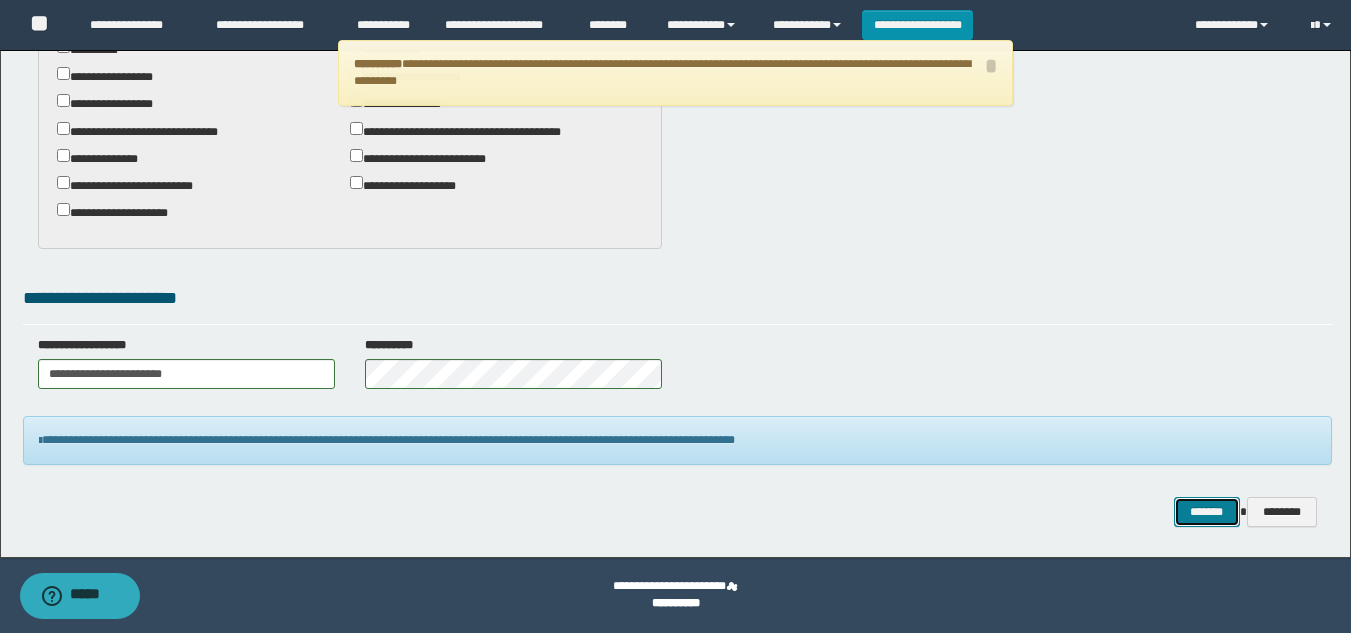 click on "*******" at bounding box center [1207, 512] 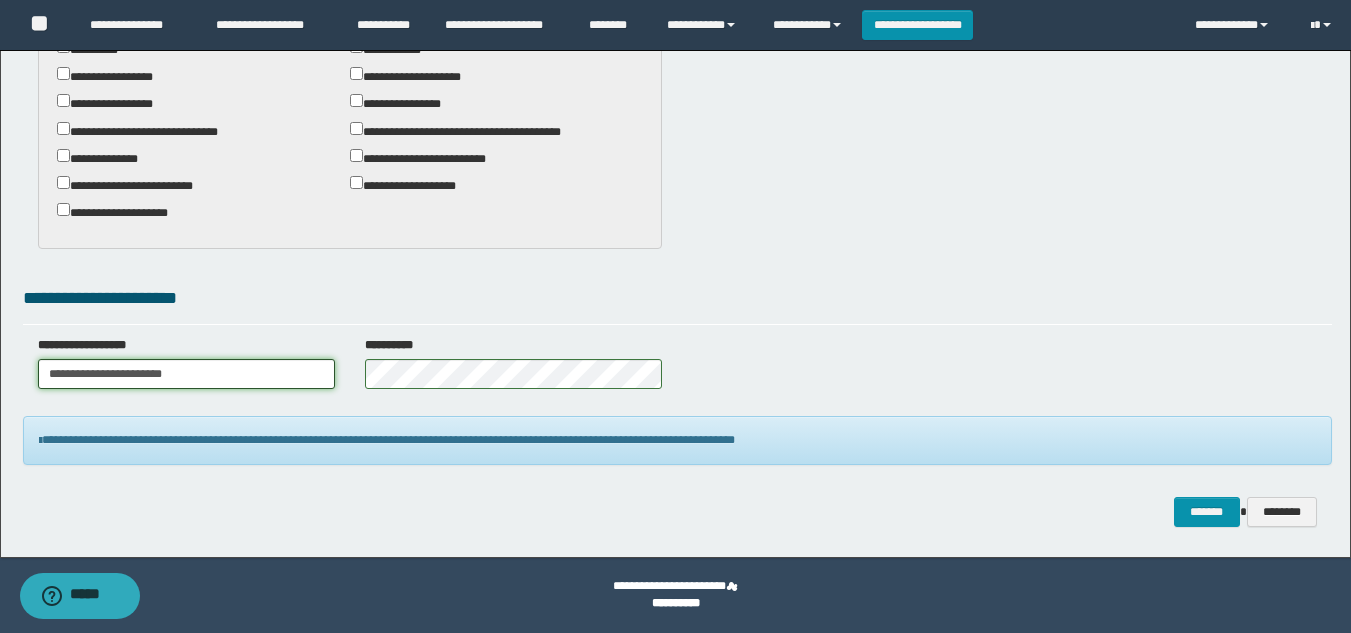 drag, startPoint x: 252, startPoint y: 370, endPoint x: 0, endPoint y: 372, distance: 252.00793 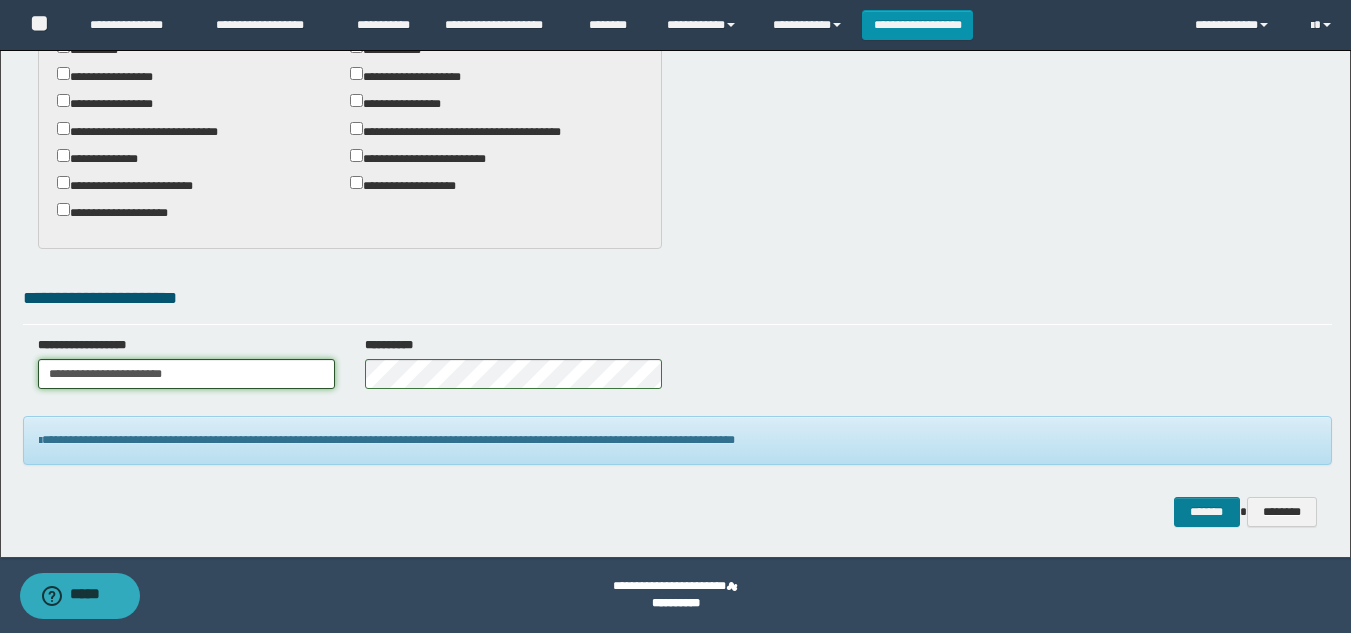 type on "**********" 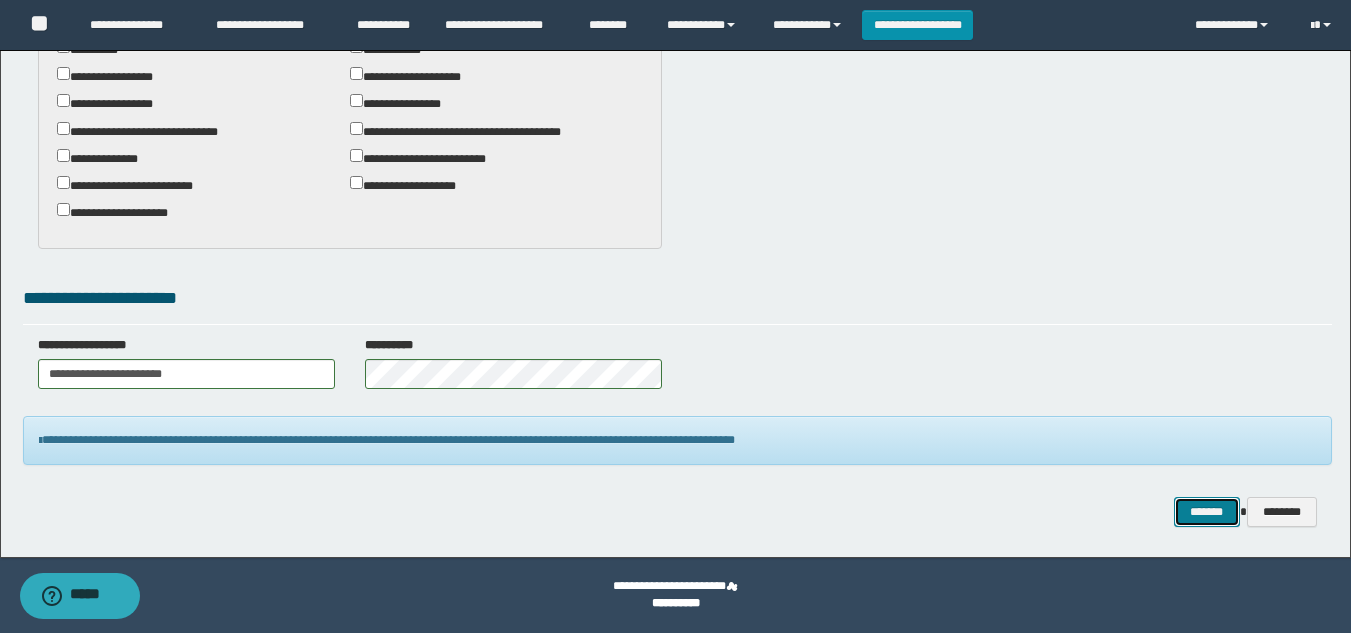 click on "*******" at bounding box center (1207, 512) 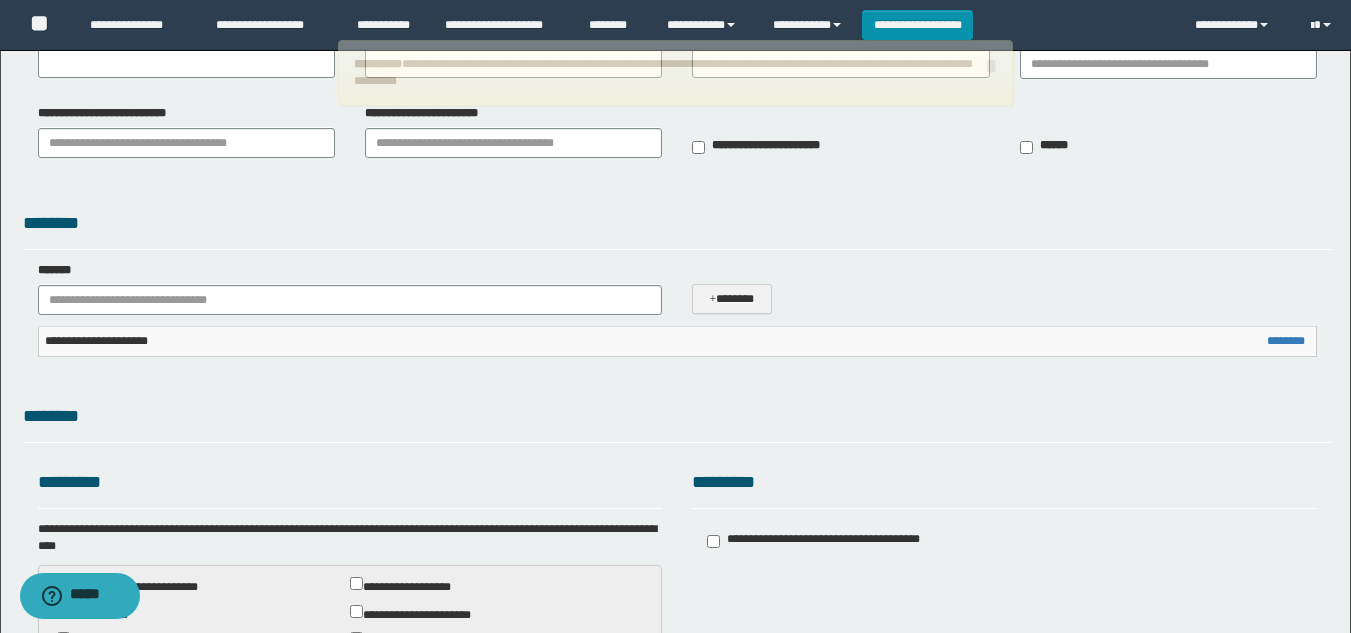 scroll, scrollTop: 0, scrollLeft: 0, axis: both 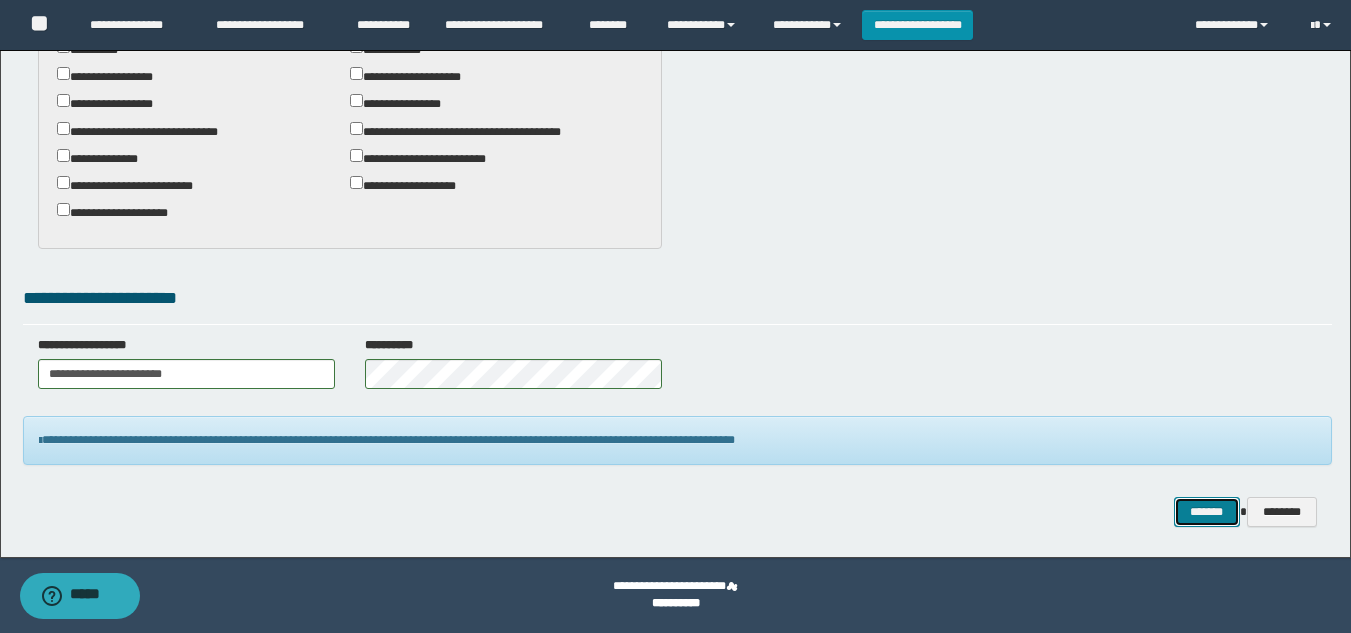 click on "*******" at bounding box center (1207, 512) 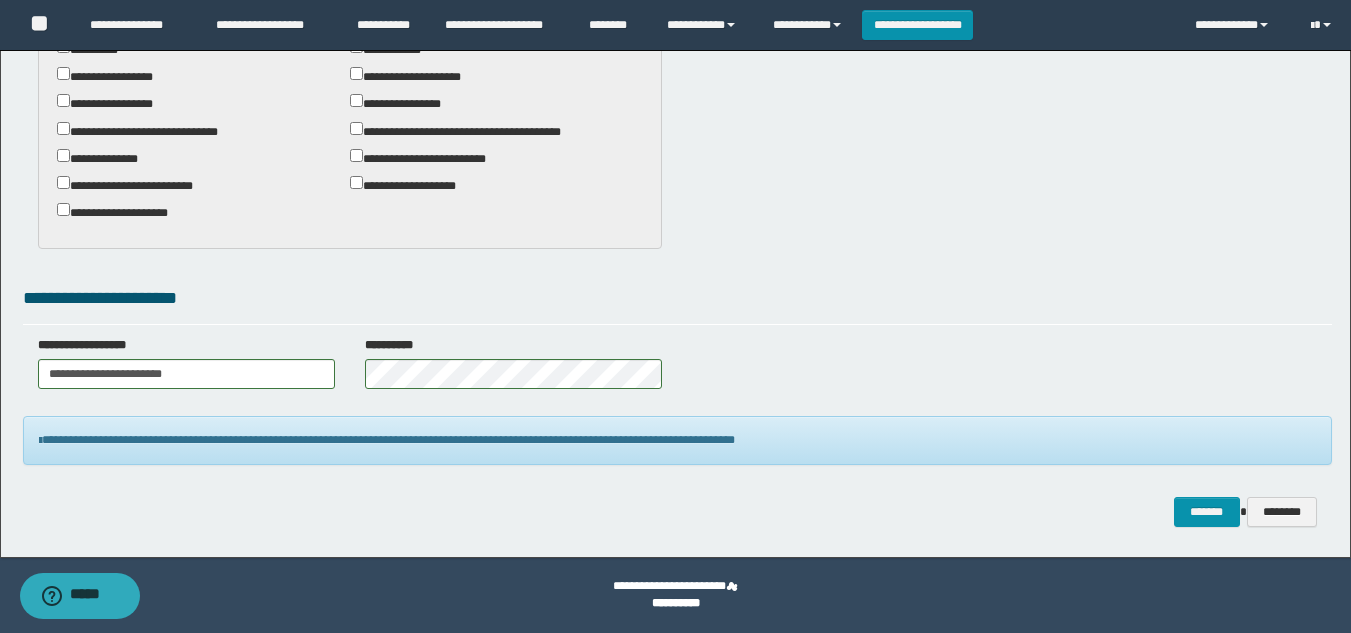 click on "**********" at bounding box center [675, -140] 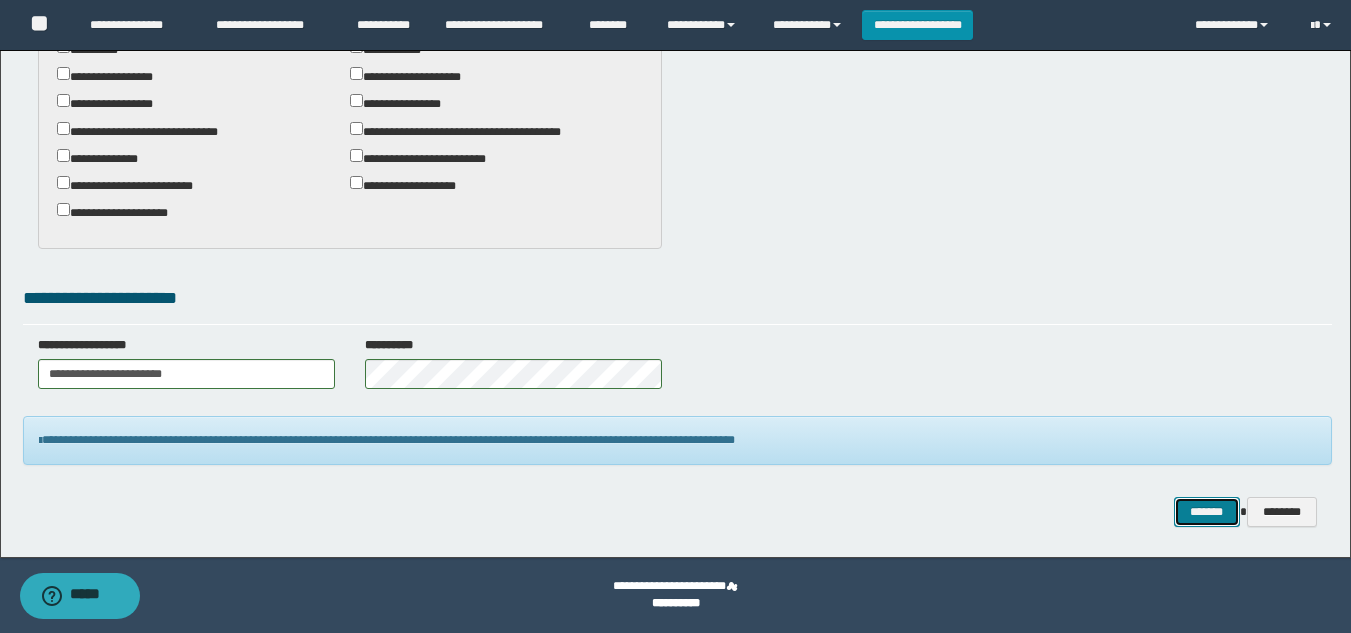 click on "*******" at bounding box center [1207, 512] 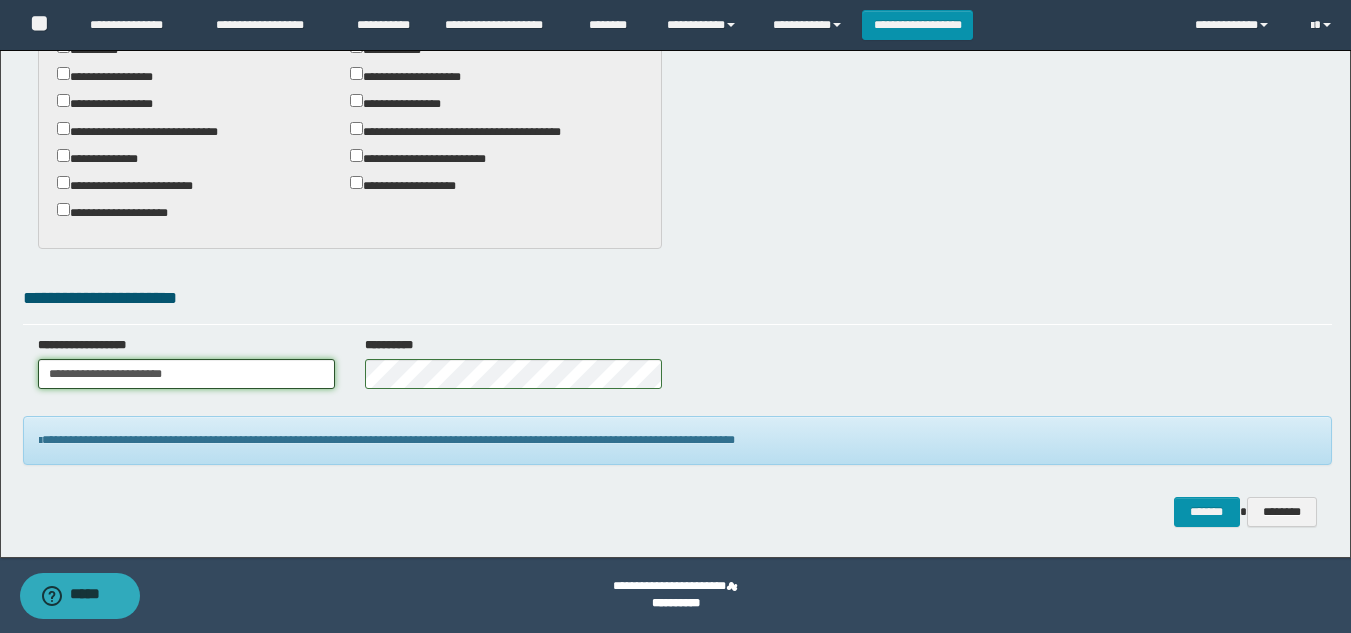 click on "**********" at bounding box center (186, 374) 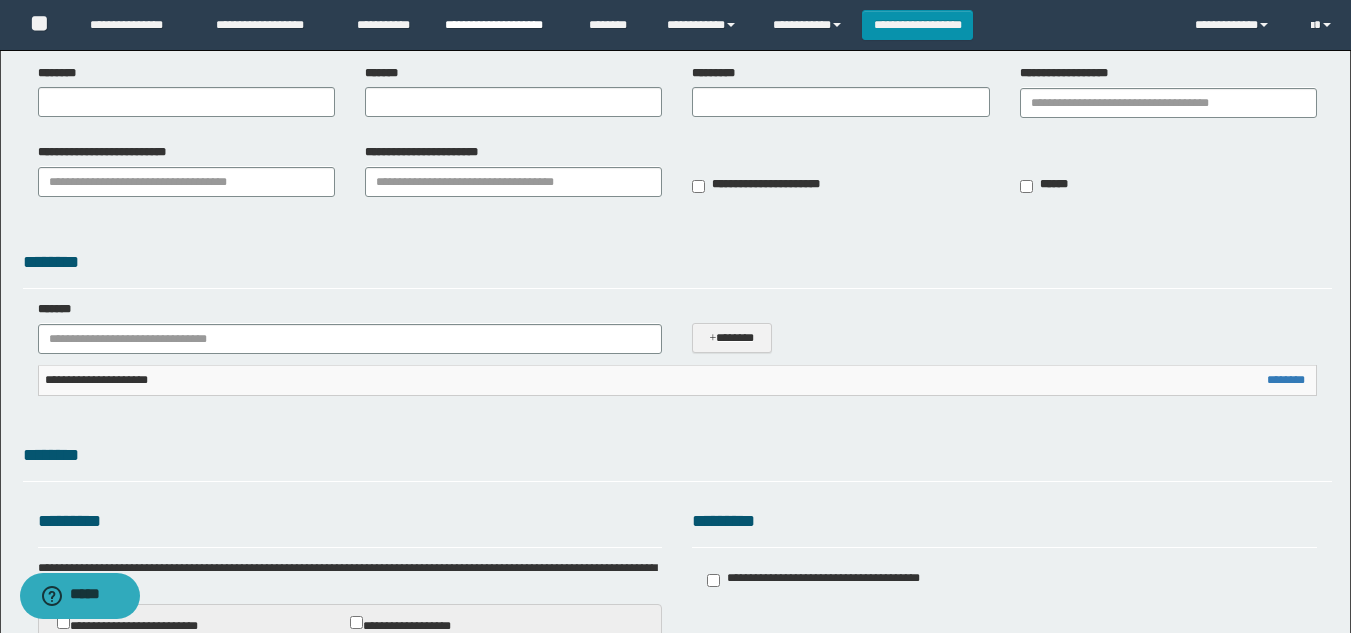 scroll, scrollTop: 0, scrollLeft: 0, axis: both 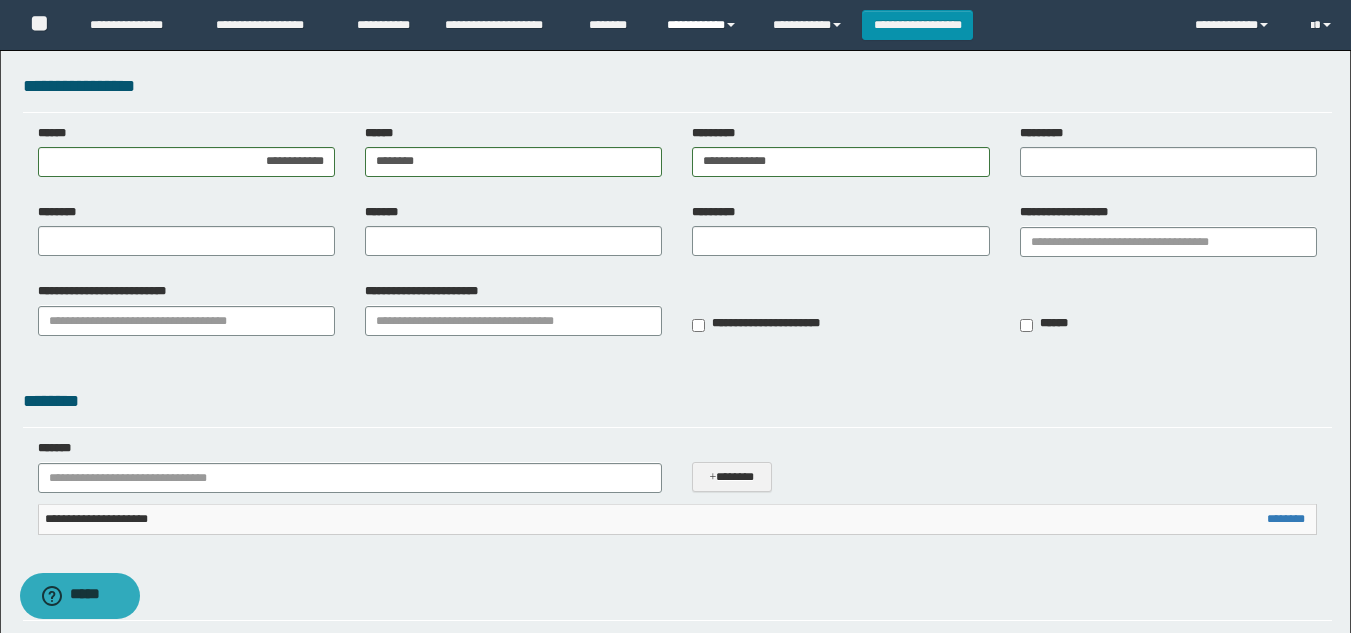 click on "**********" at bounding box center (705, 25) 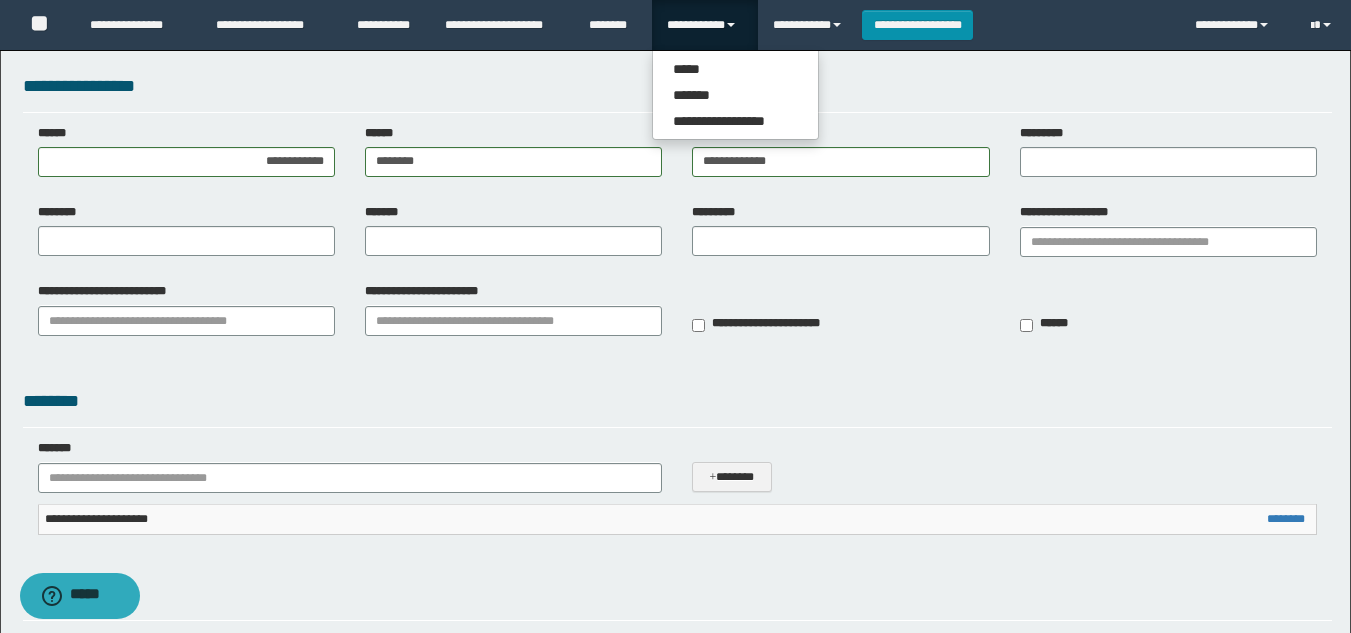 click on "**********" at bounding box center (677, 87) 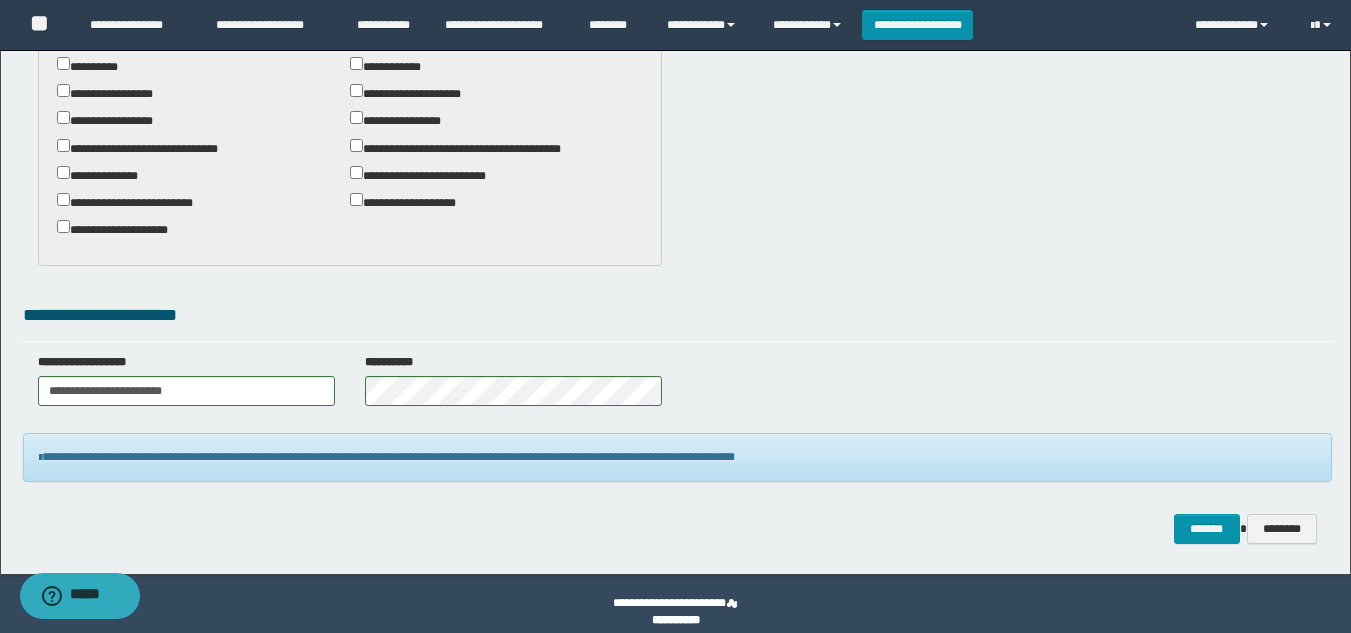 scroll, scrollTop: 878, scrollLeft: 0, axis: vertical 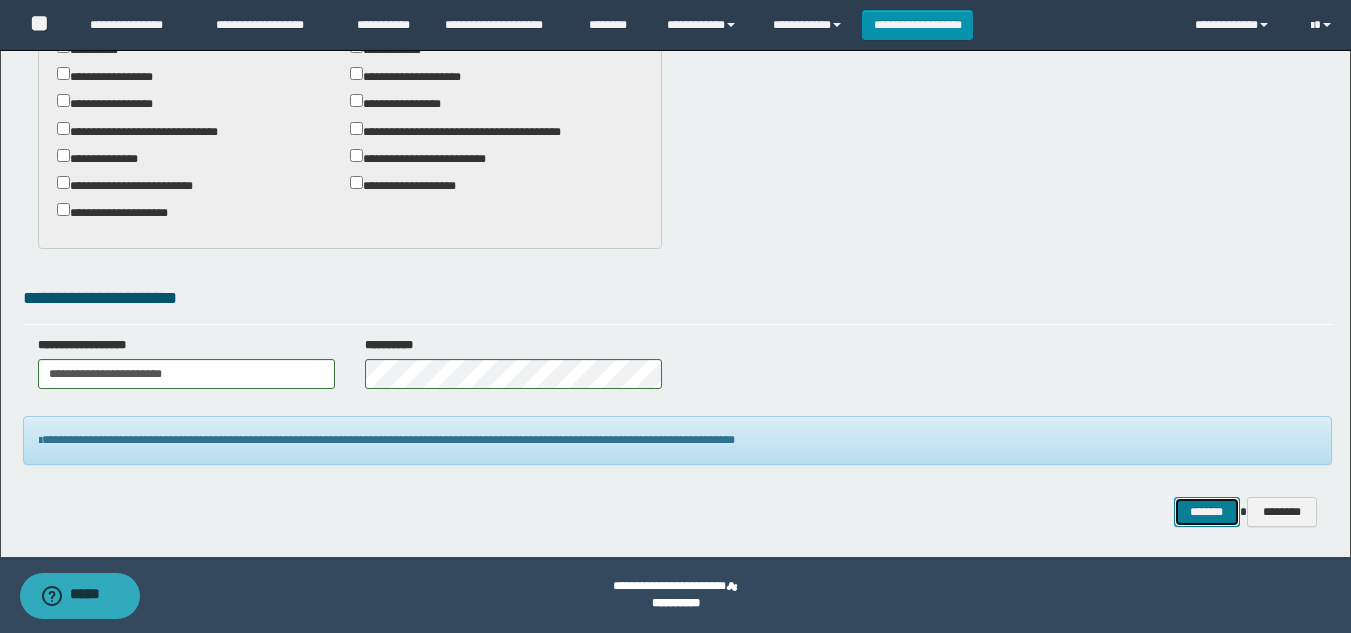 click on "*******" at bounding box center [1207, 512] 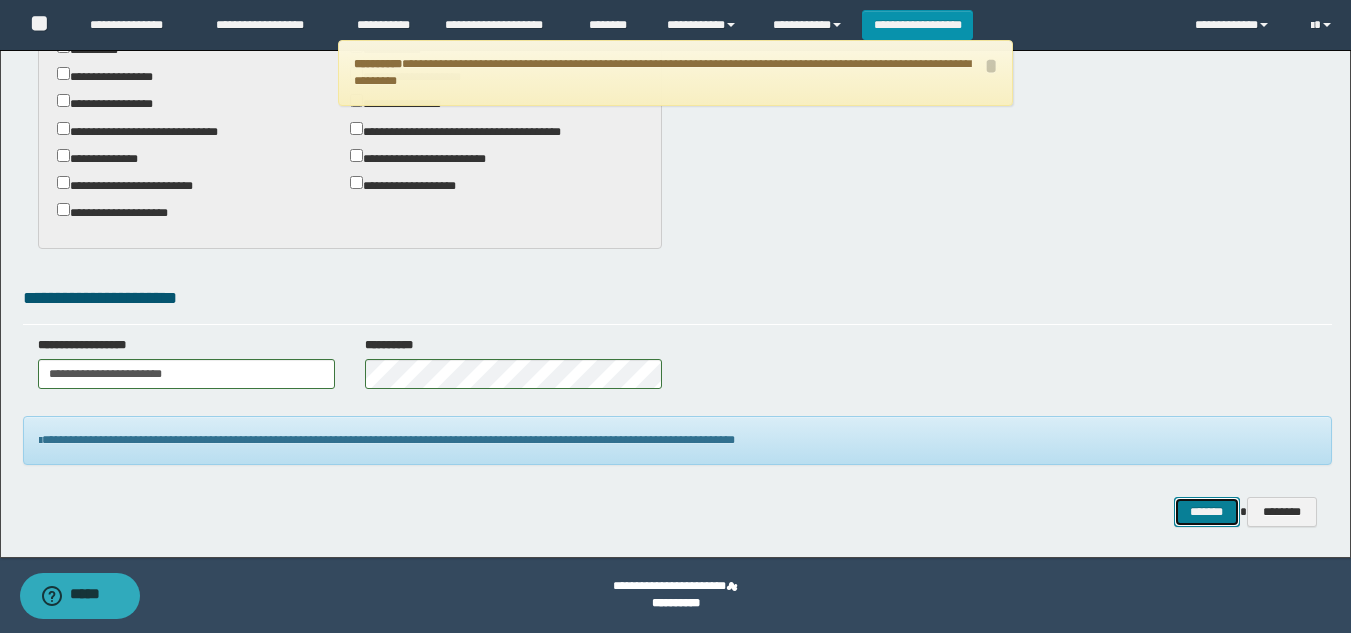 type 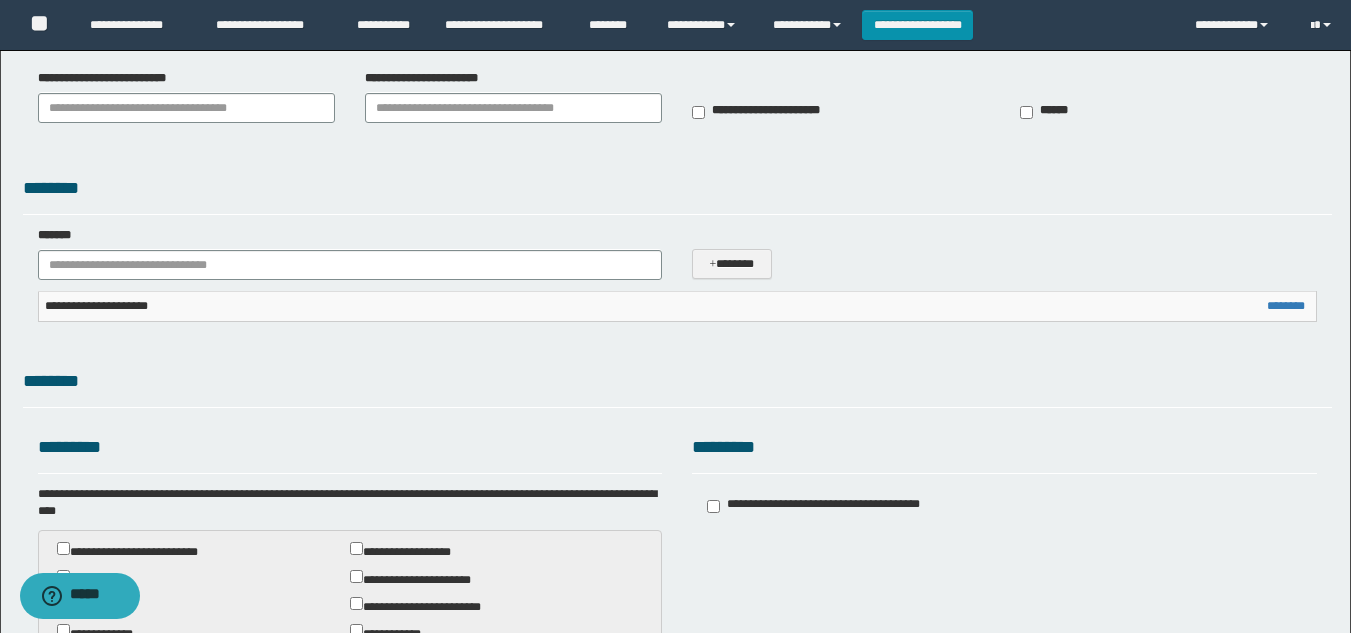scroll, scrollTop: 0, scrollLeft: 0, axis: both 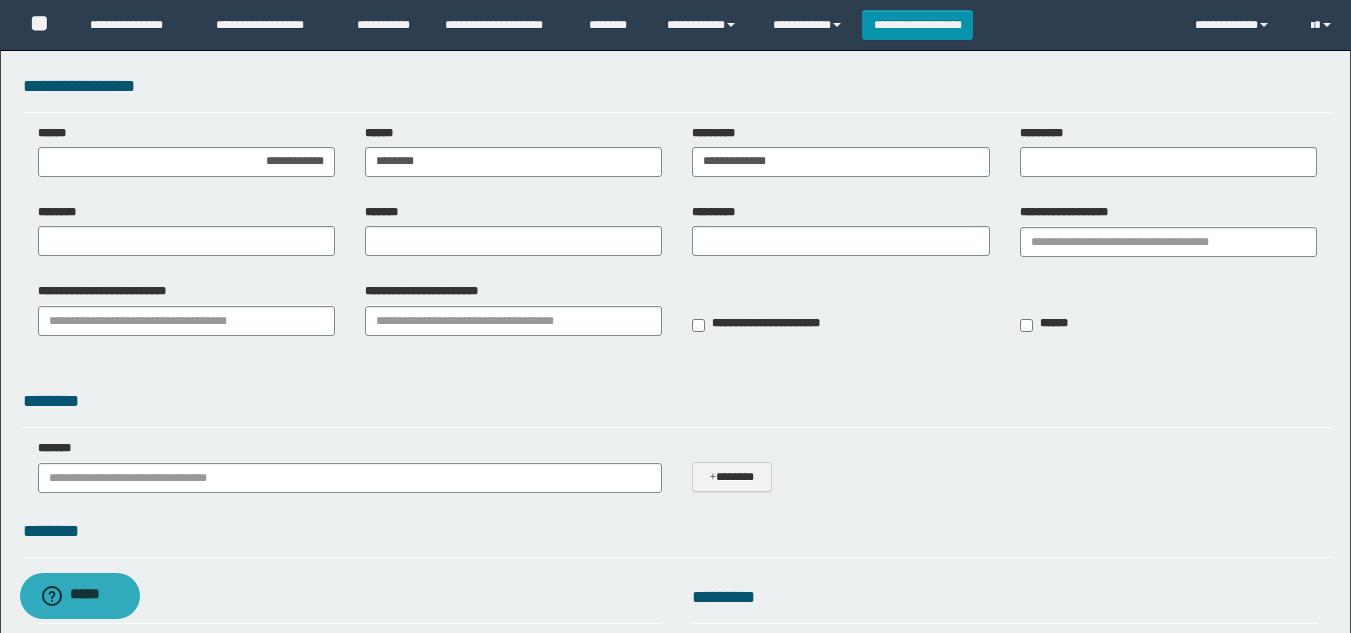 type on "**********" 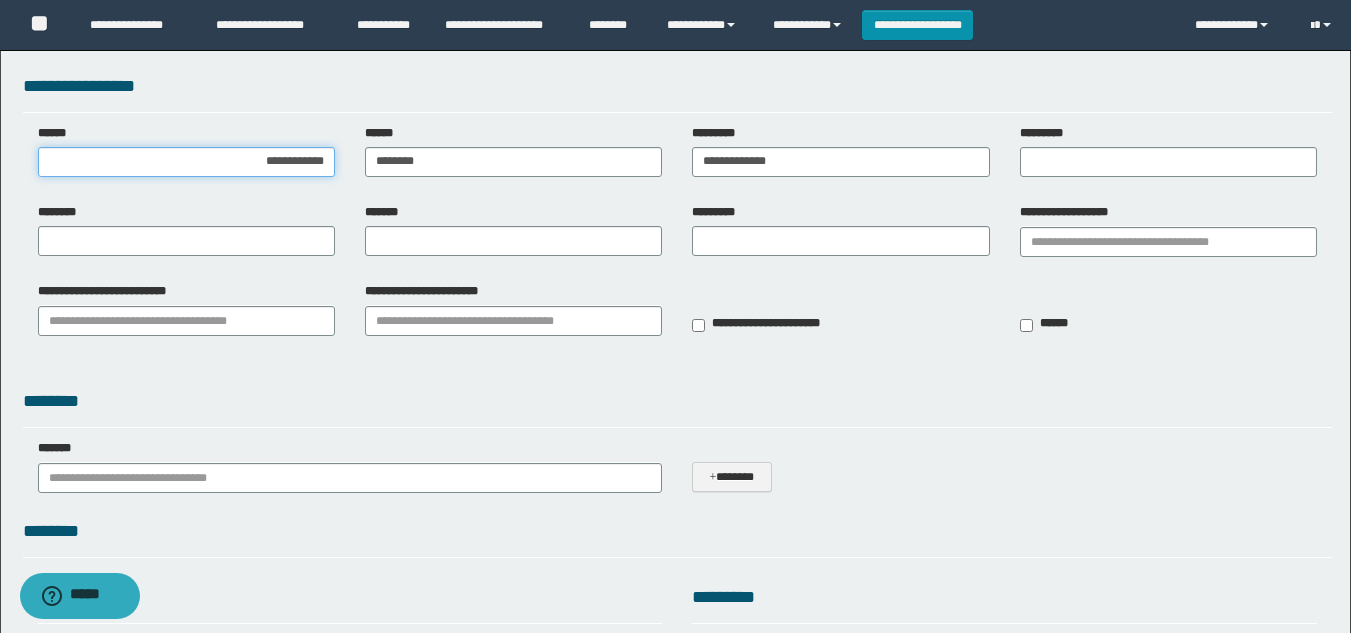 click on "**********" at bounding box center [186, 162] 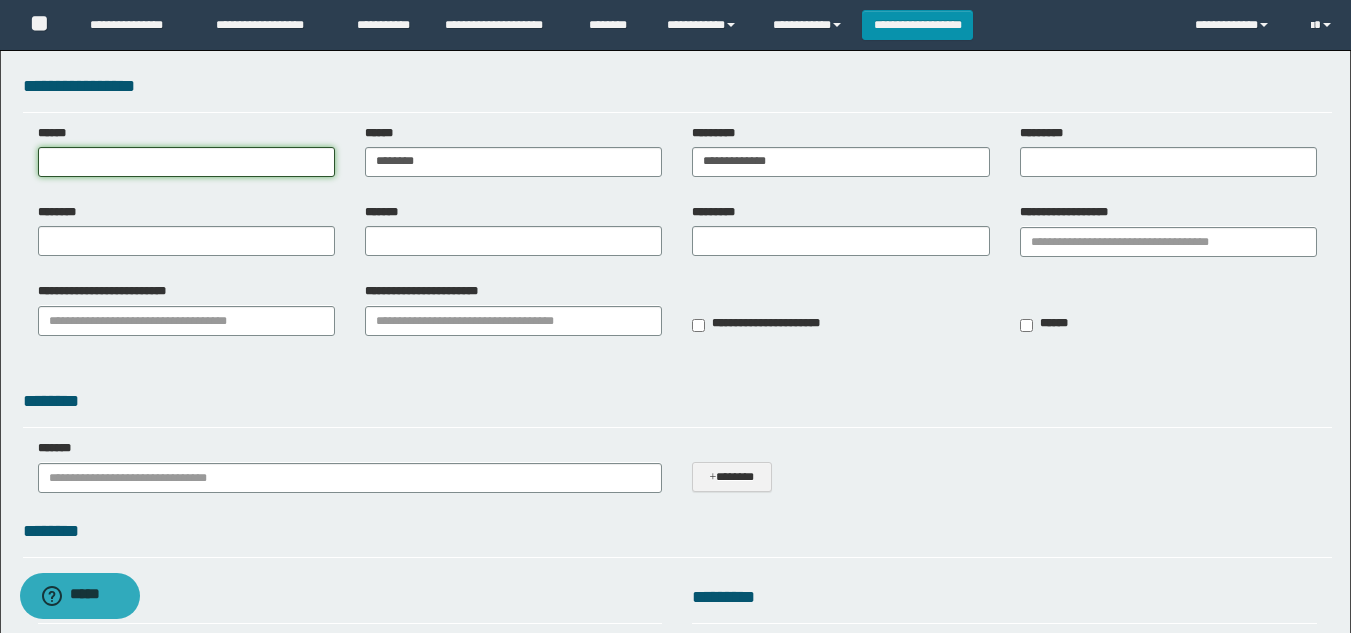 type on "**********" 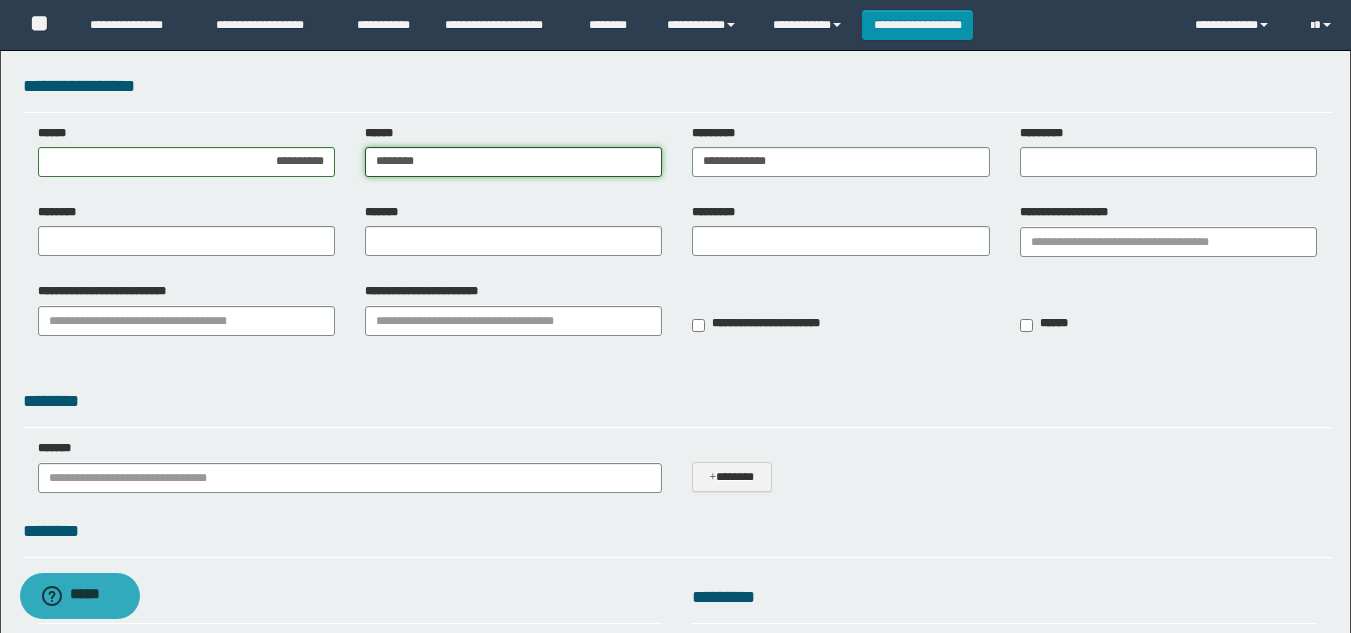 drag, startPoint x: 534, startPoint y: 174, endPoint x: 353, endPoint y: 162, distance: 181.39735 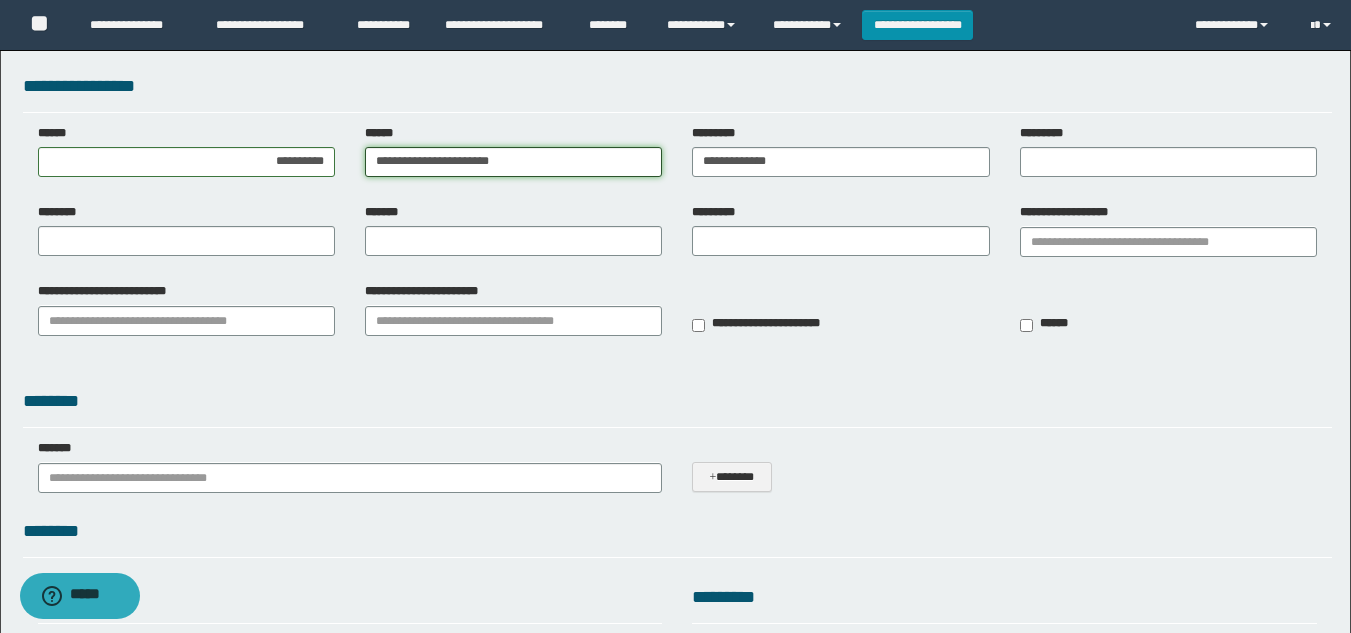 drag, startPoint x: 464, startPoint y: 164, endPoint x: 346, endPoint y: 169, distance: 118.10589 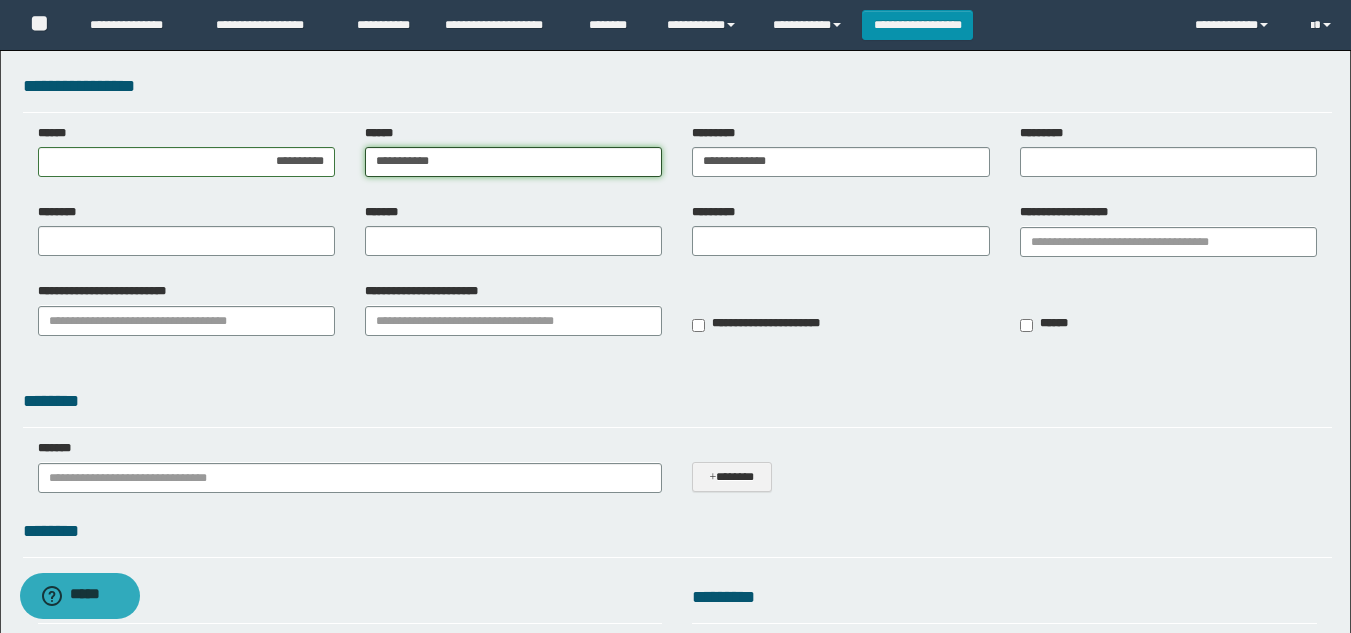 type on "**********" 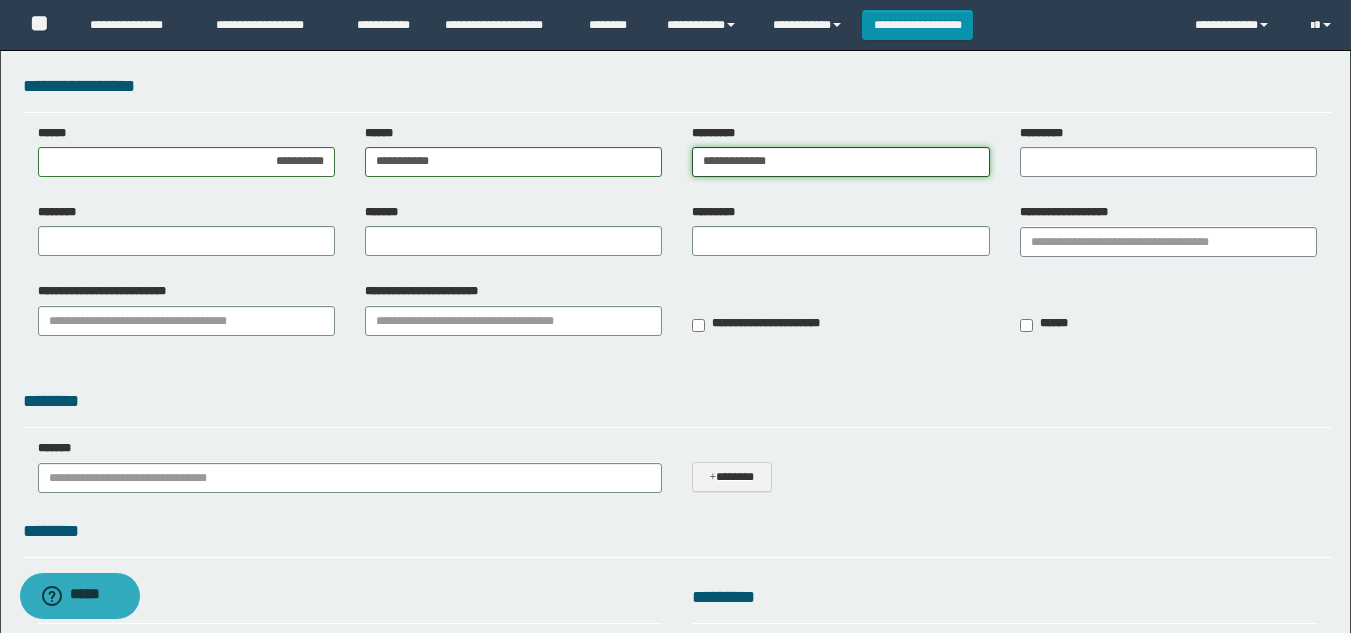 drag, startPoint x: 845, startPoint y: 156, endPoint x: 337, endPoint y: 159, distance: 508.00885 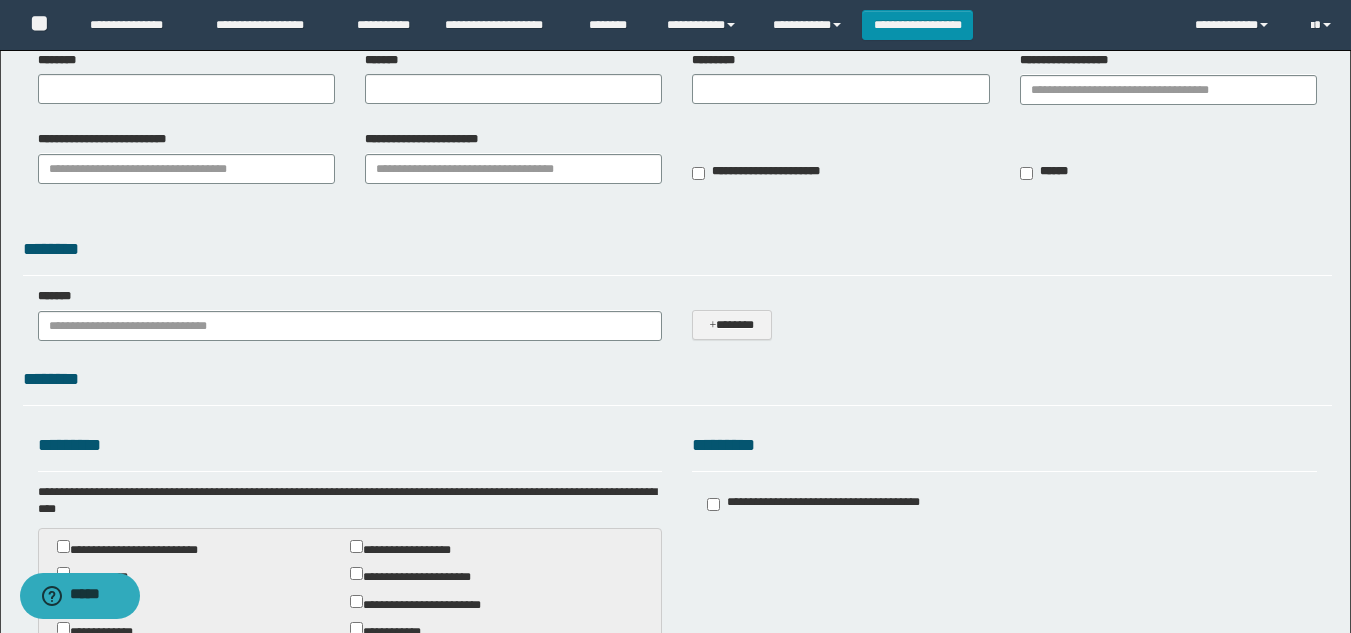 scroll, scrollTop: 200, scrollLeft: 0, axis: vertical 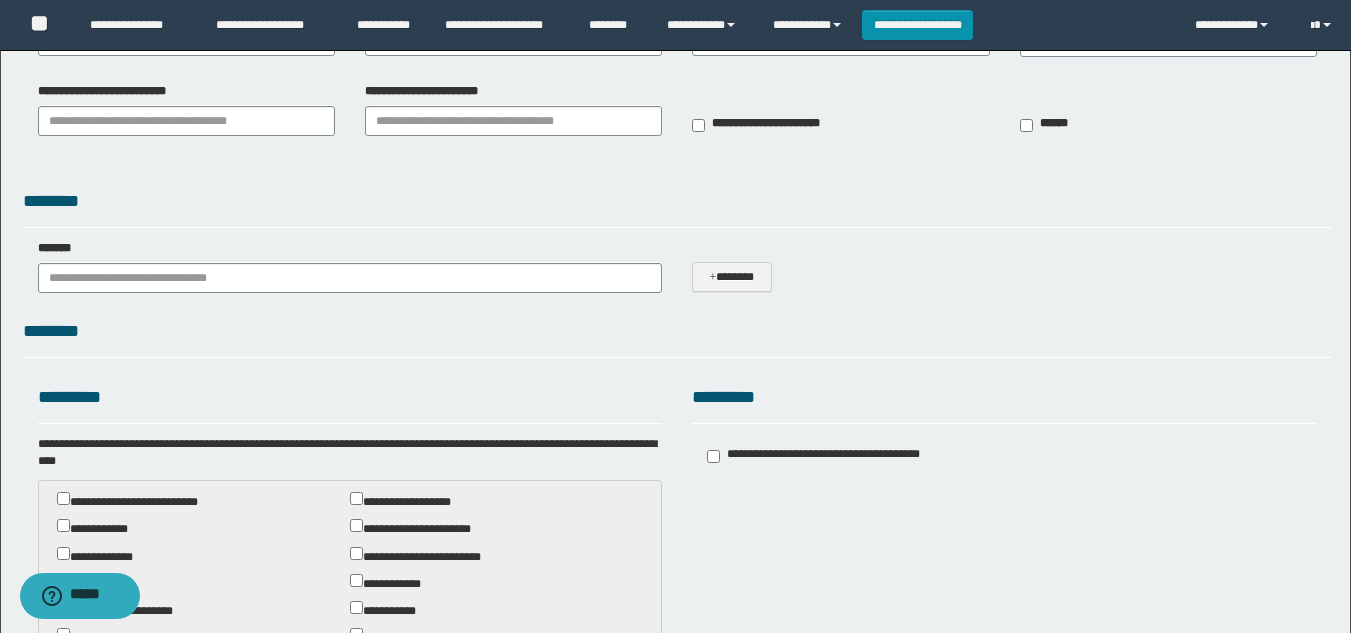 type on "**********" 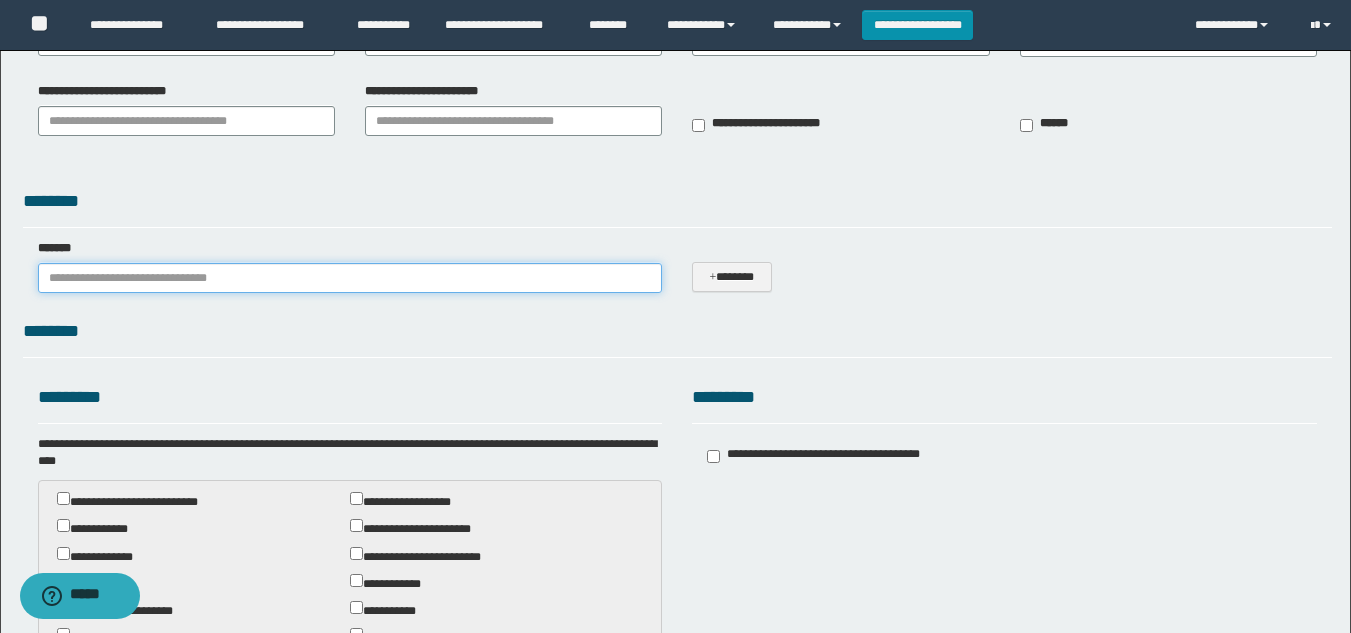 click on "*******" at bounding box center (350, 278) 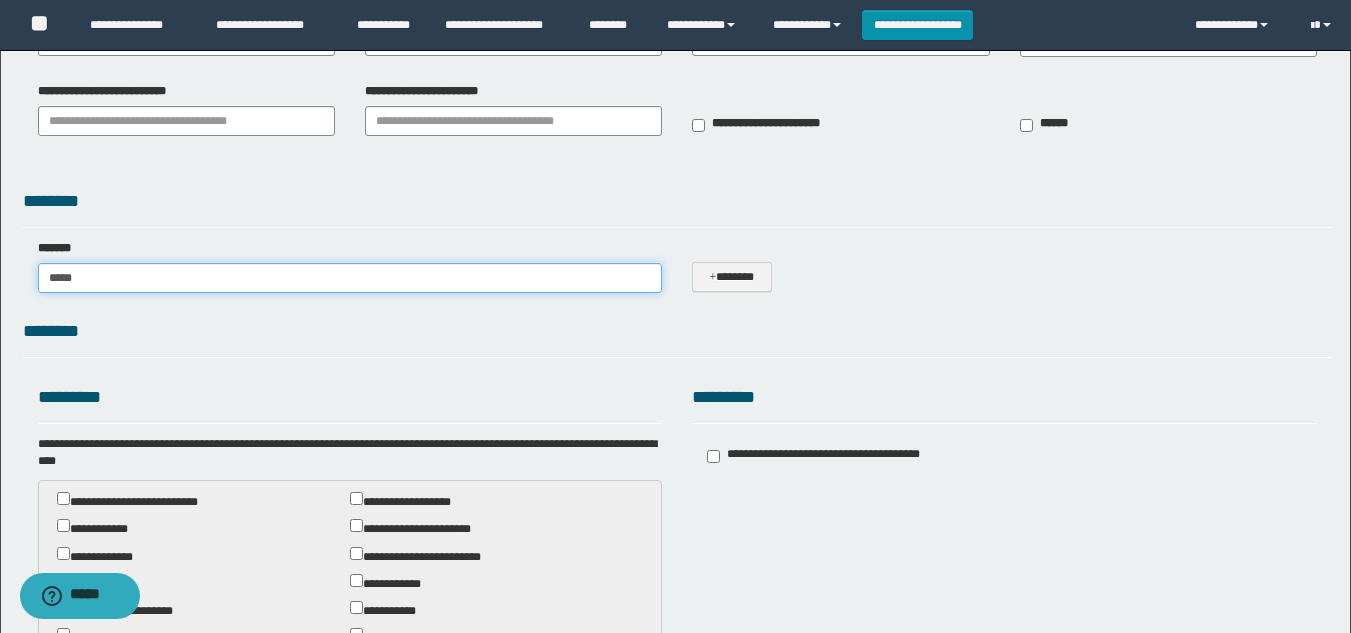 type on "******" 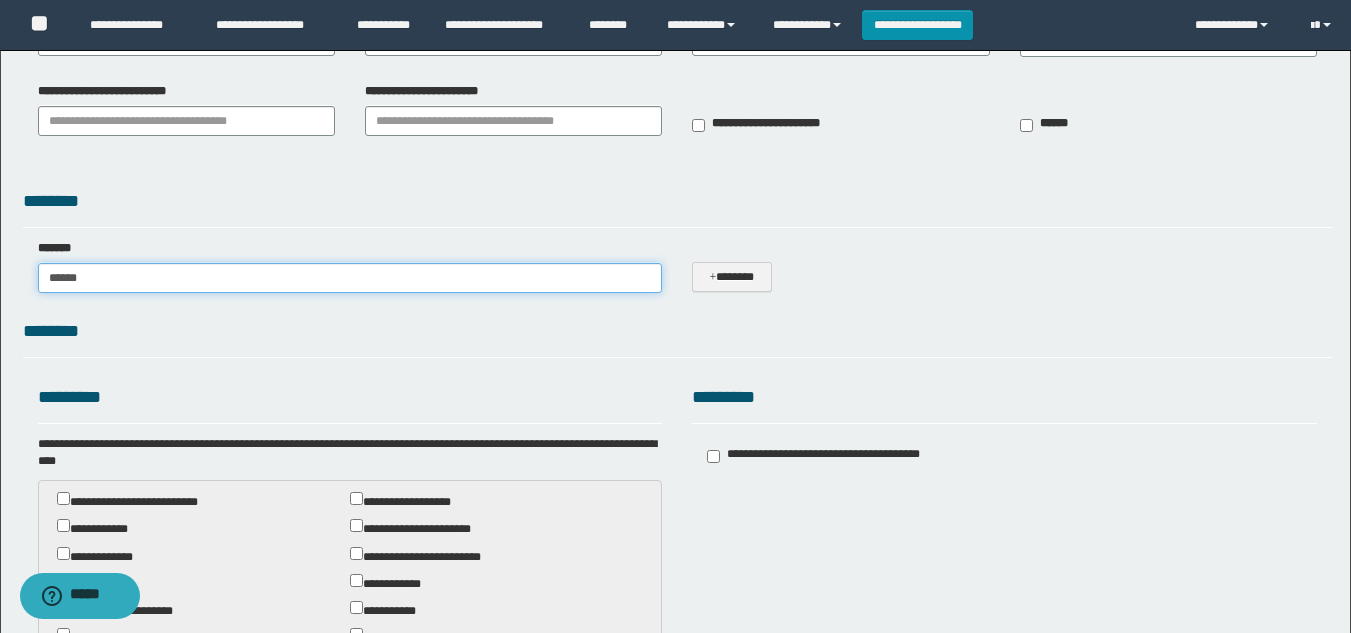 type on "**********" 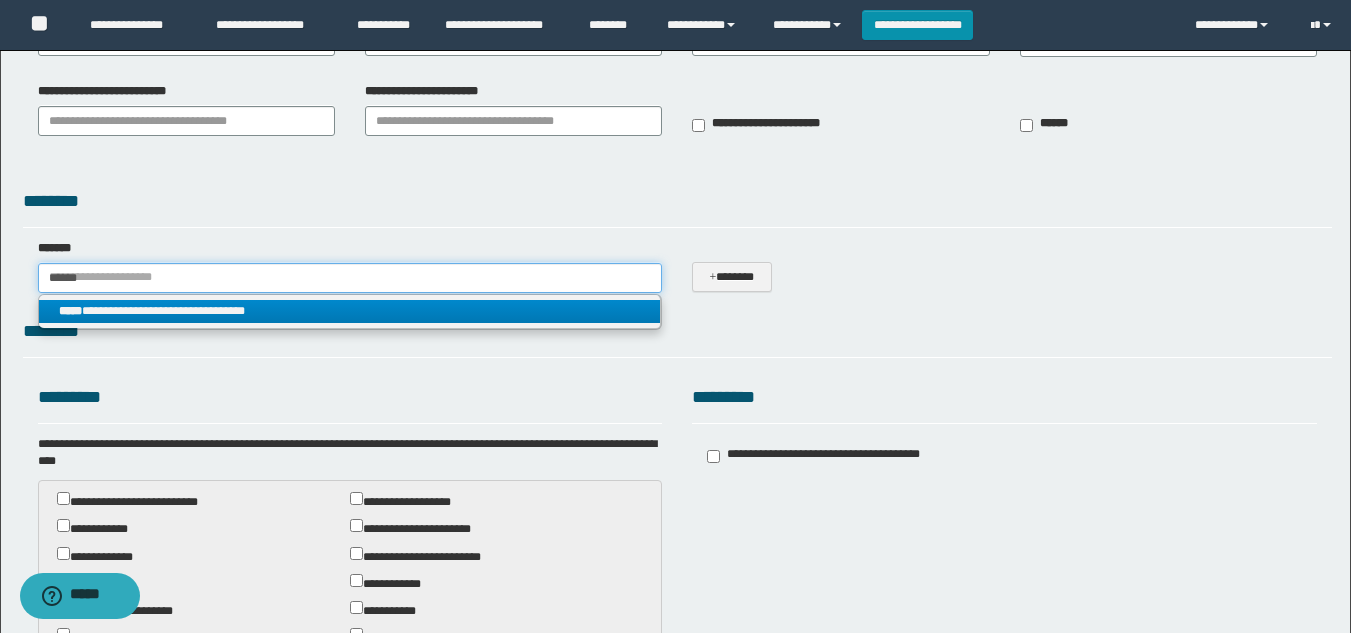 type on "******" 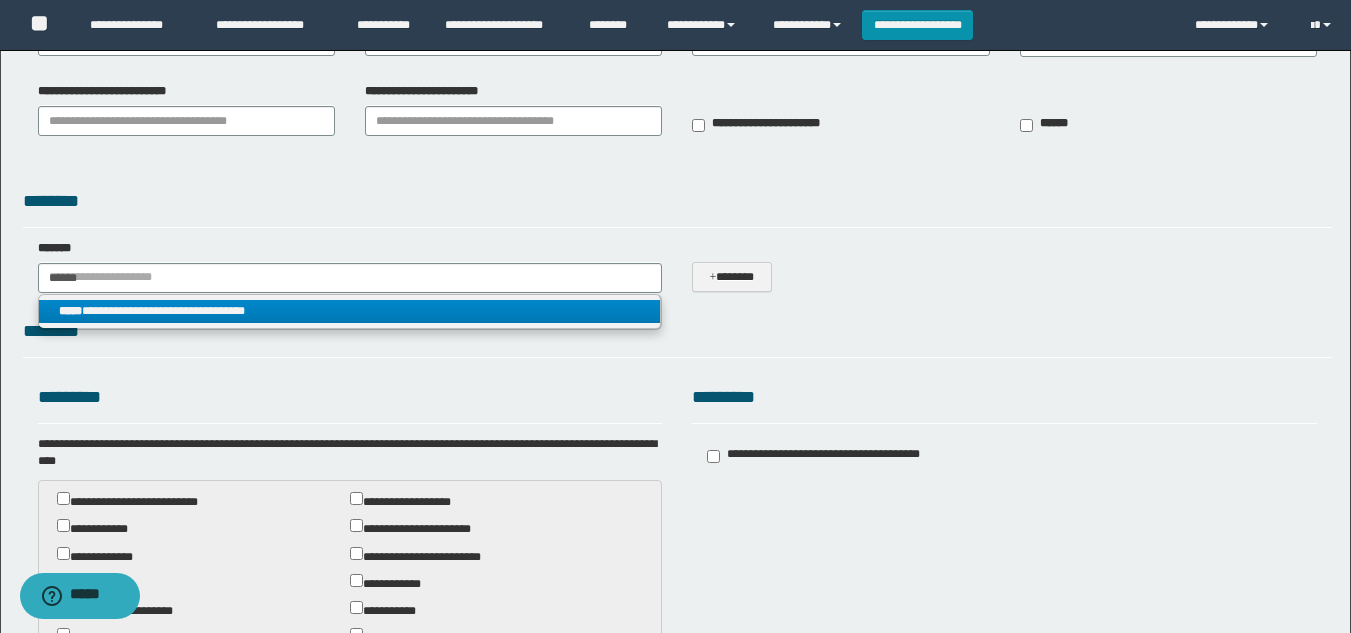 click on "**********" at bounding box center [350, 312] 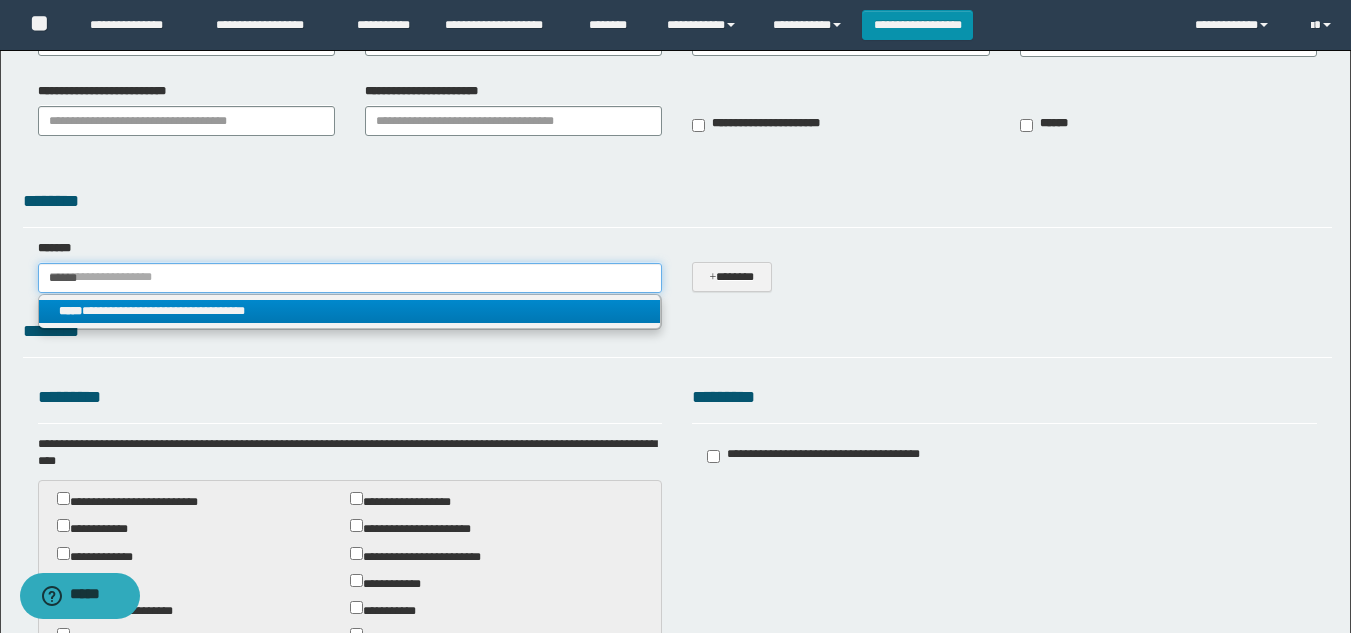 type 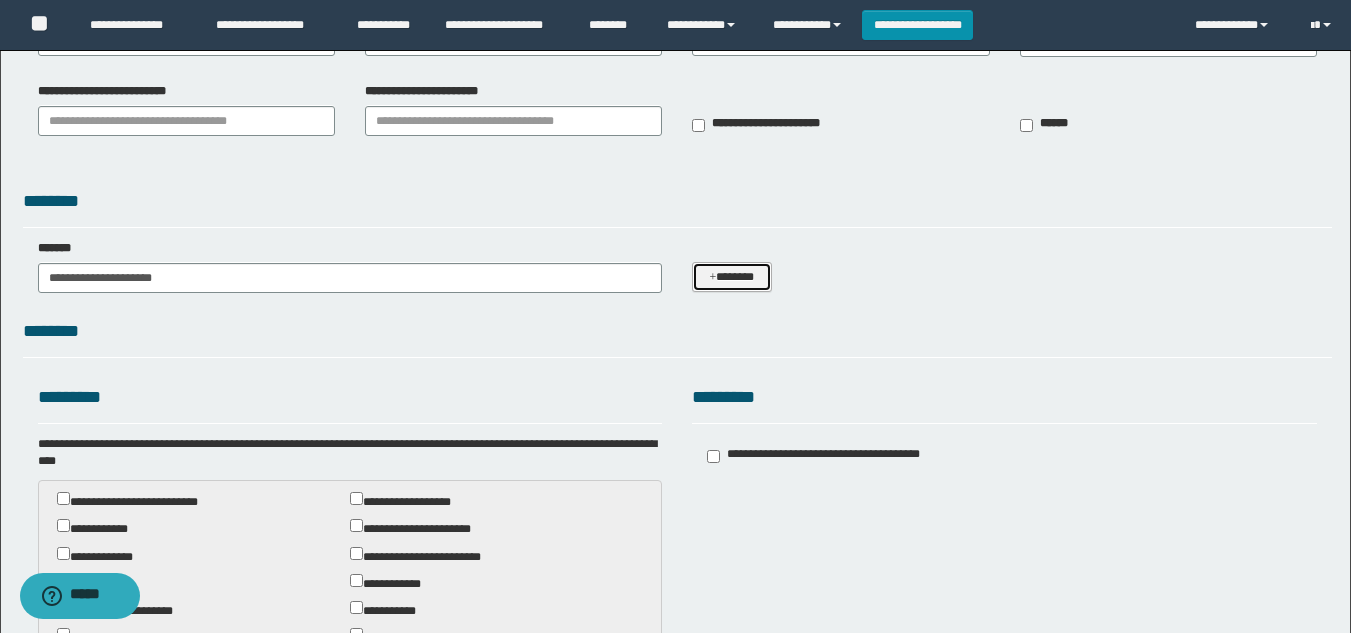 click on "*******" at bounding box center [731, 277] 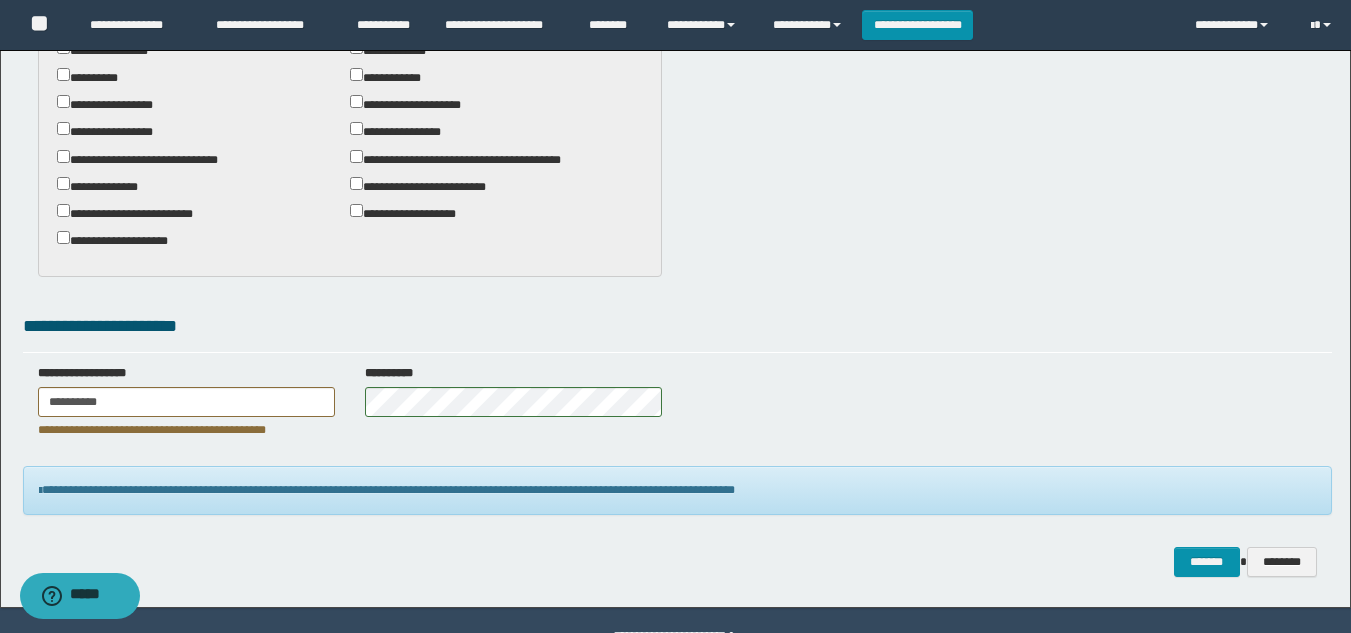 scroll, scrollTop: 900, scrollLeft: 0, axis: vertical 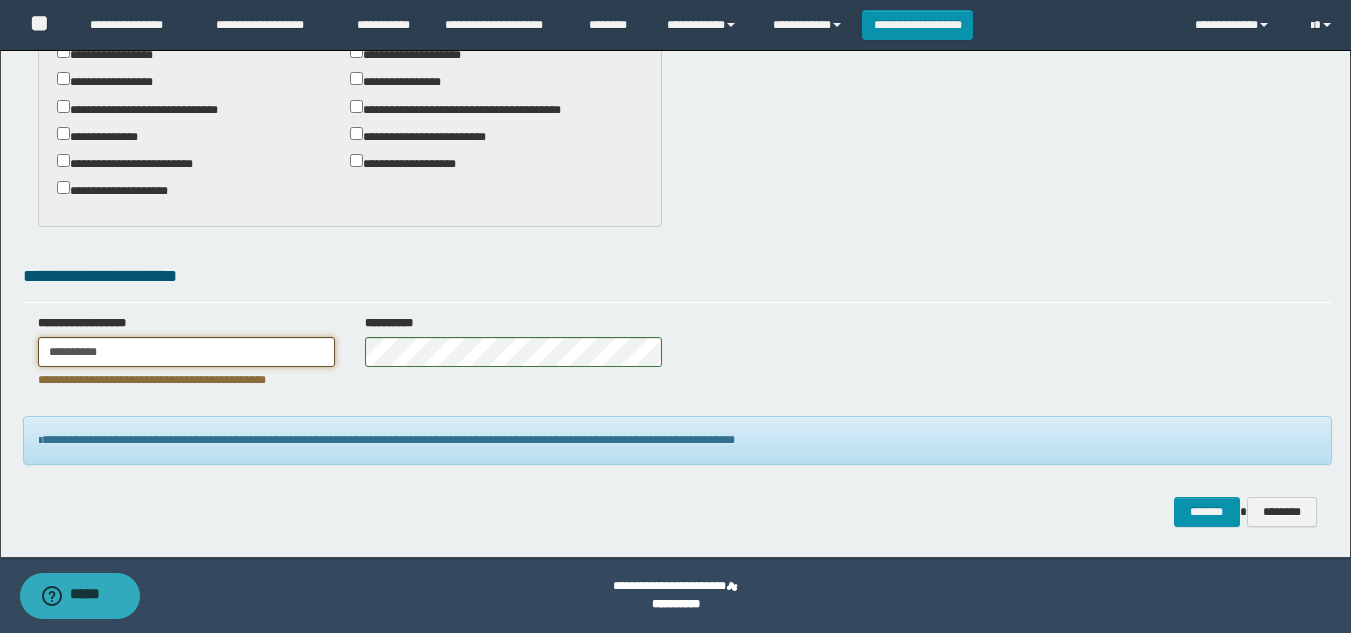drag, startPoint x: 63, startPoint y: 352, endPoint x: 0, endPoint y: 298, distance: 82.9759 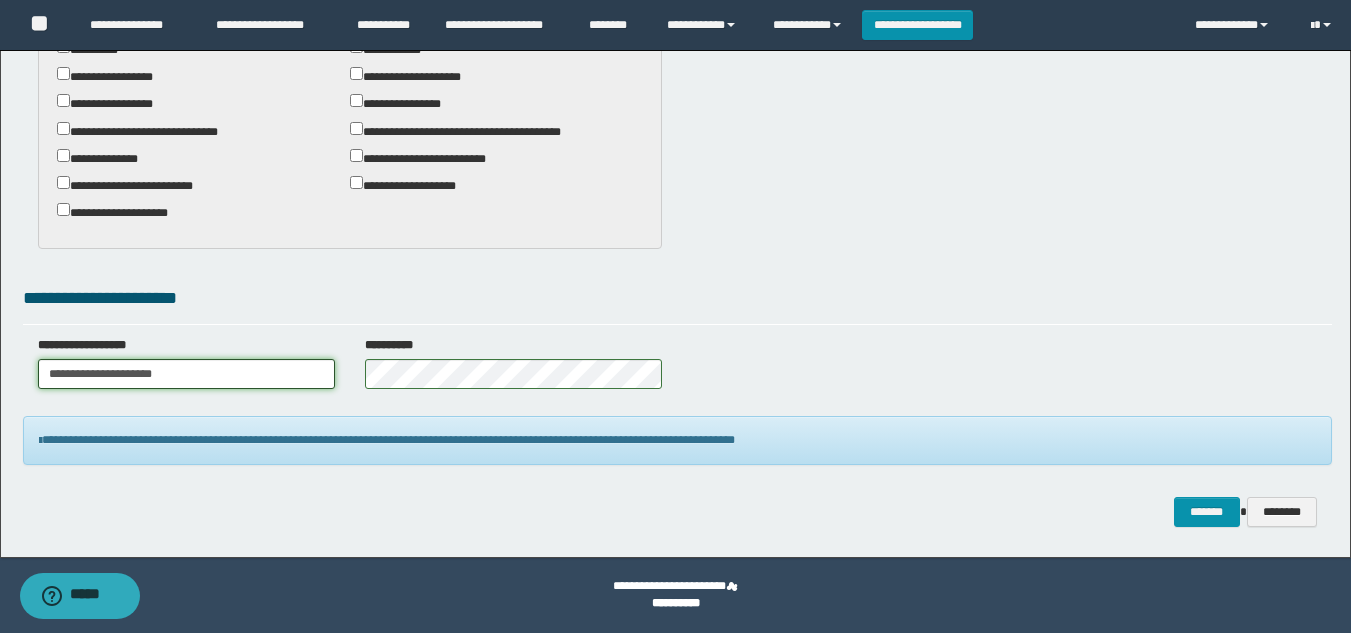 scroll, scrollTop: 878, scrollLeft: 0, axis: vertical 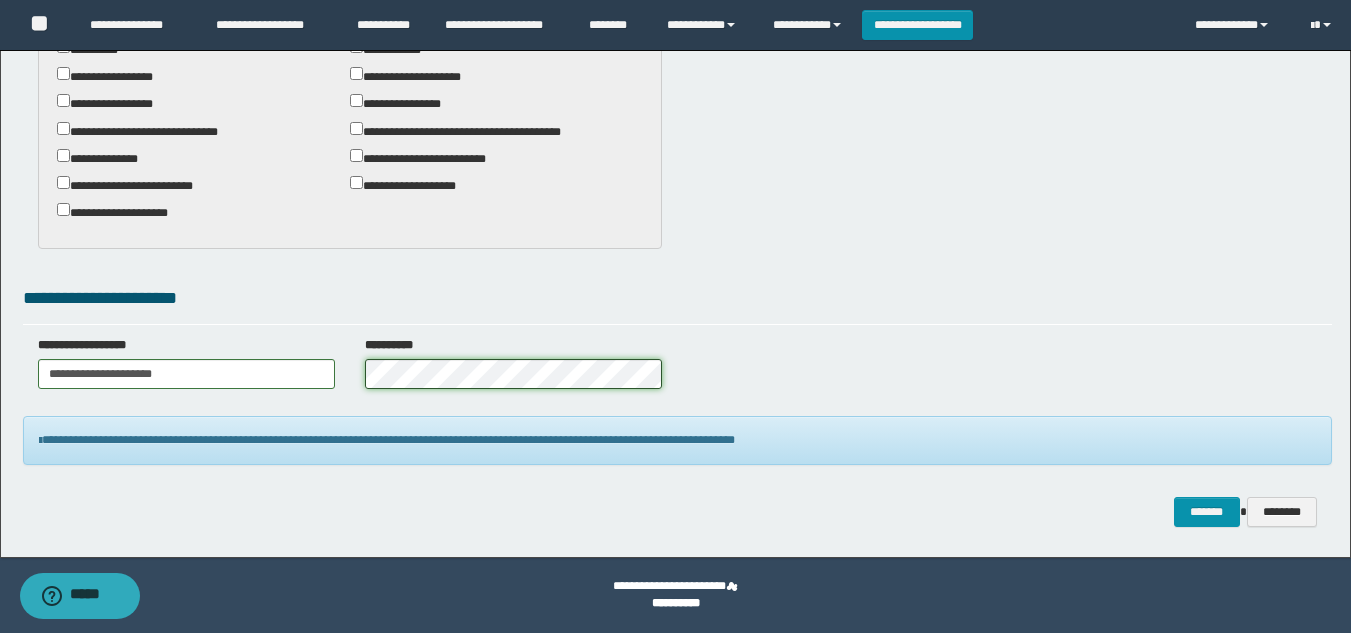 click on "**********" at bounding box center (677, 370) 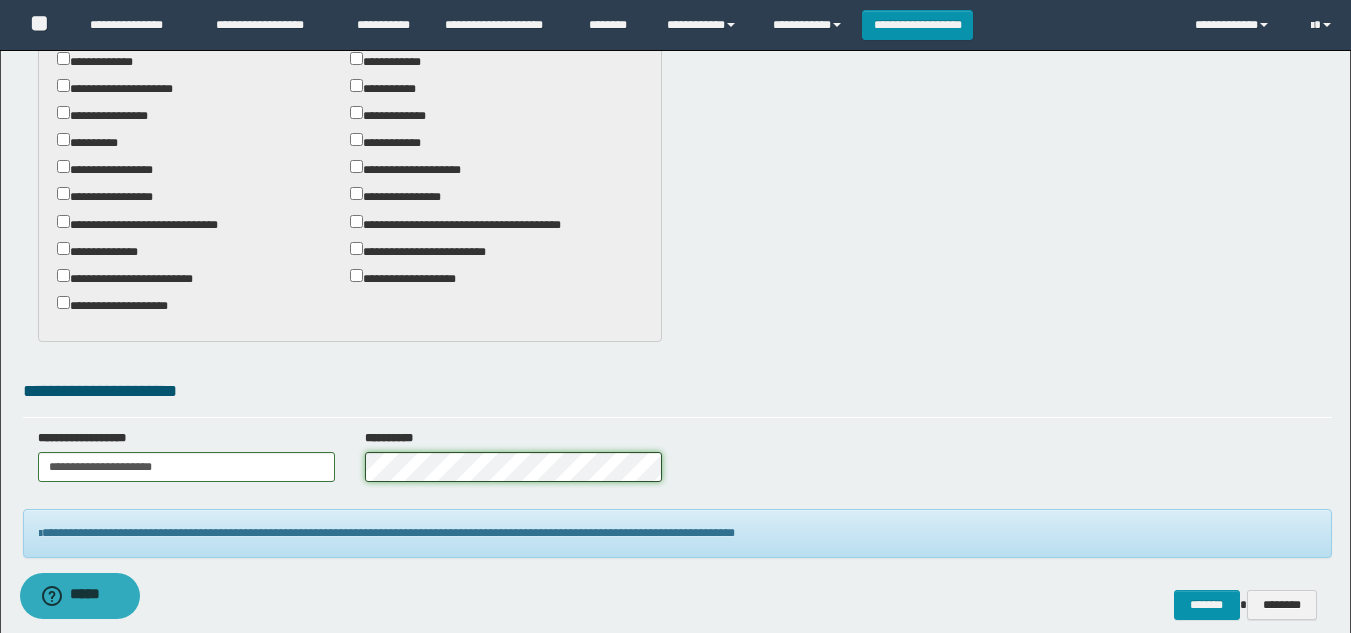scroll, scrollTop: 878, scrollLeft: 0, axis: vertical 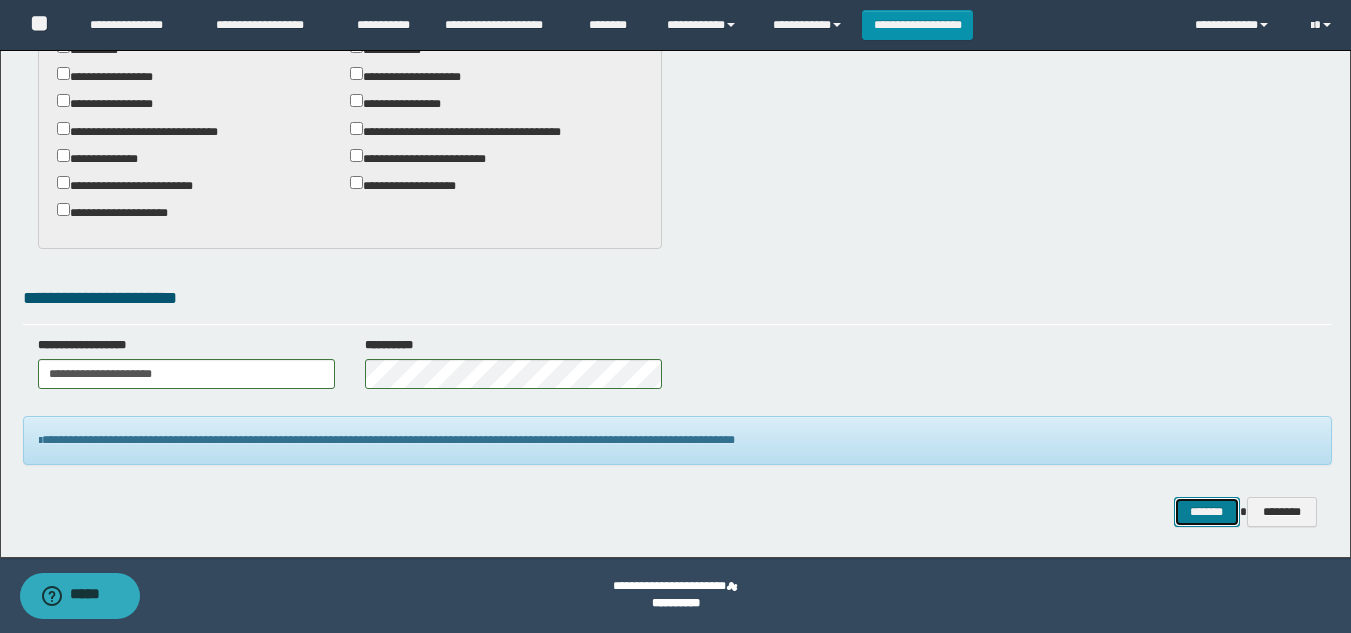 click on "*******" at bounding box center (1207, 512) 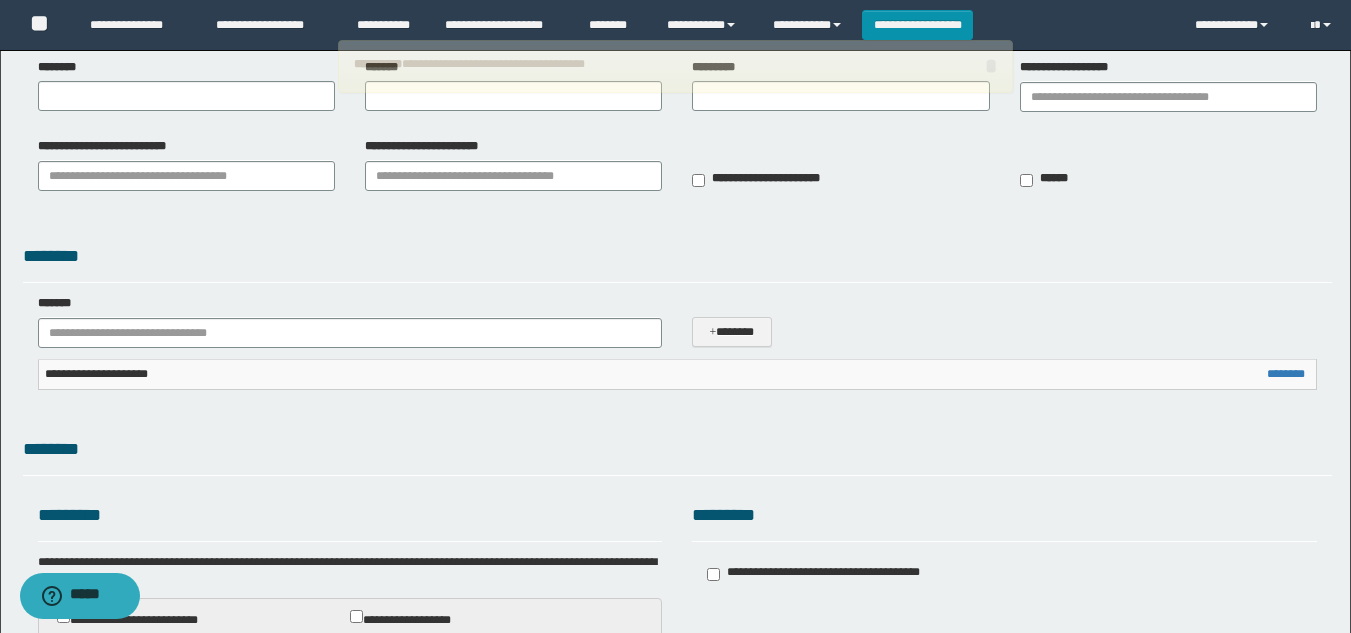 scroll, scrollTop: 0, scrollLeft: 0, axis: both 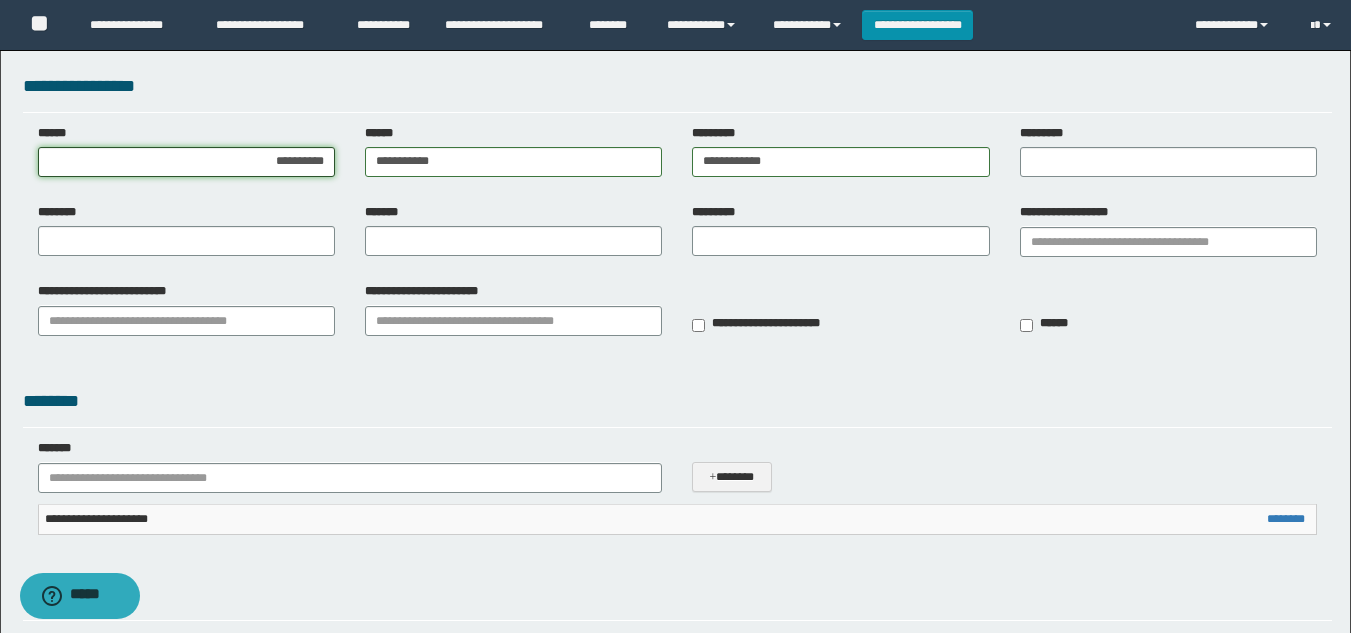 click on "**********" at bounding box center (186, 162) 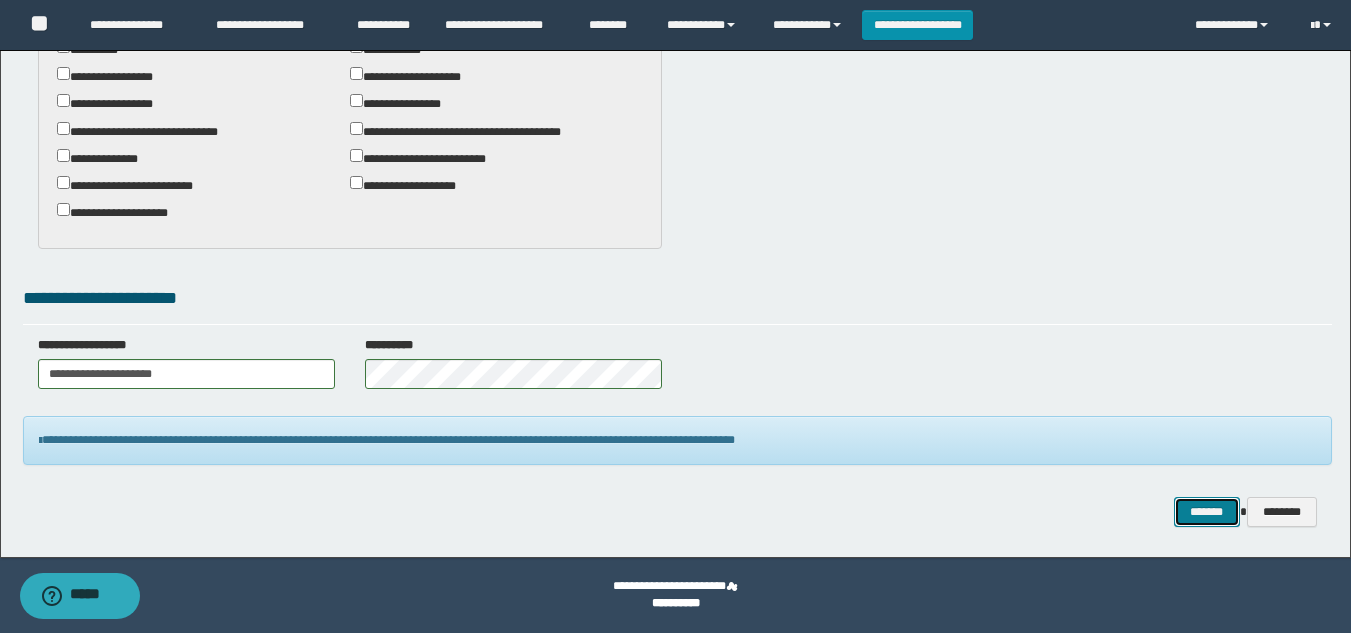 click on "*******" at bounding box center (1207, 512) 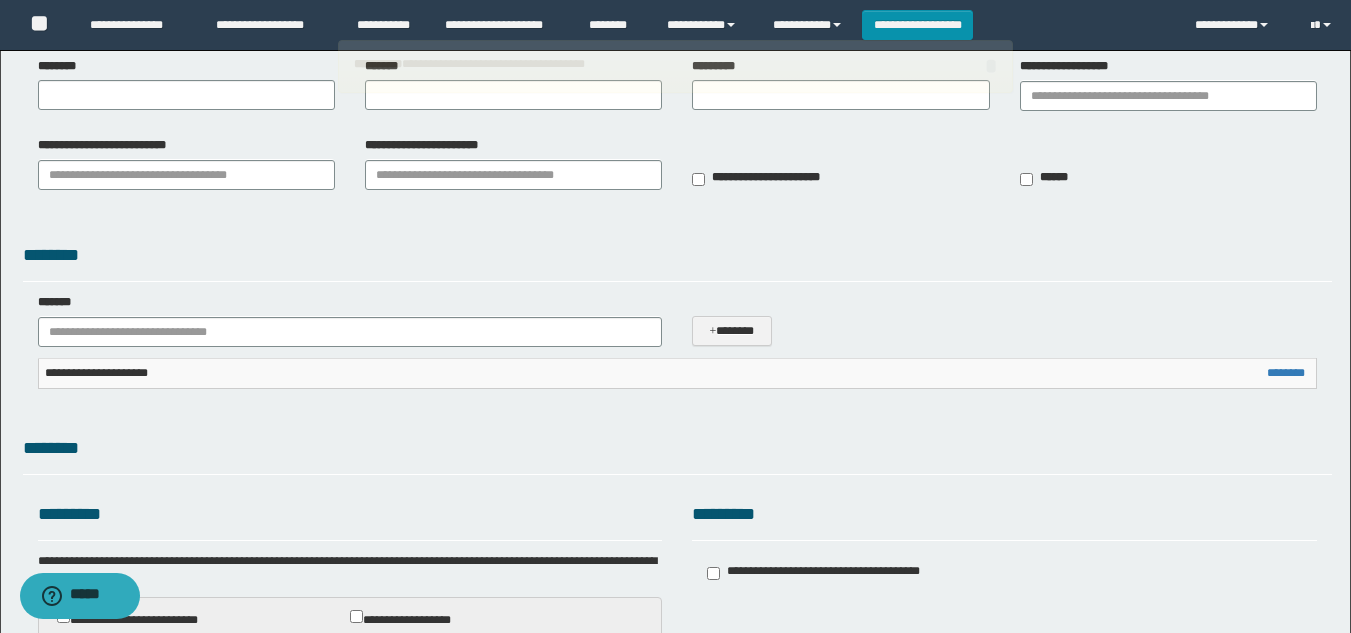 scroll, scrollTop: 0, scrollLeft: 0, axis: both 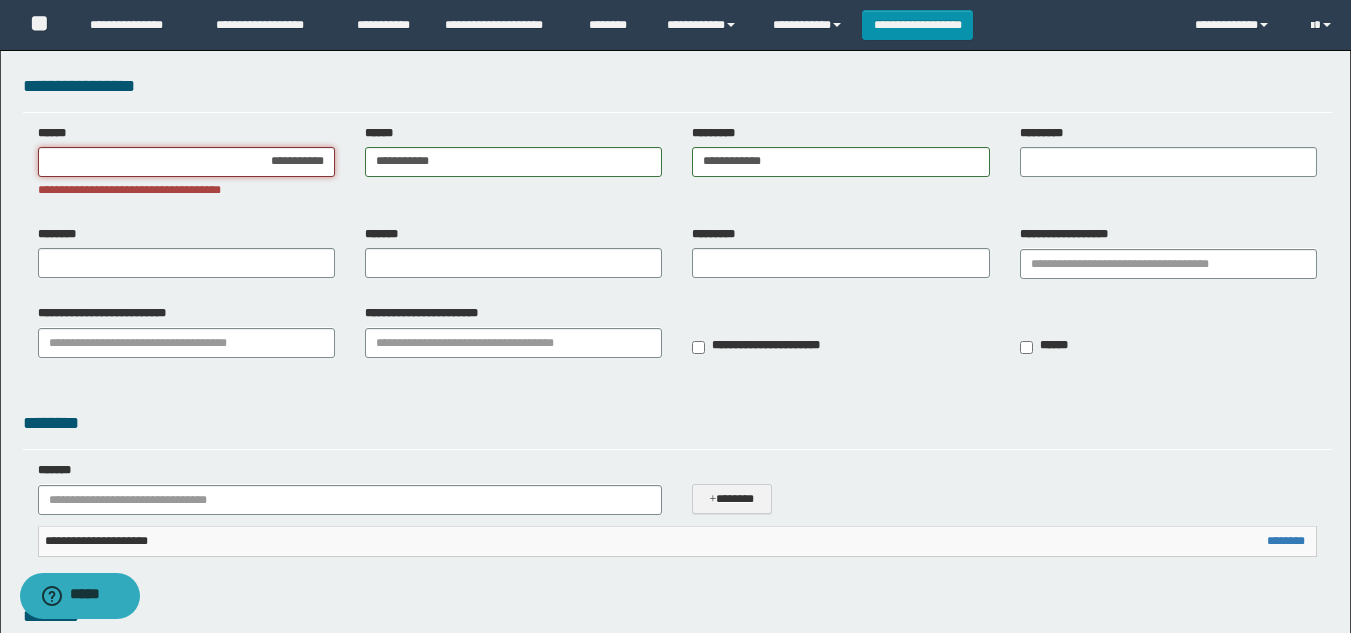 click on "**********" at bounding box center [186, 162] 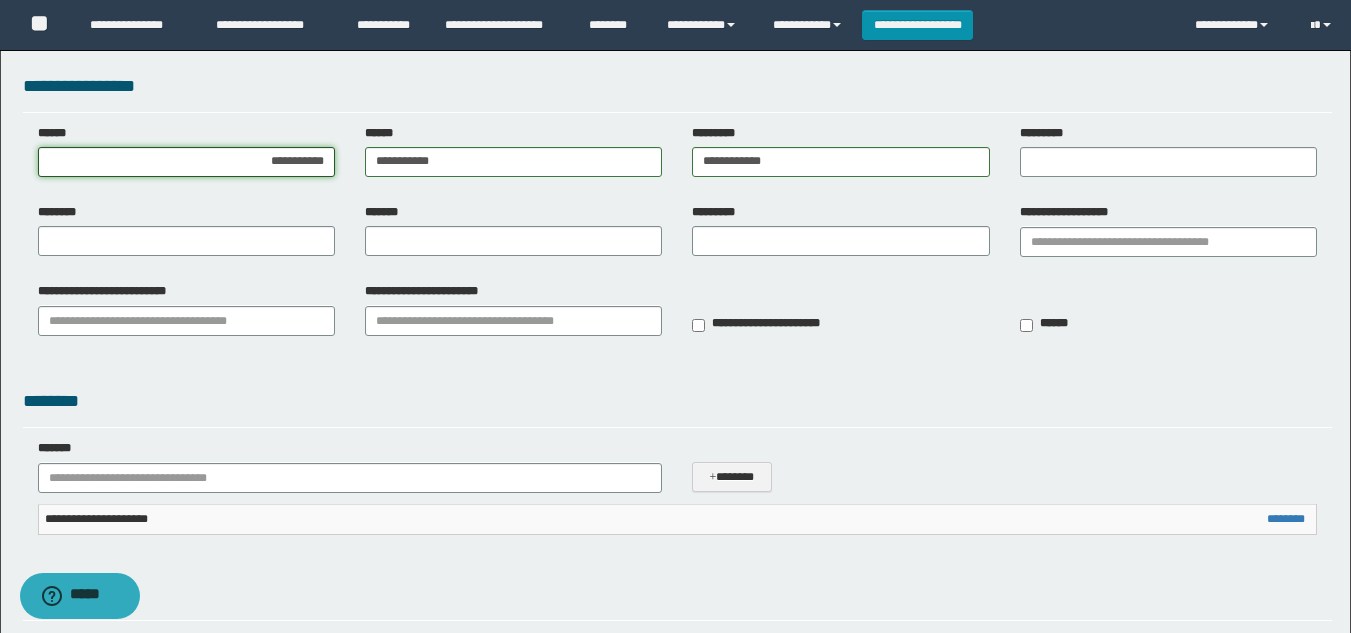 type on "**********" 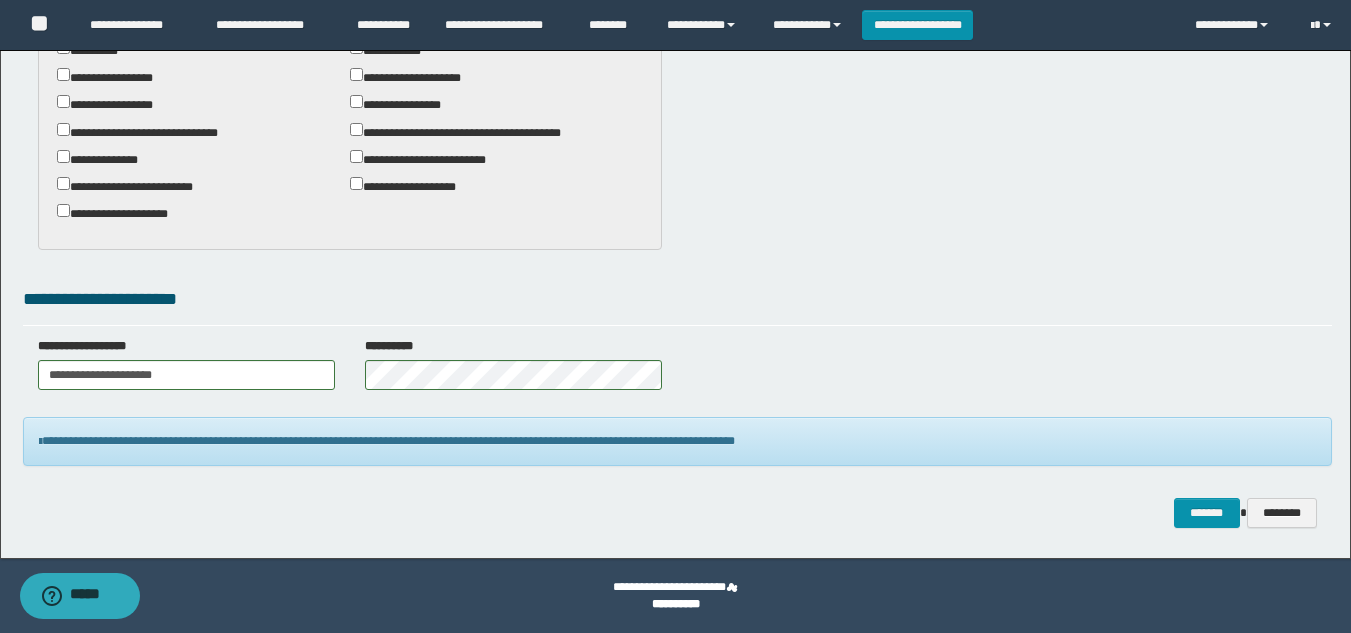 scroll, scrollTop: 878, scrollLeft: 0, axis: vertical 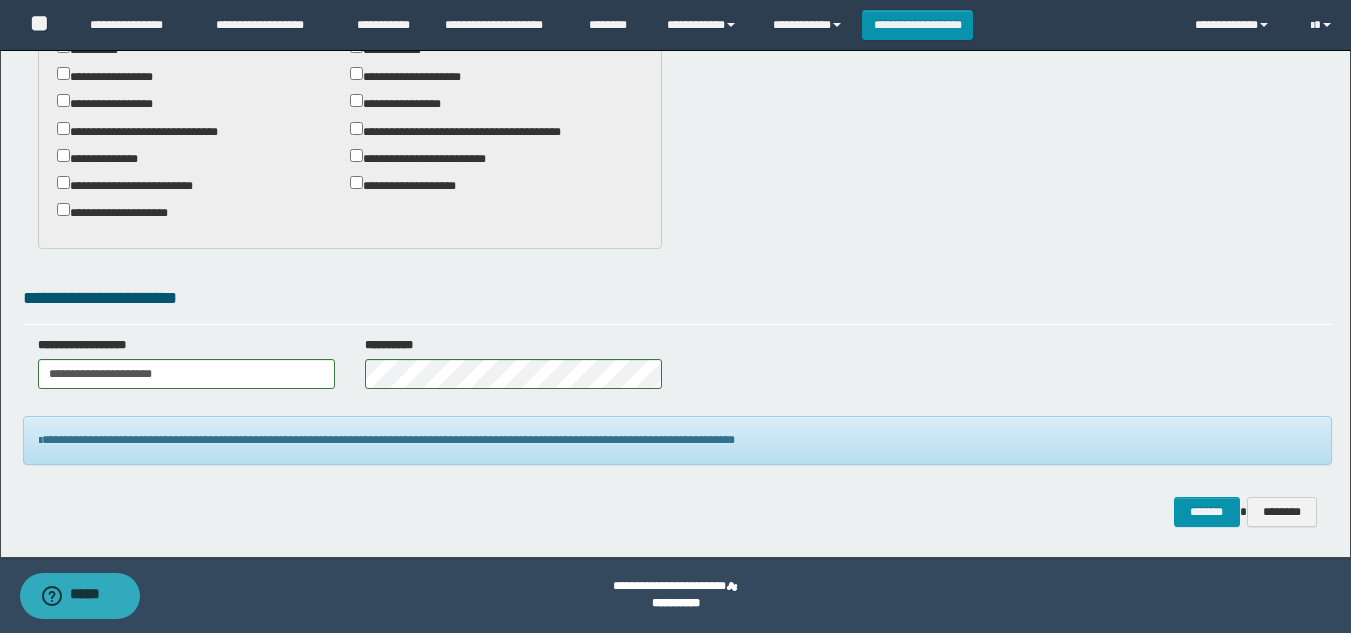 click on "**********" at bounding box center (675, -140) 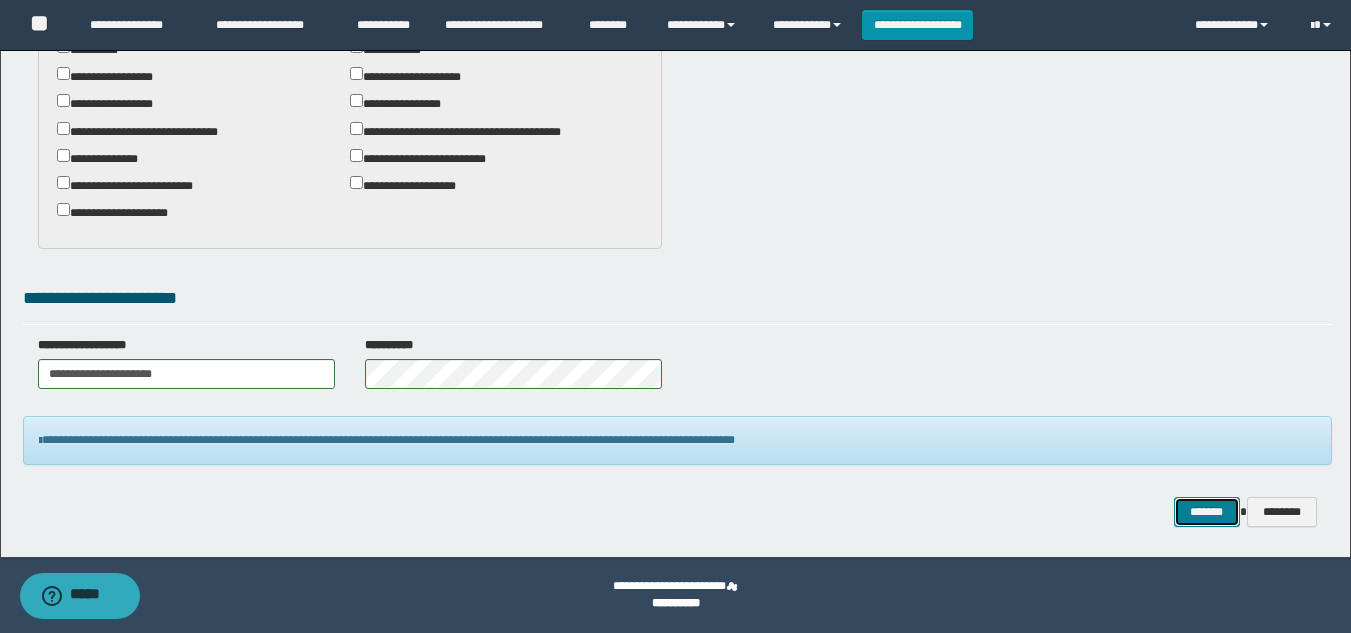 click on "*******" at bounding box center (1207, 512) 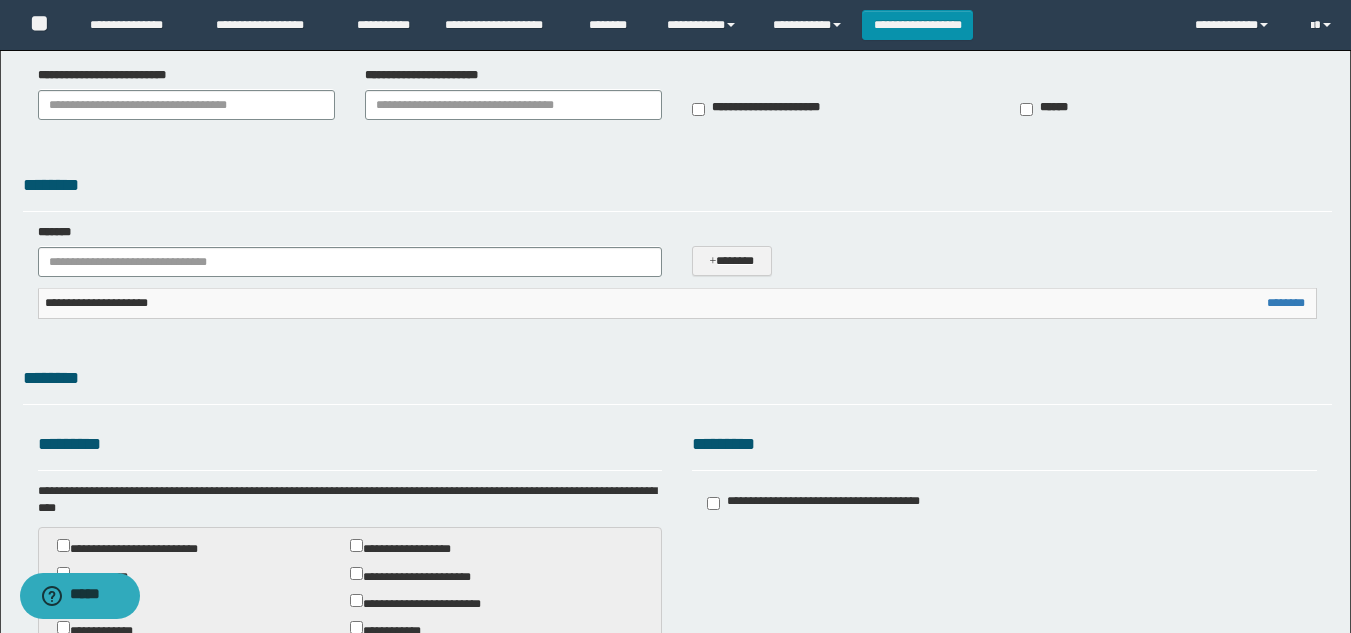 scroll, scrollTop: 0, scrollLeft: 0, axis: both 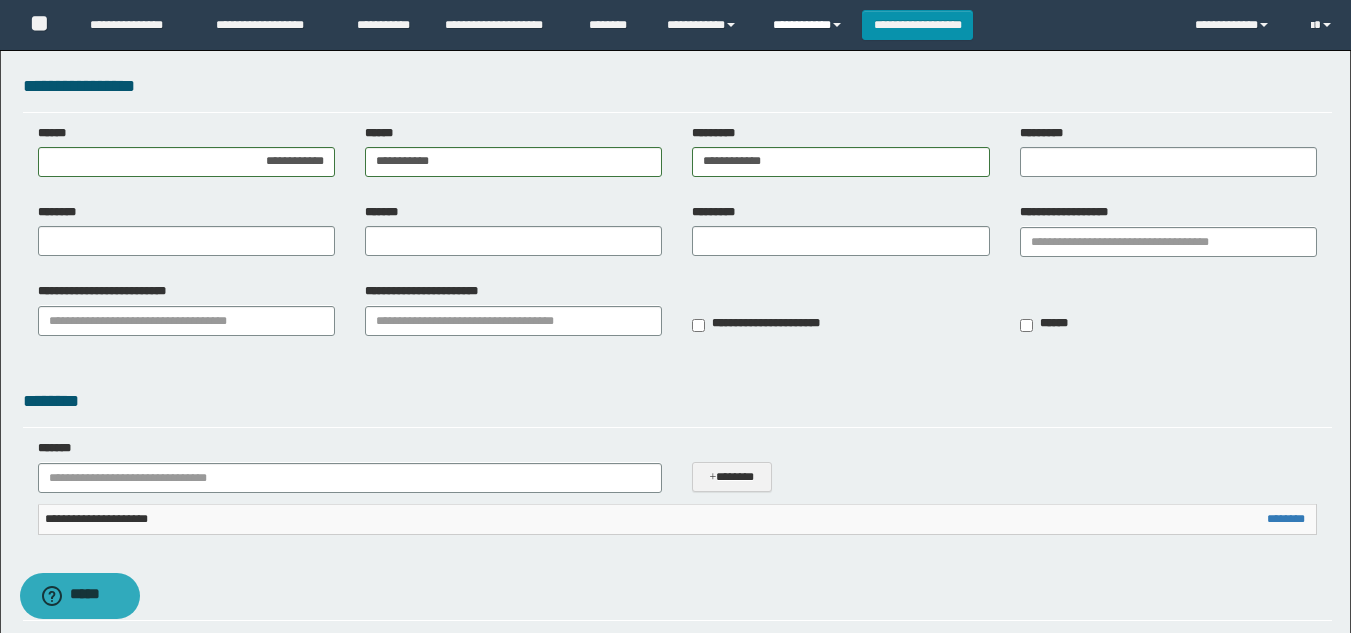 click on "**********" at bounding box center (810, 25) 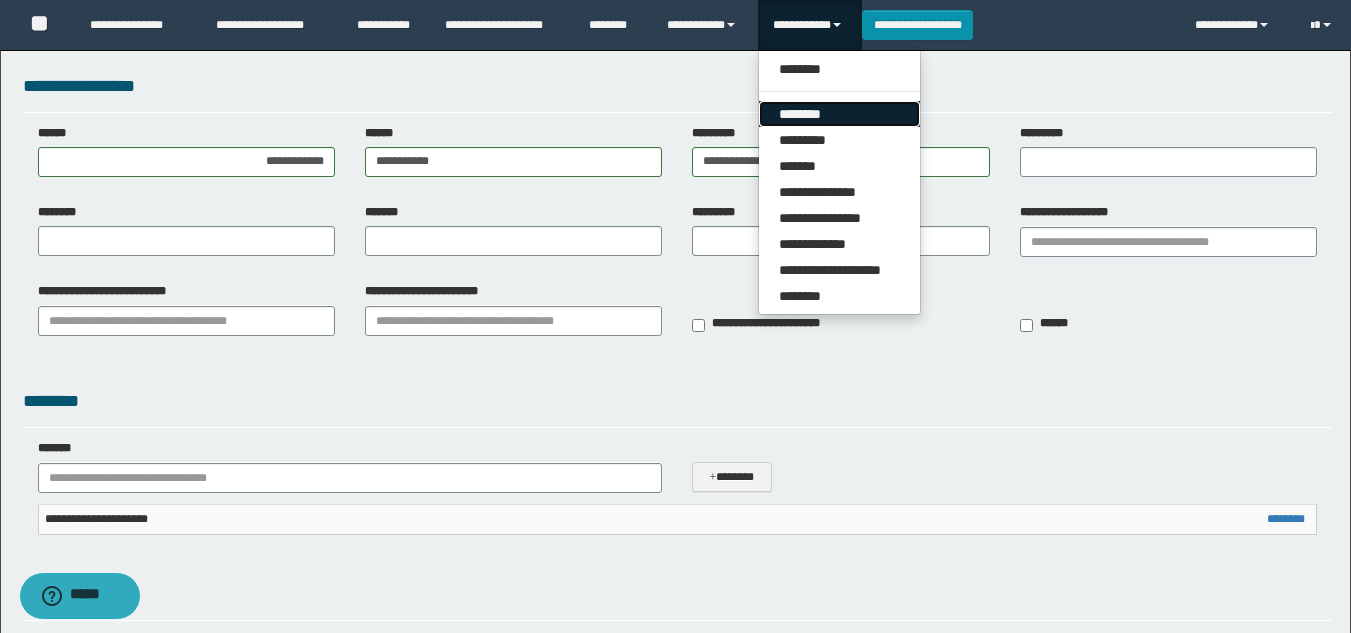 click on "********" at bounding box center (839, 114) 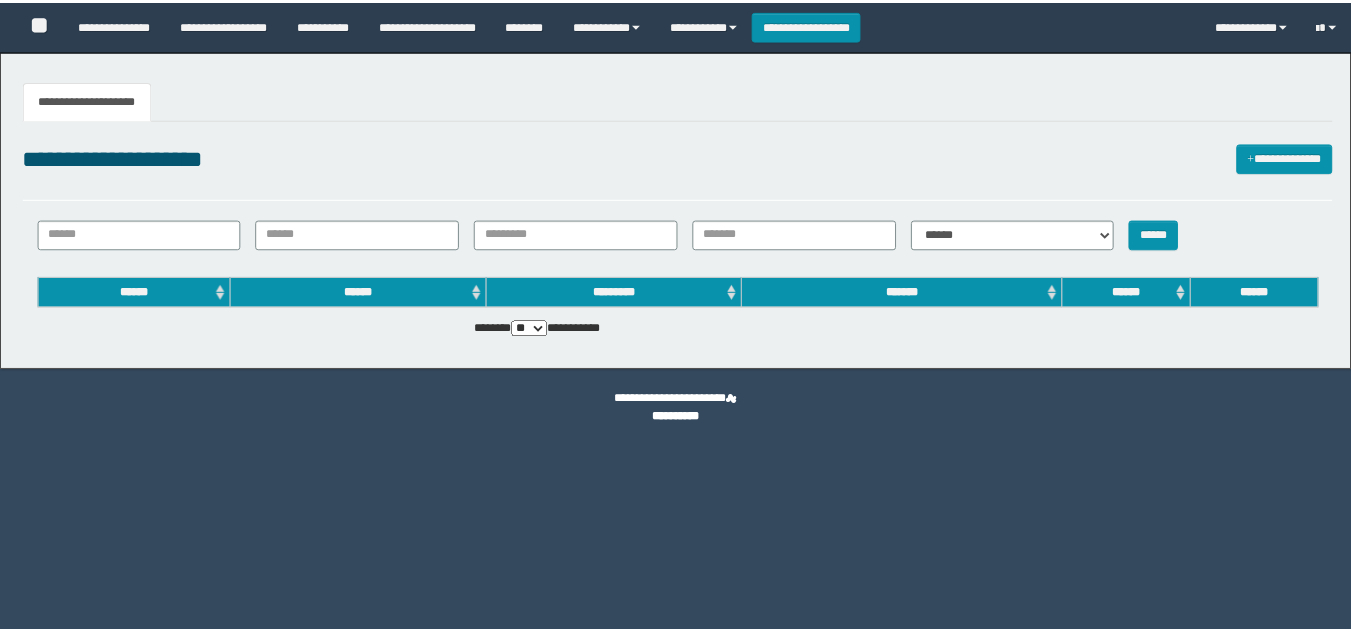 scroll, scrollTop: 0, scrollLeft: 0, axis: both 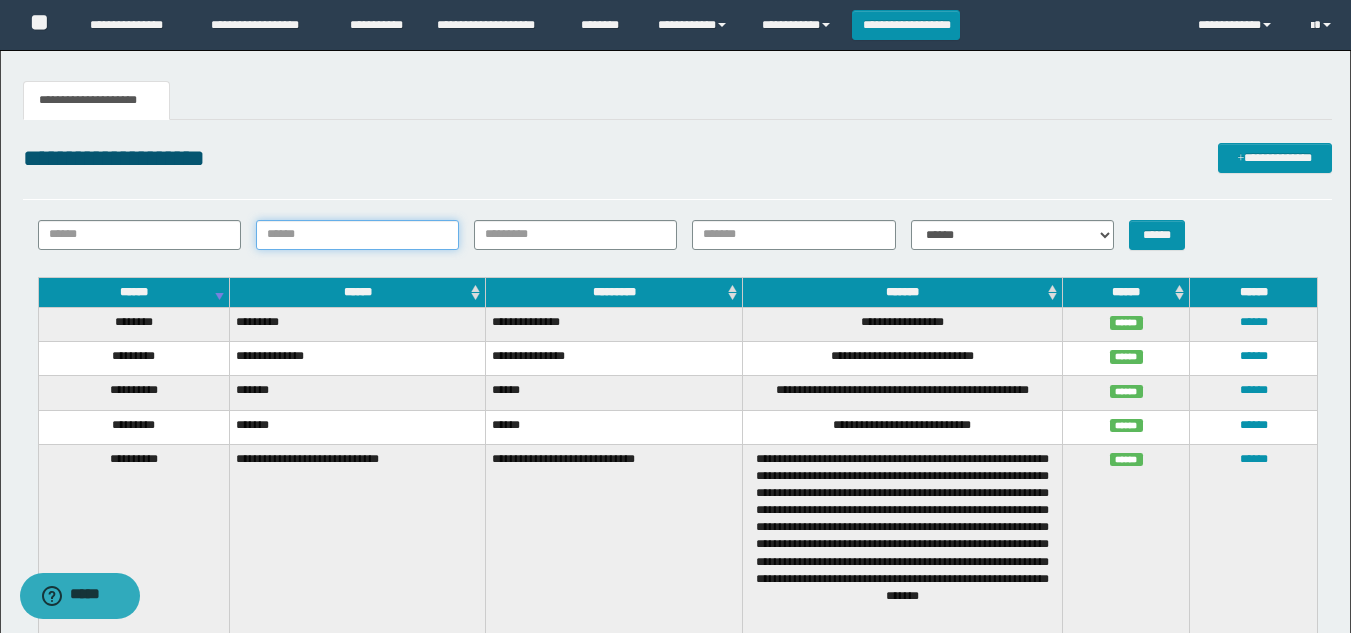 click on "******" at bounding box center [357, 235] 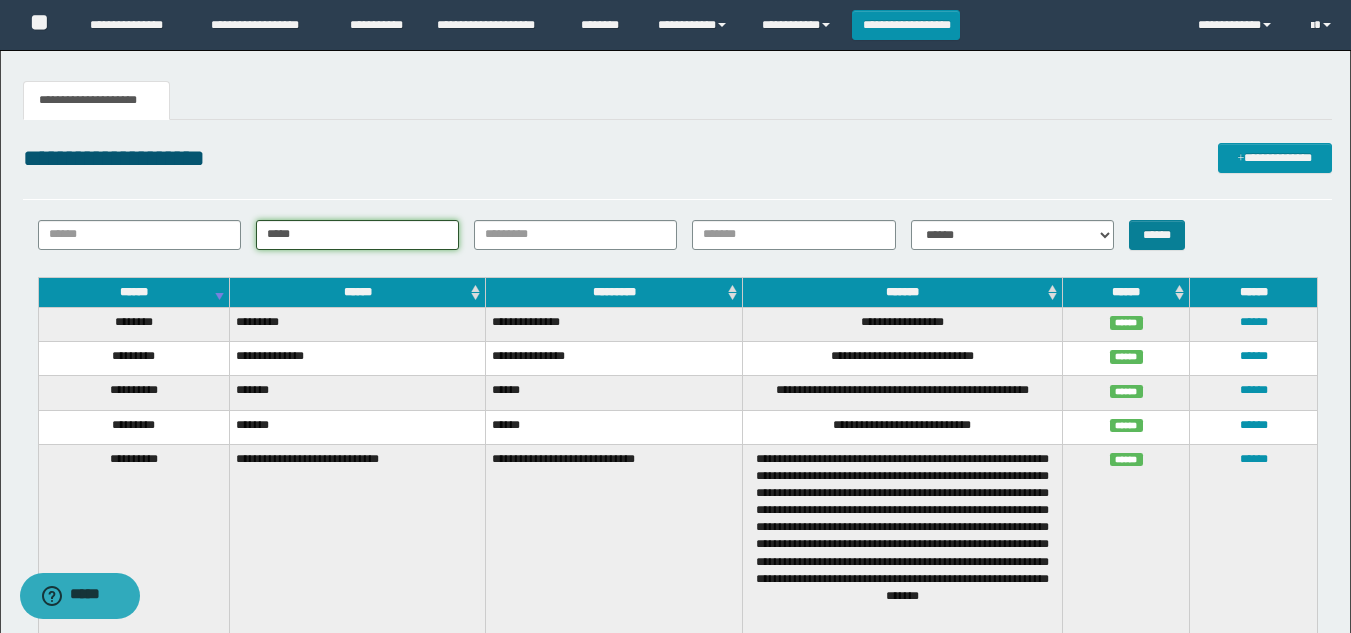 type on "*****" 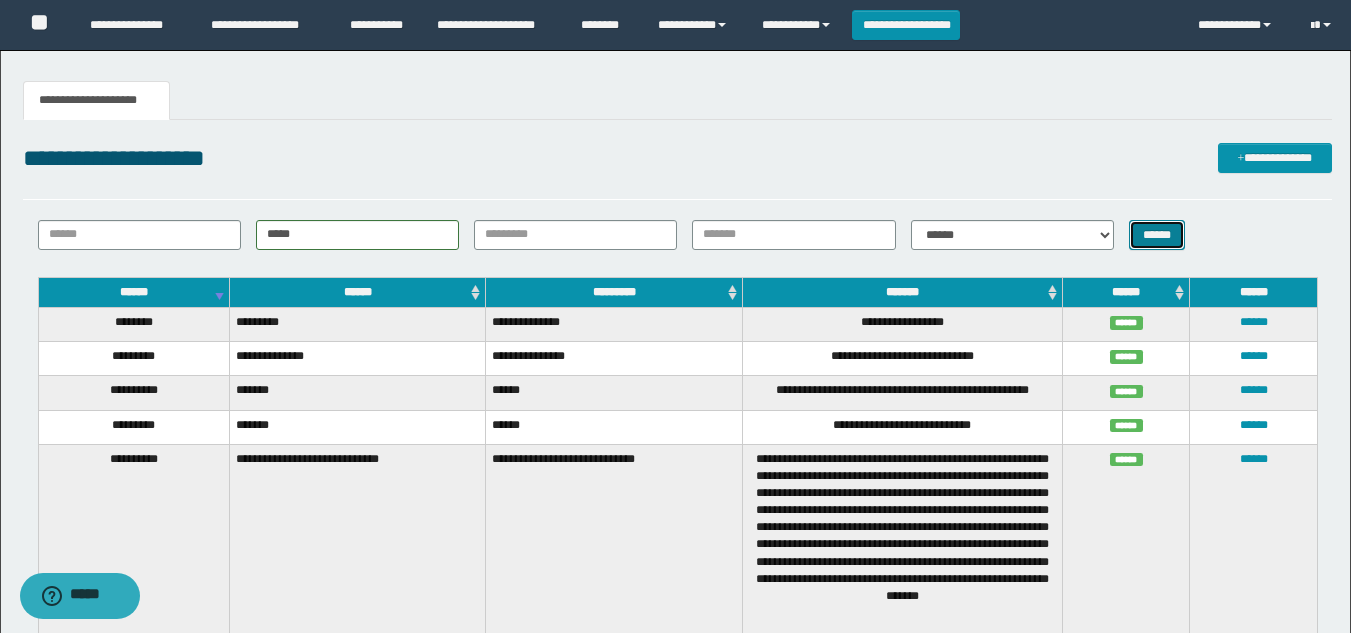 click on "******" at bounding box center (1157, 235) 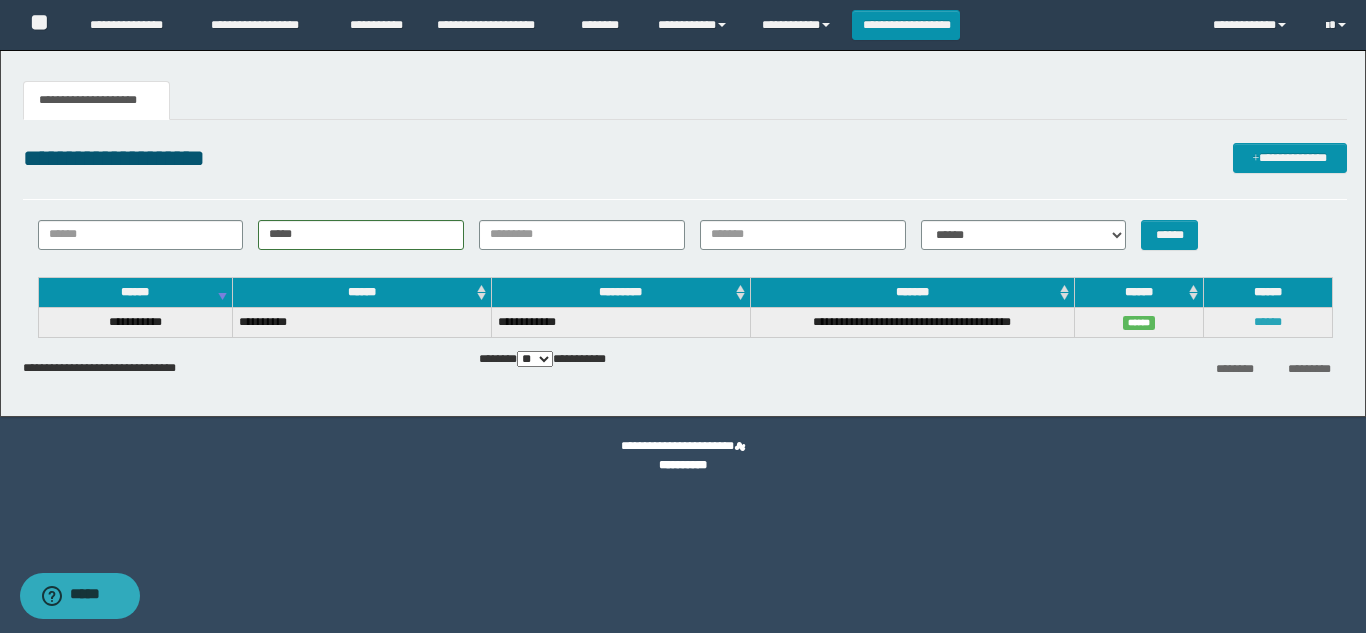 click on "******" at bounding box center [1268, 322] 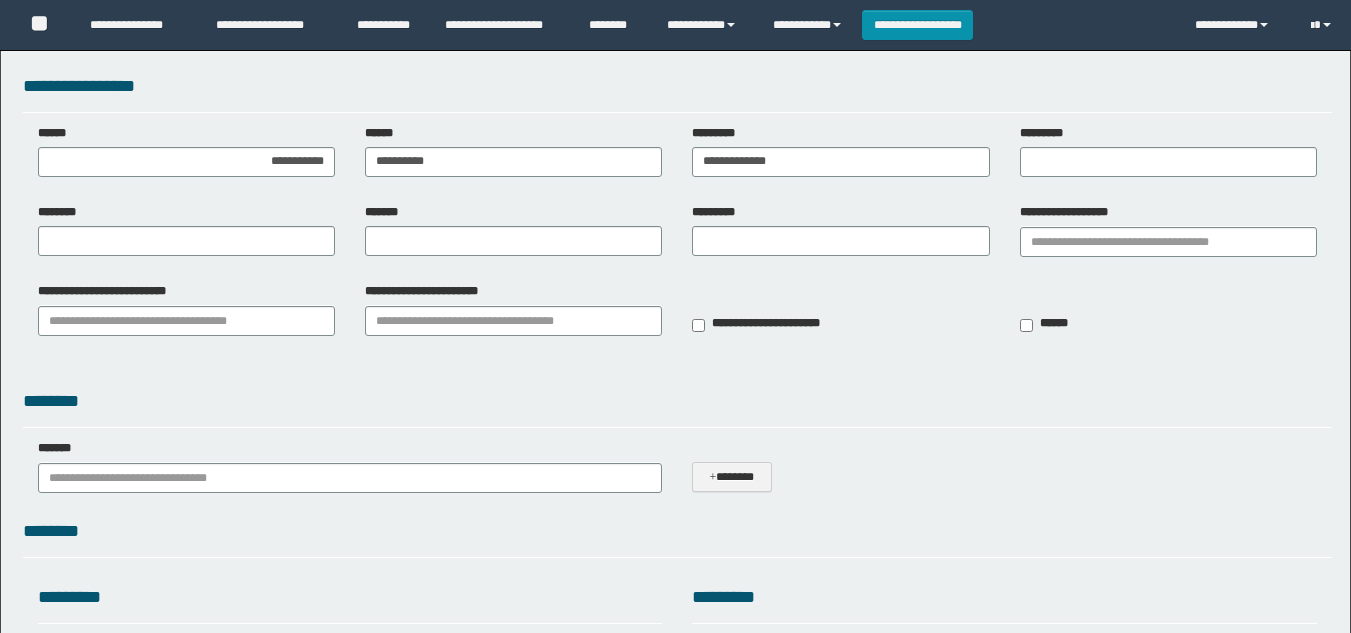 scroll, scrollTop: 0, scrollLeft: 0, axis: both 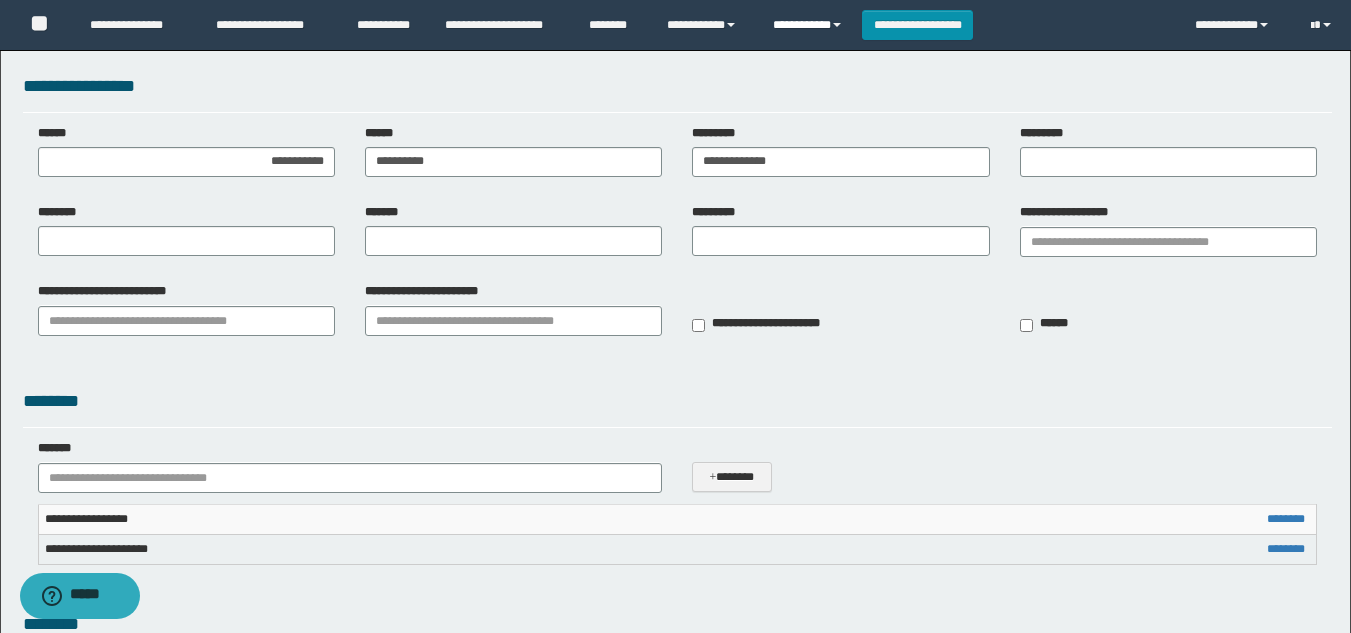 click on "**********" at bounding box center (810, 25) 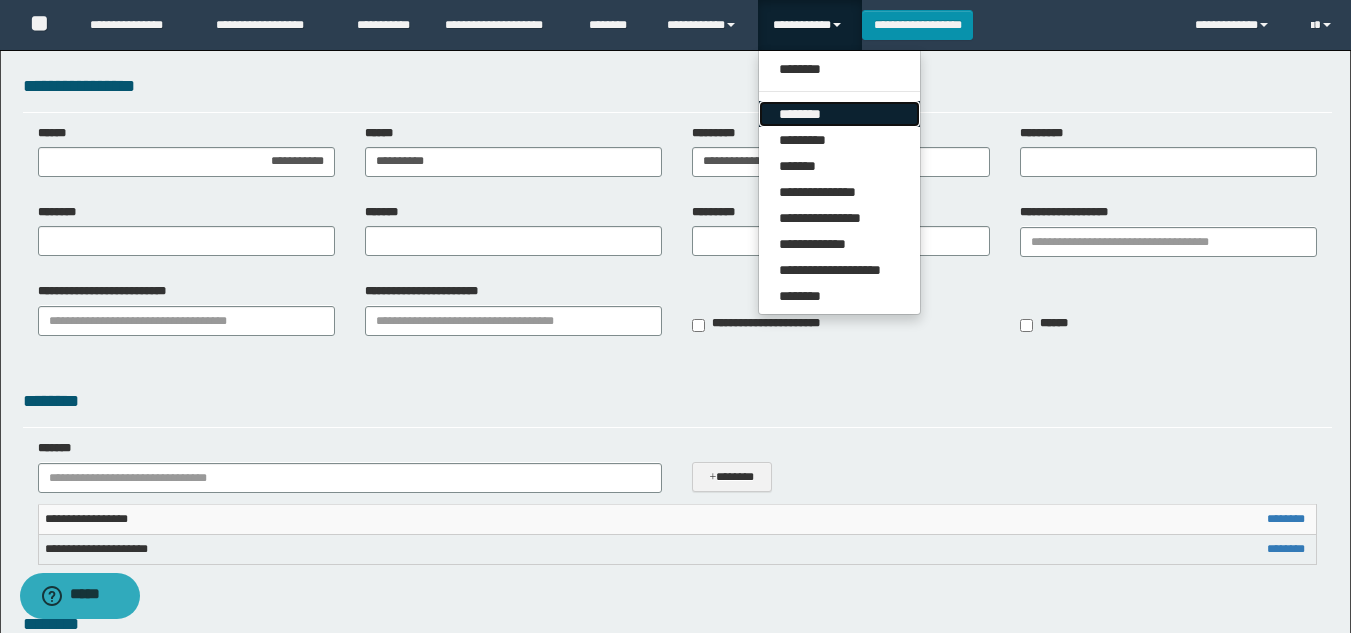 click on "********" at bounding box center [839, 114] 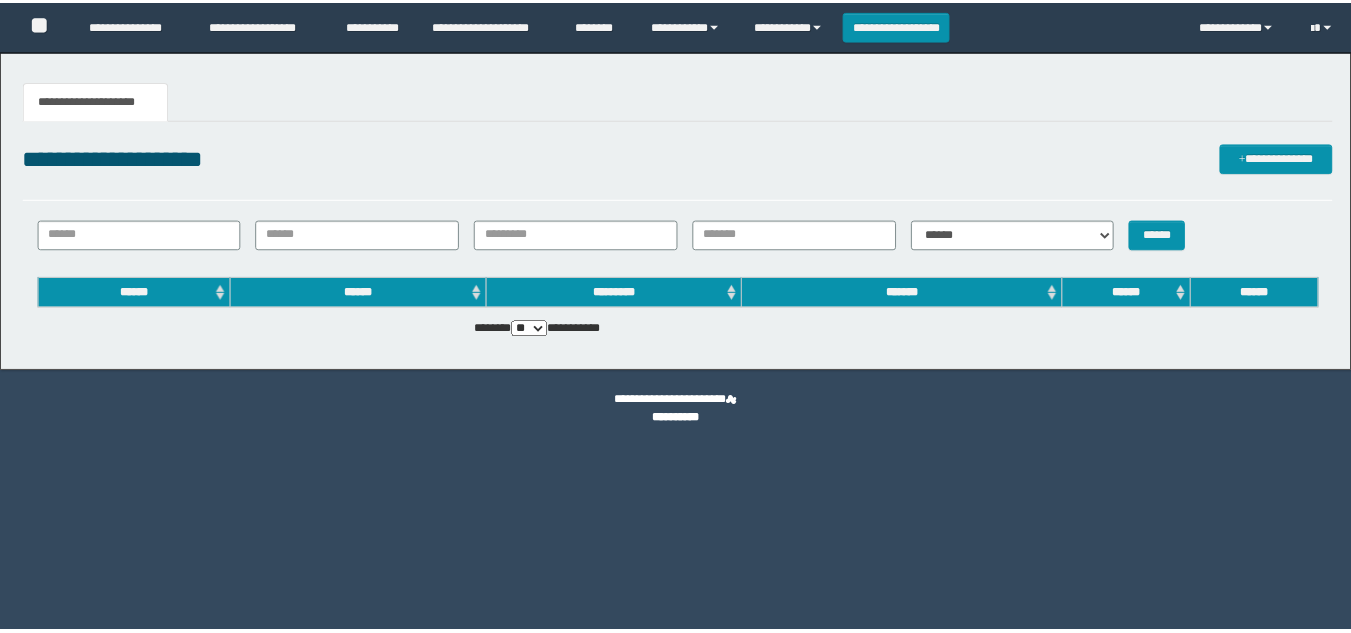 scroll, scrollTop: 0, scrollLeft: 0, axis: both 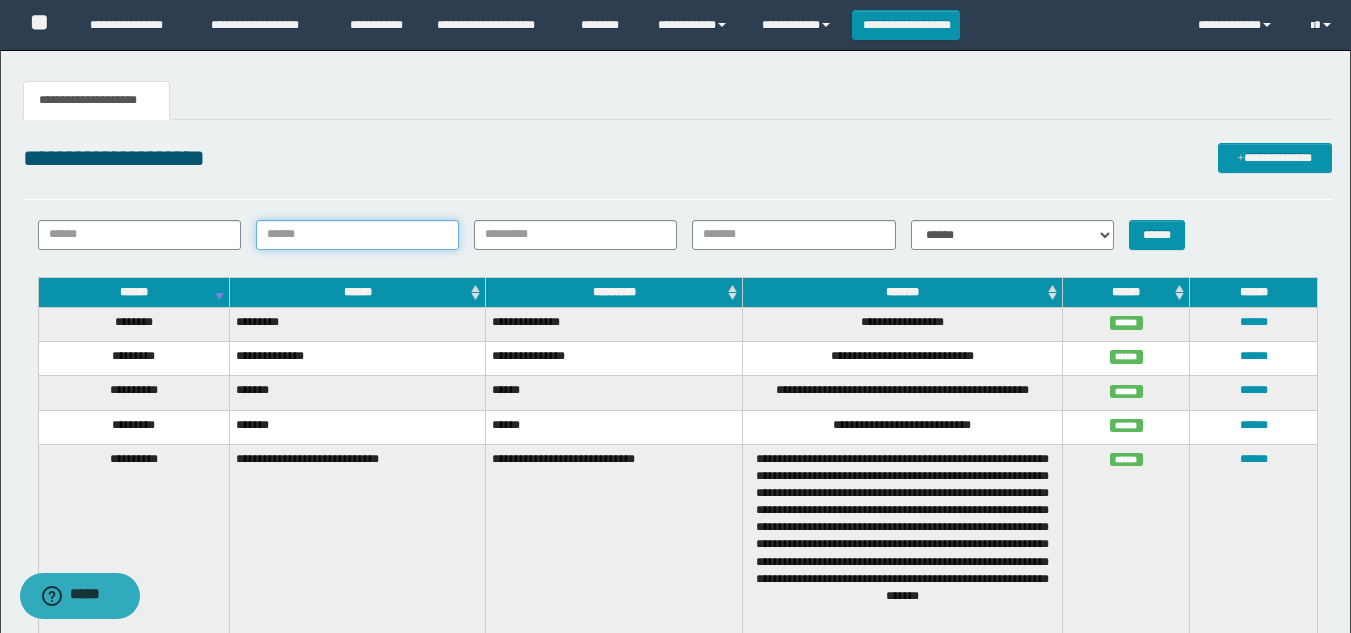 click on "******" at bounding box center (357, 235) 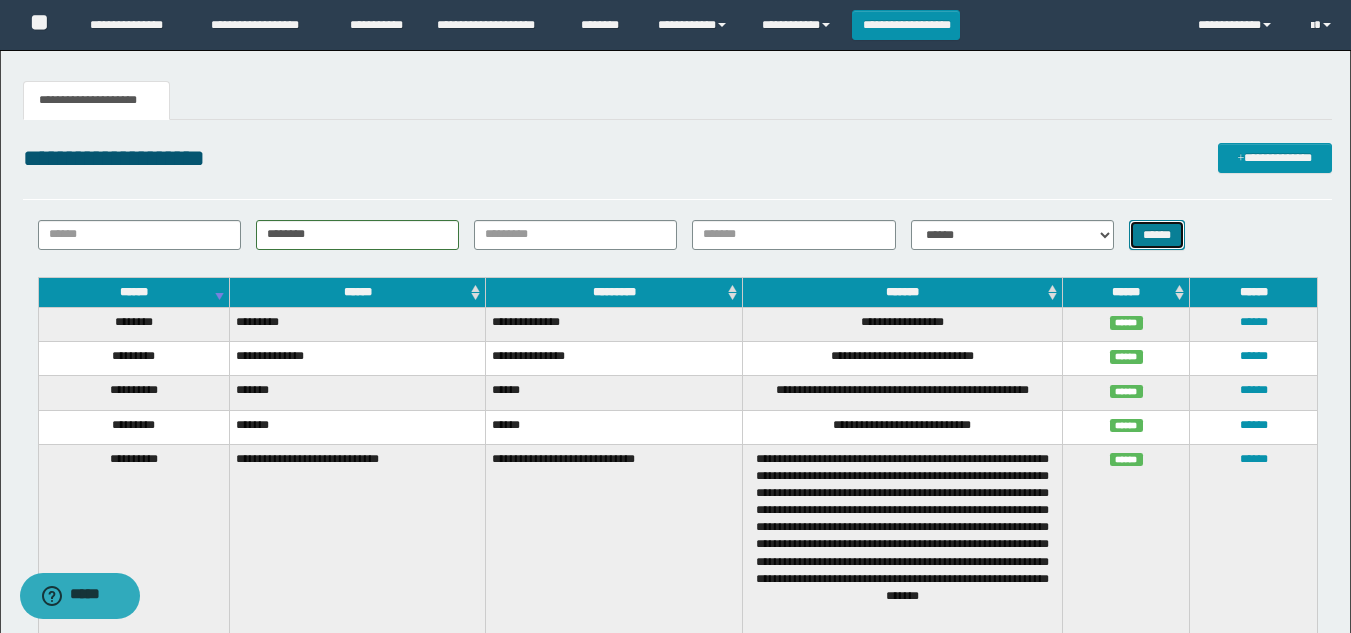 click on "******" at bounding box center (1157, 235) 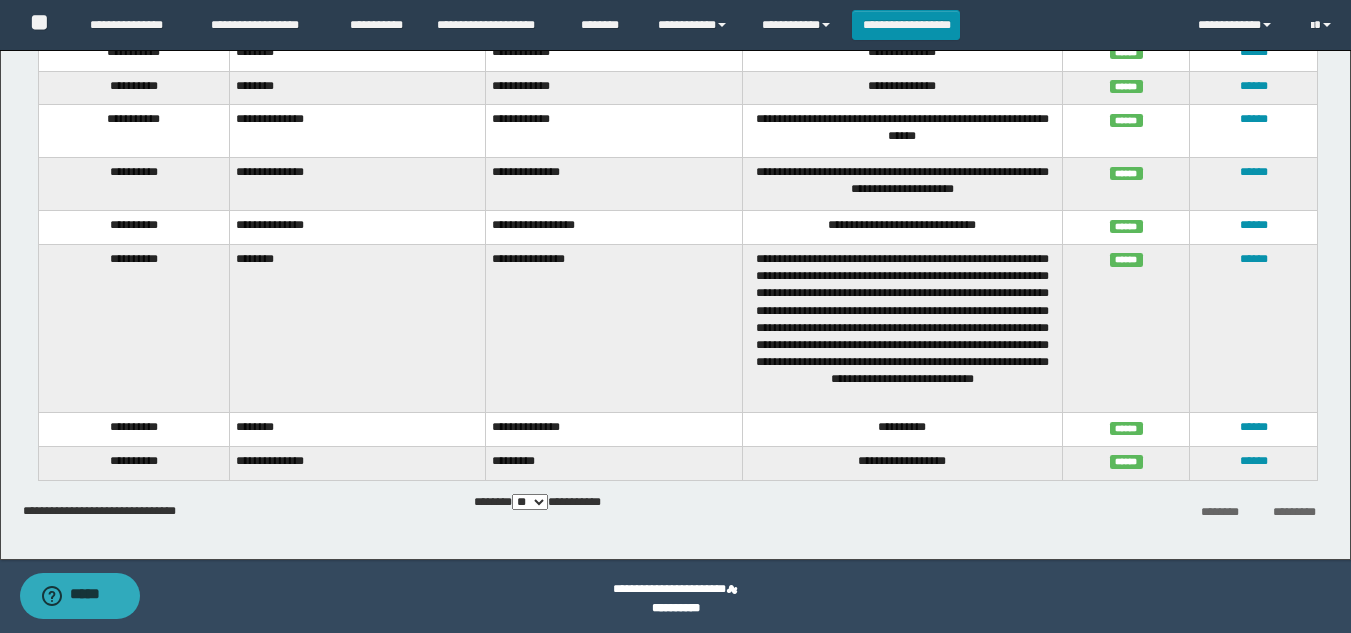 scroll, scrollTop: 308, scrollLeft: 0, axis: vertical 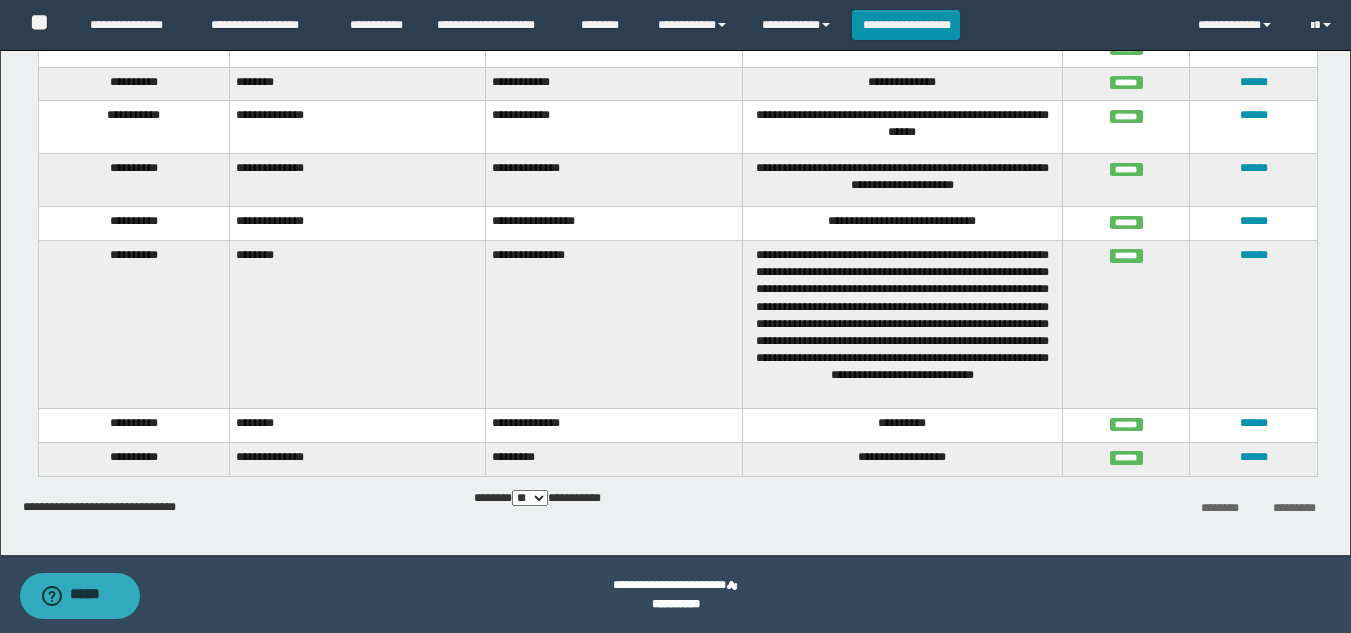 click on "*********" at bounding box center (1294, 508) 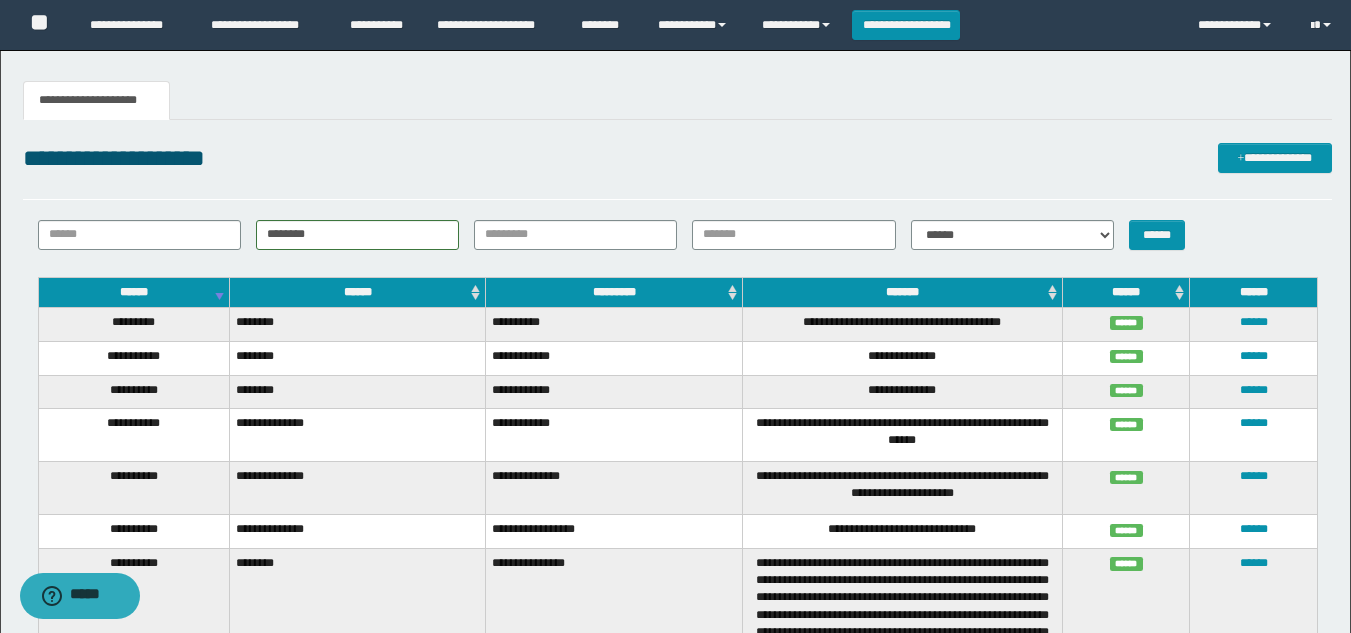 drag, startPoint x: 401, startPoint y: 211, endPoint x: 295, endPoint y: 216, distance: 106.11786 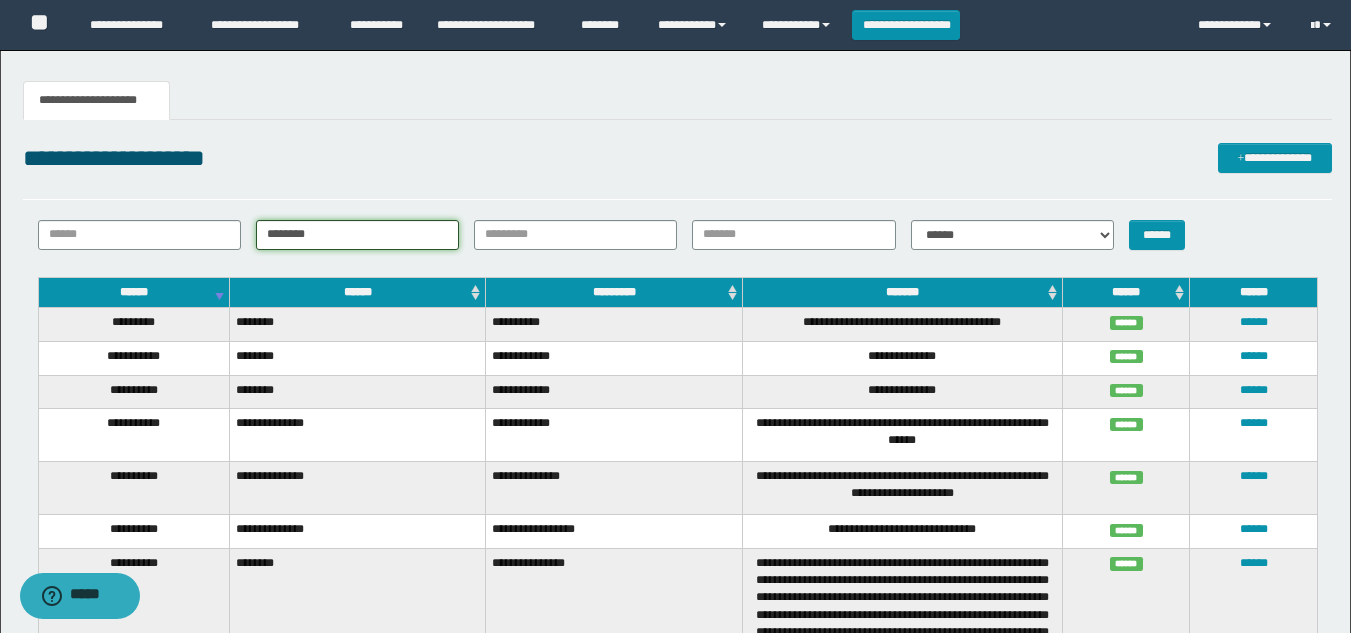 drag, startPoint x: 362, startPoint y: 247, endPoint x: 0, endPoint y: 212, distance: 363.68805 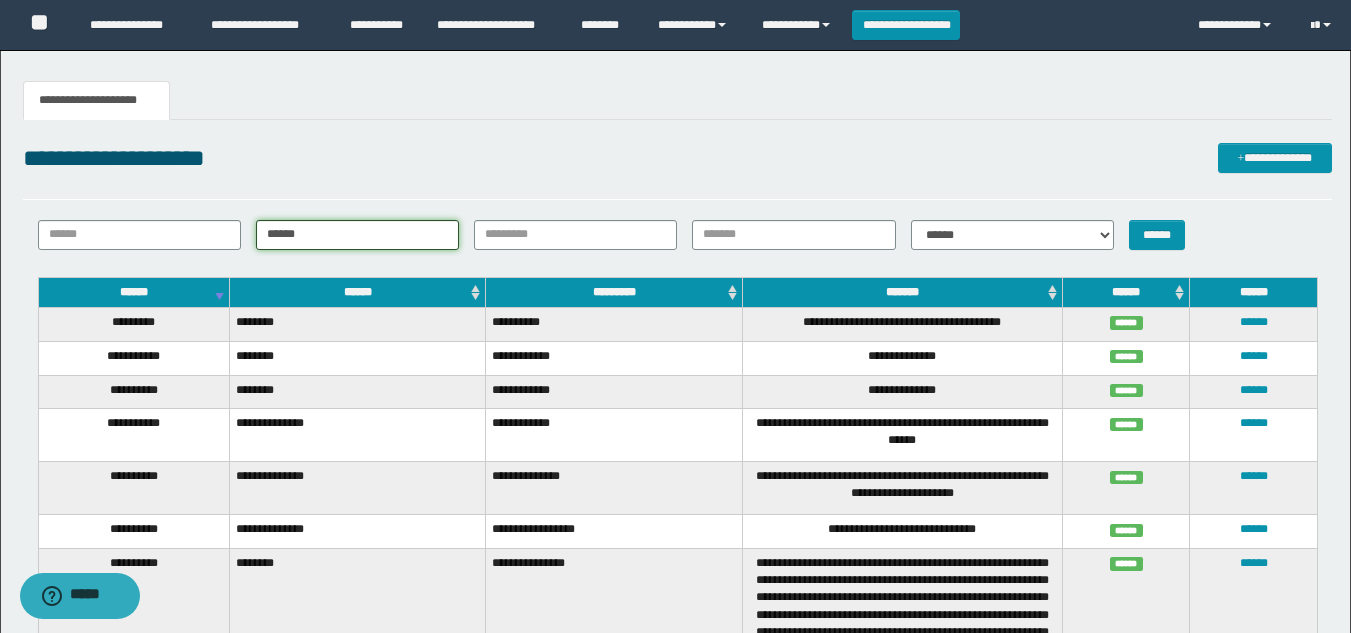 type on "******" 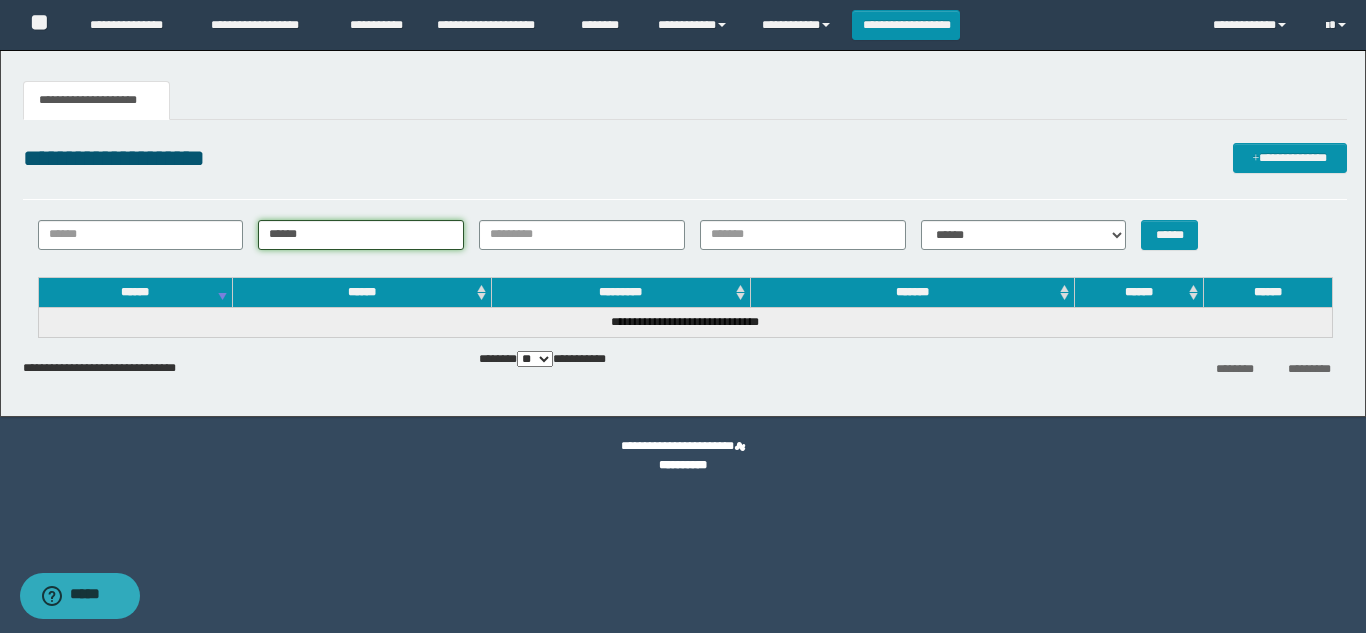 drag, startPoint x: 370, startPoint y: 221, endPoint x: 177, endPoint y: 198, distance: 194.36563 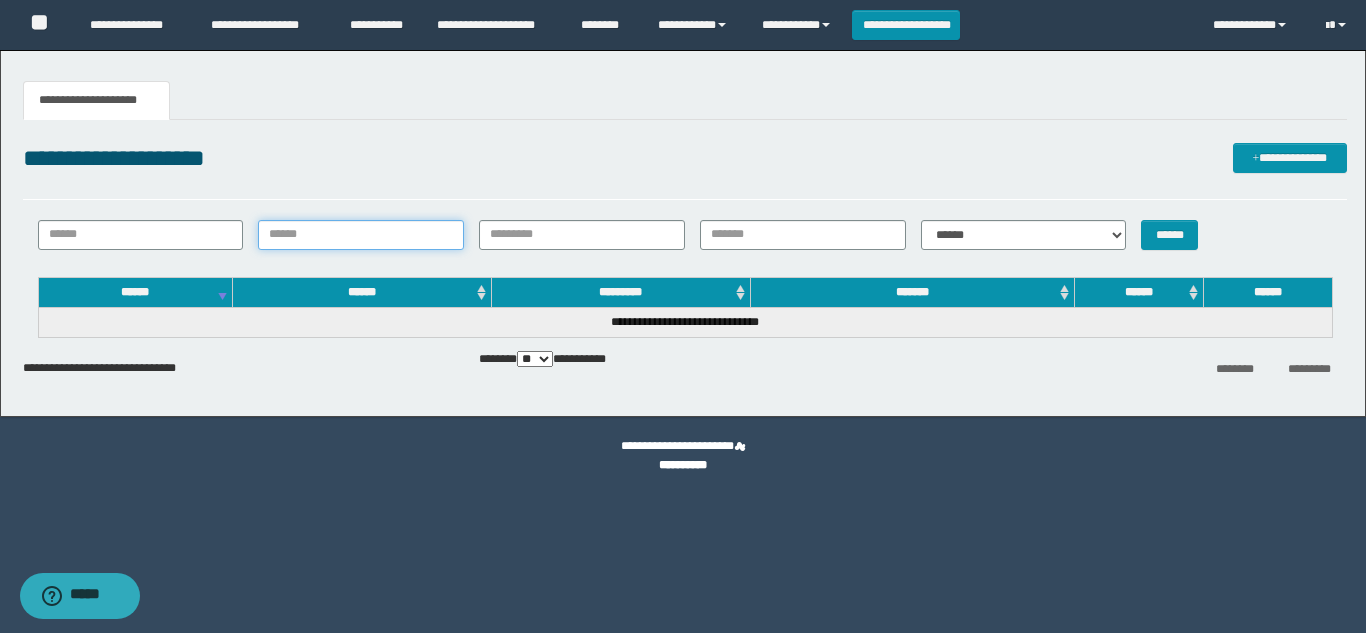 type 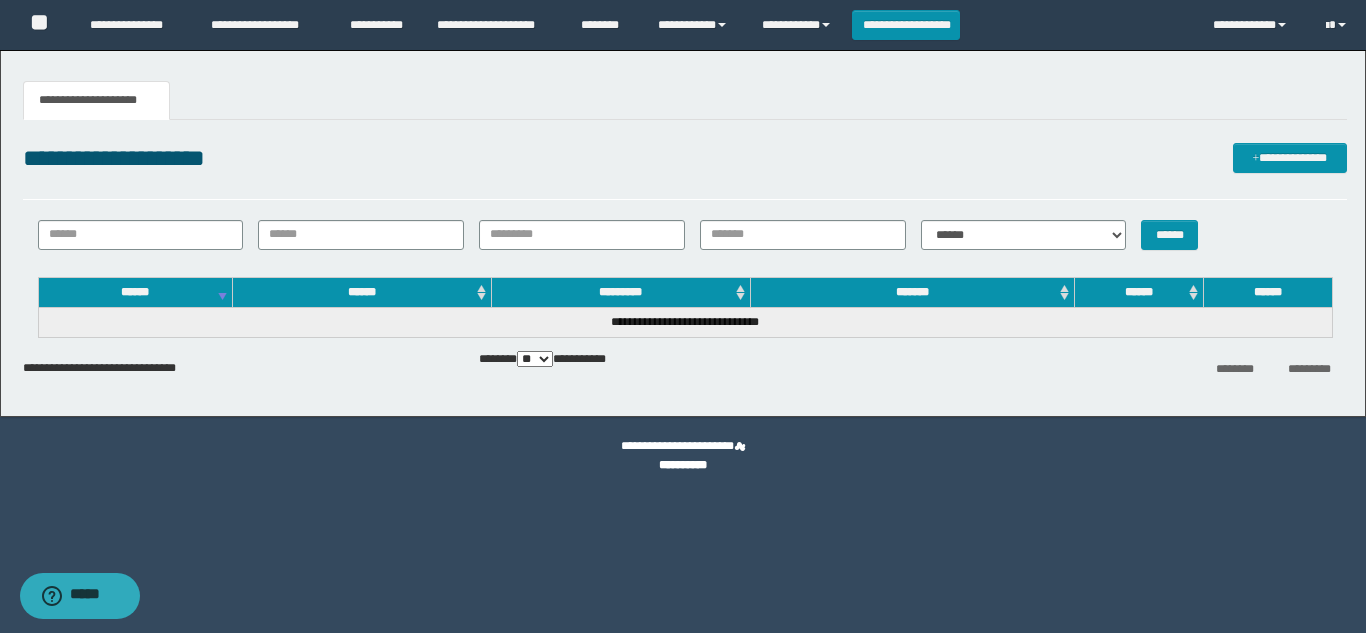 click on "**********" at bounding box center [685, 269] 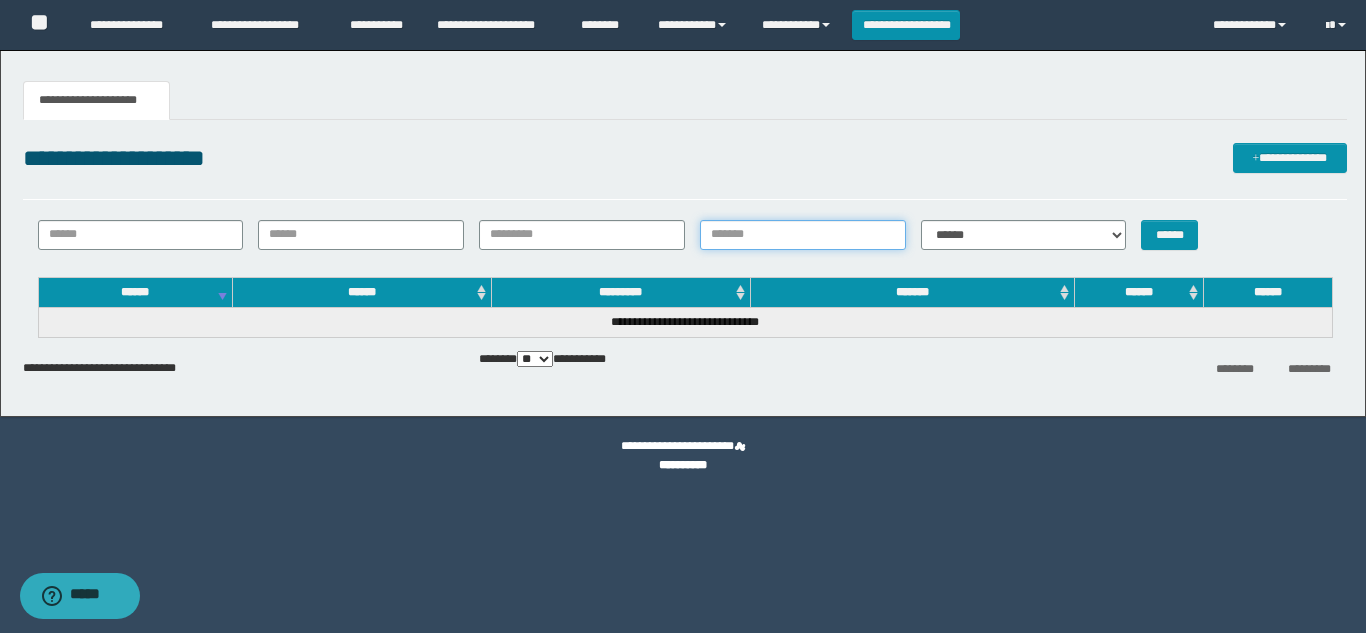 click on "*******" at bounding box center (803, 235) 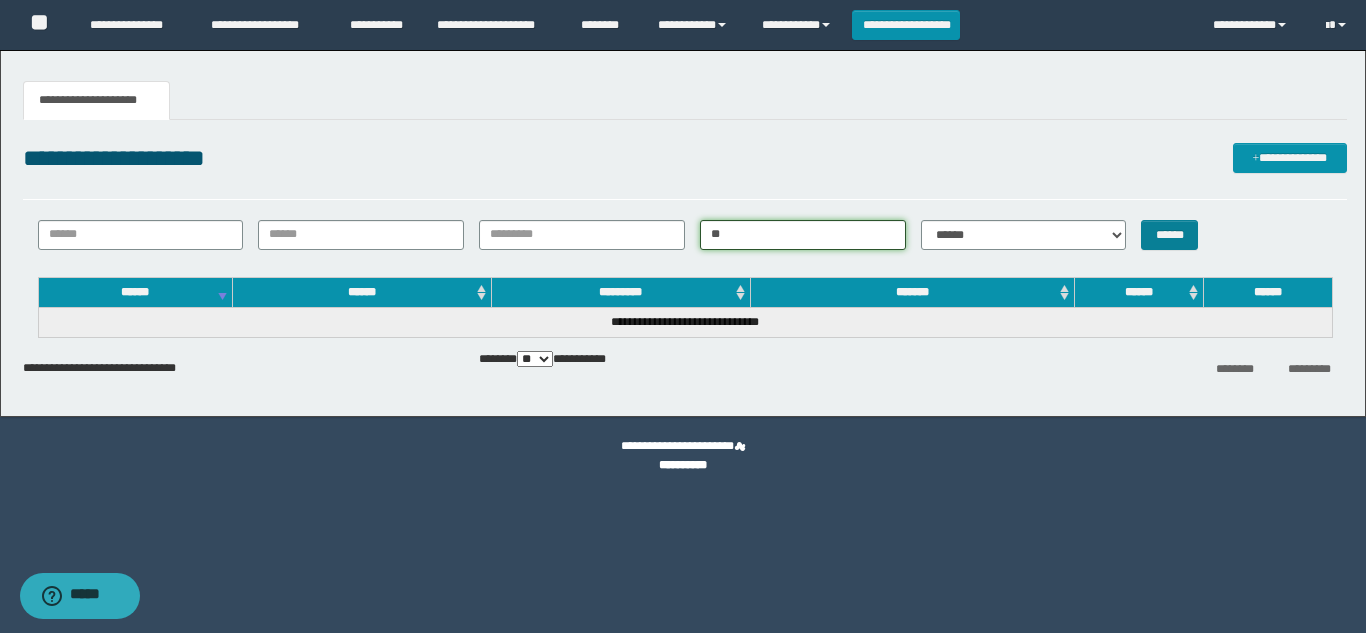 type on "**" 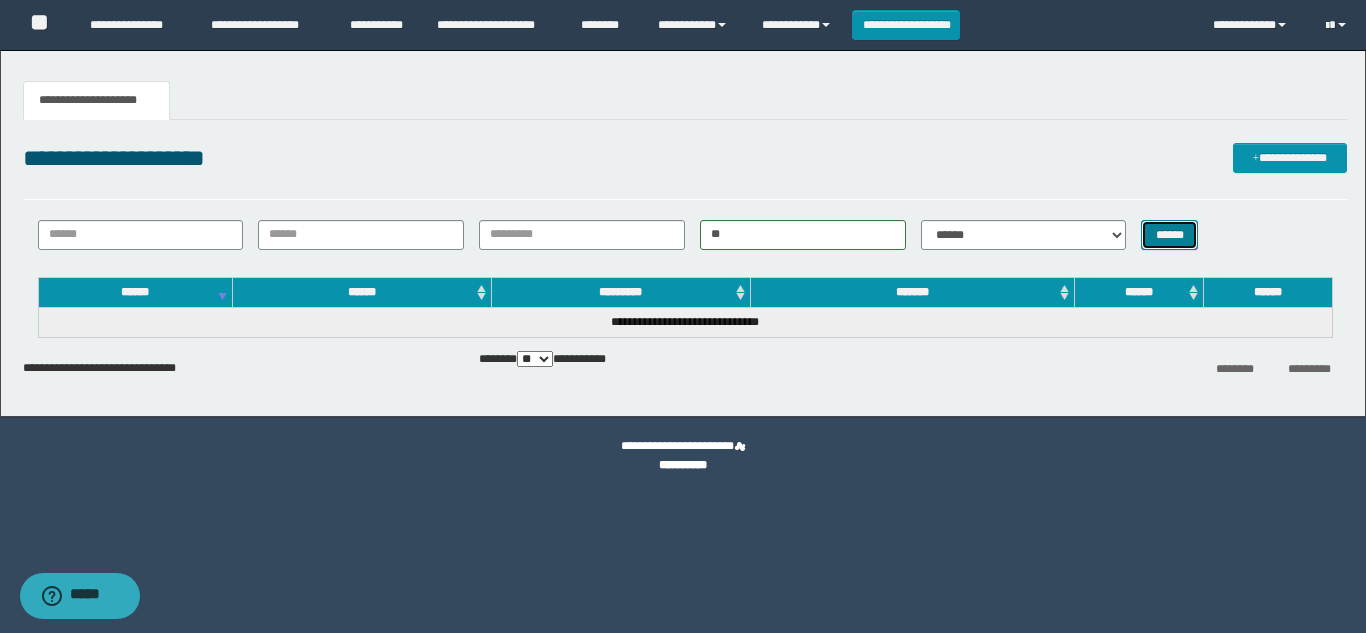 click on "******" at bounding box center (1169, 235) 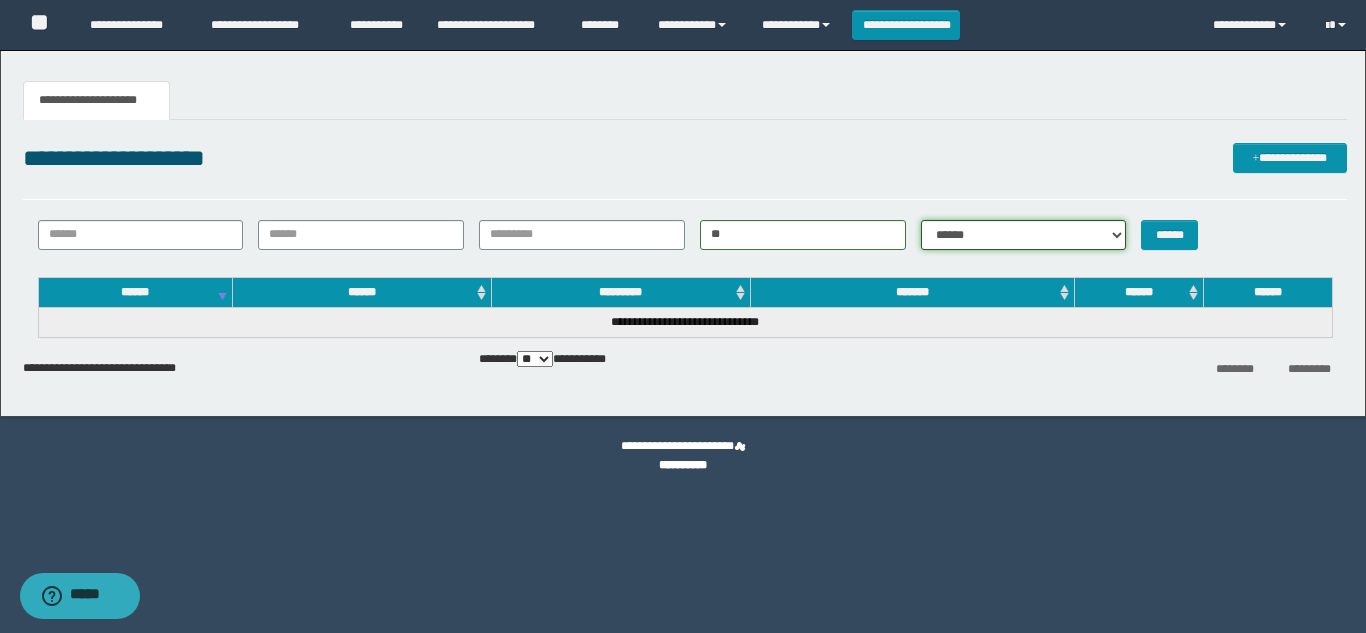 click on "**********" at bounding box center (1024, 235) 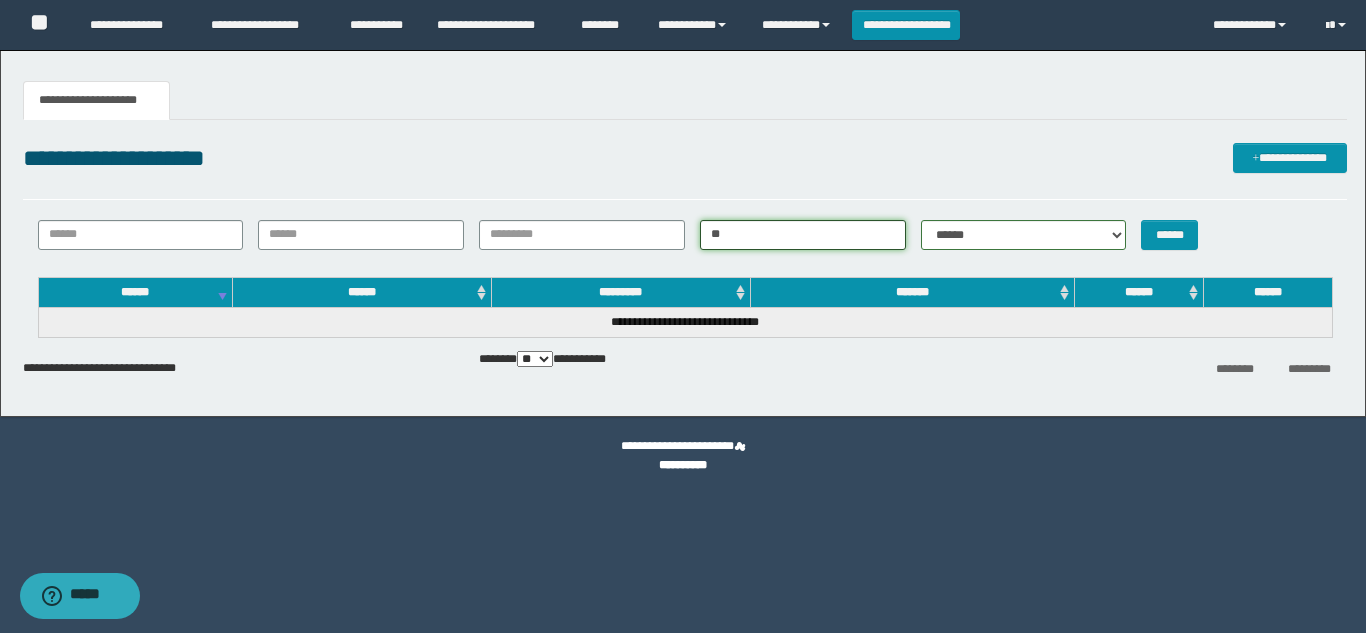 drag, startPoint x: 760, startPoint y: 230, endPoint x: 461, endPoint y: 214, distance: 299.4278 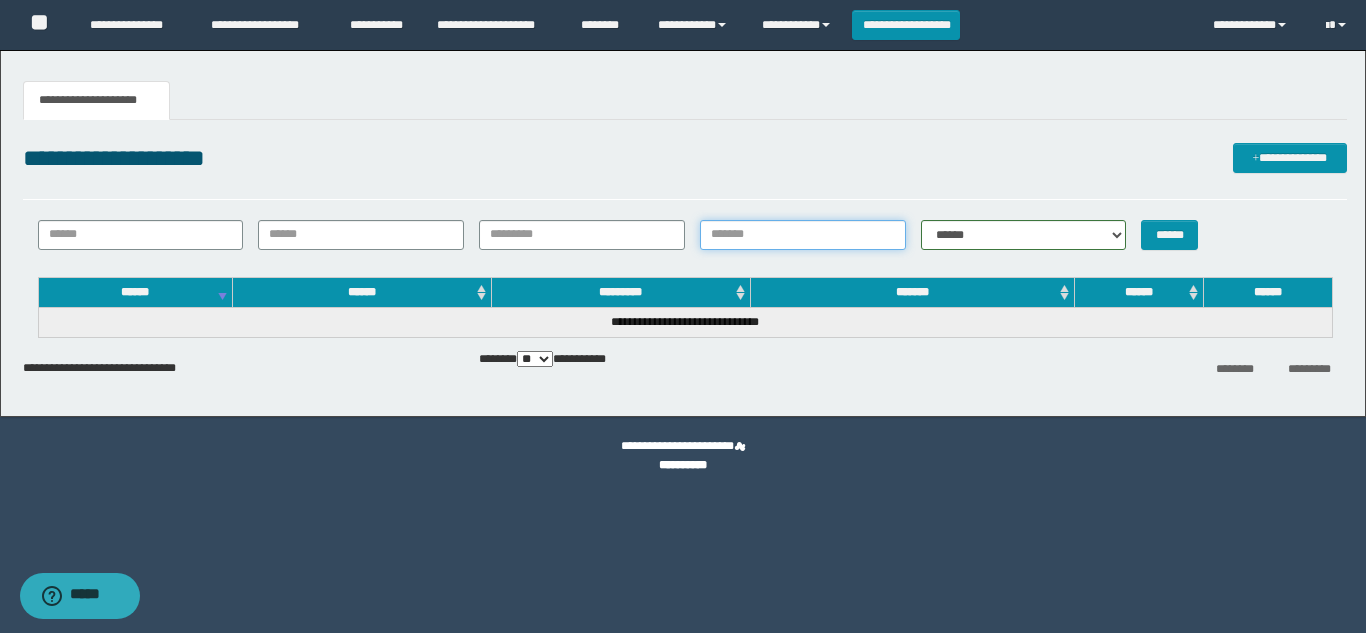 type 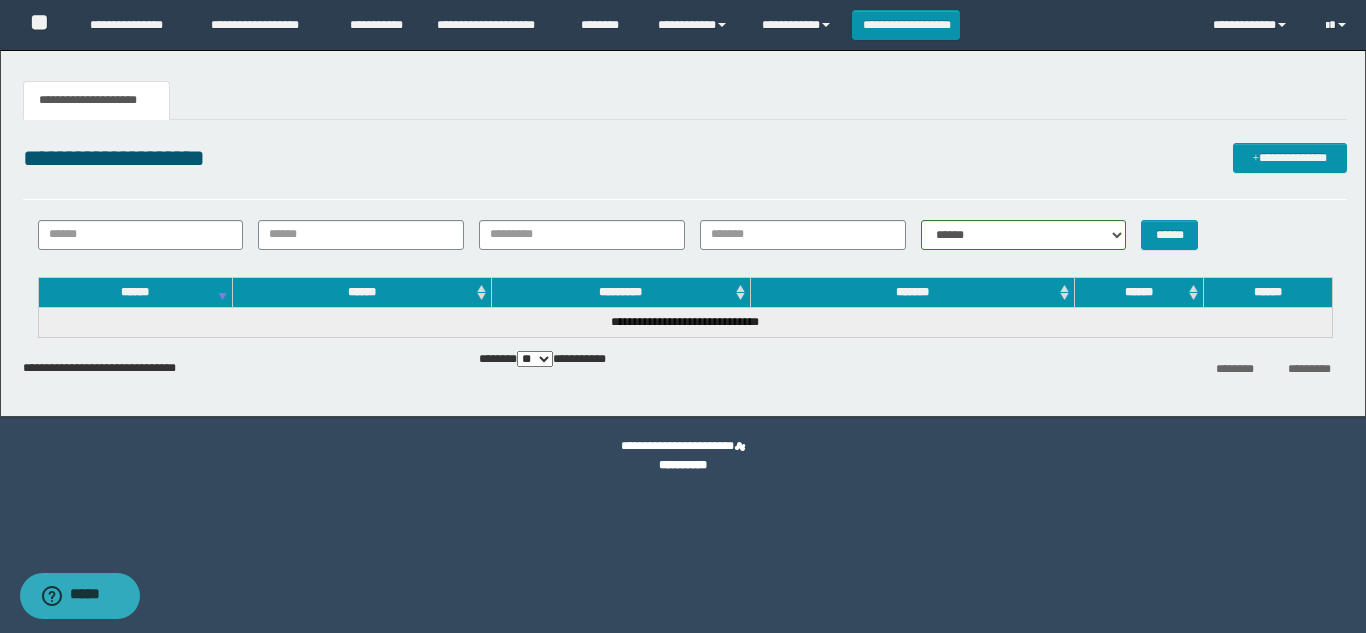 click on "** *** ***" at bounding box center [535, 359] 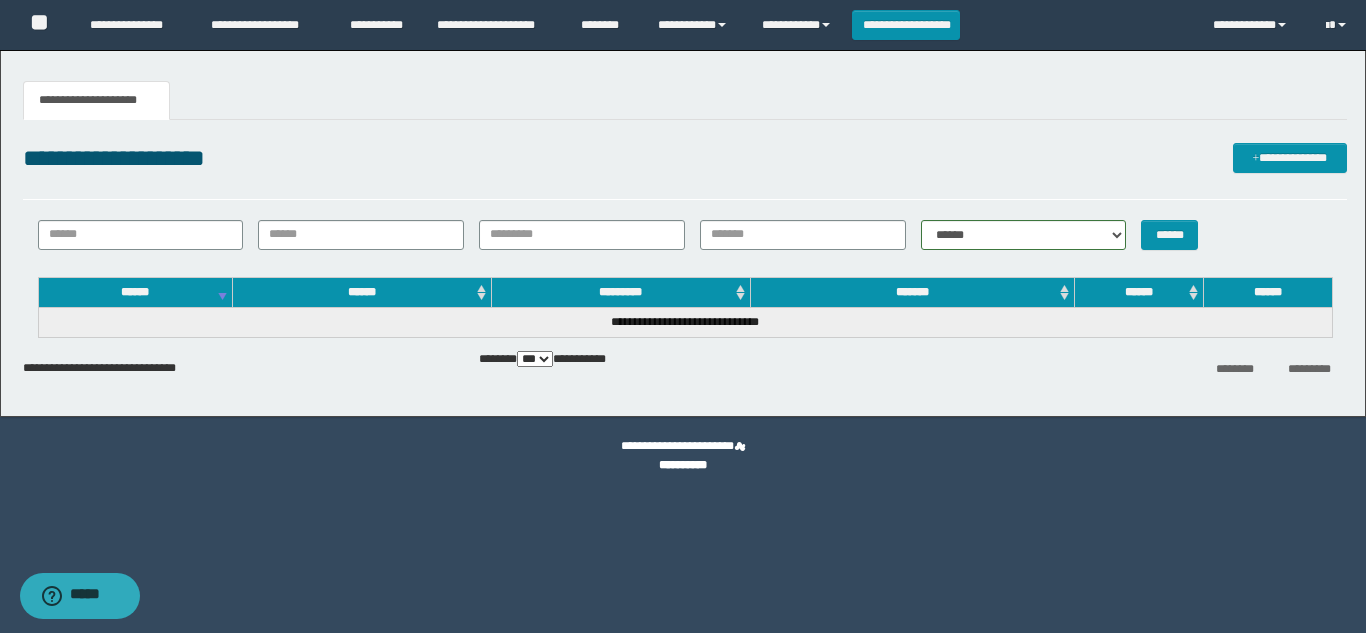 click on "** *** ***" at bounding box center [535, 359] 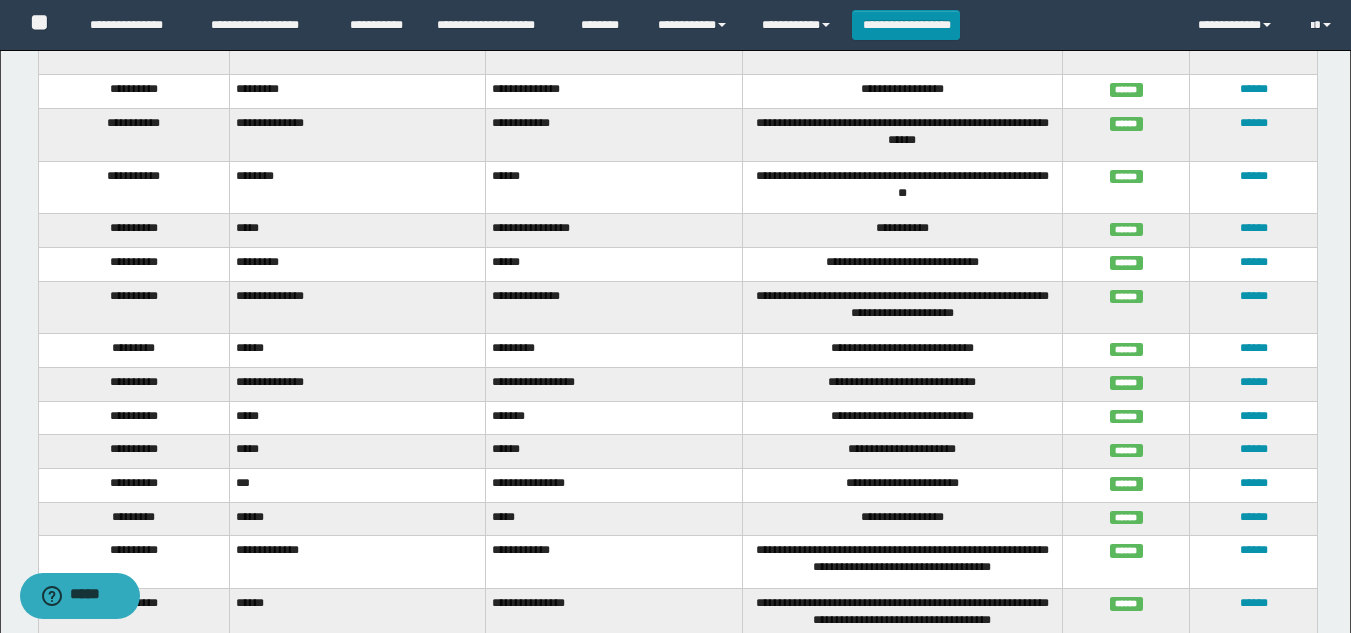 scroll, scrollTop: 0, scrollLeft: 0, axis: both 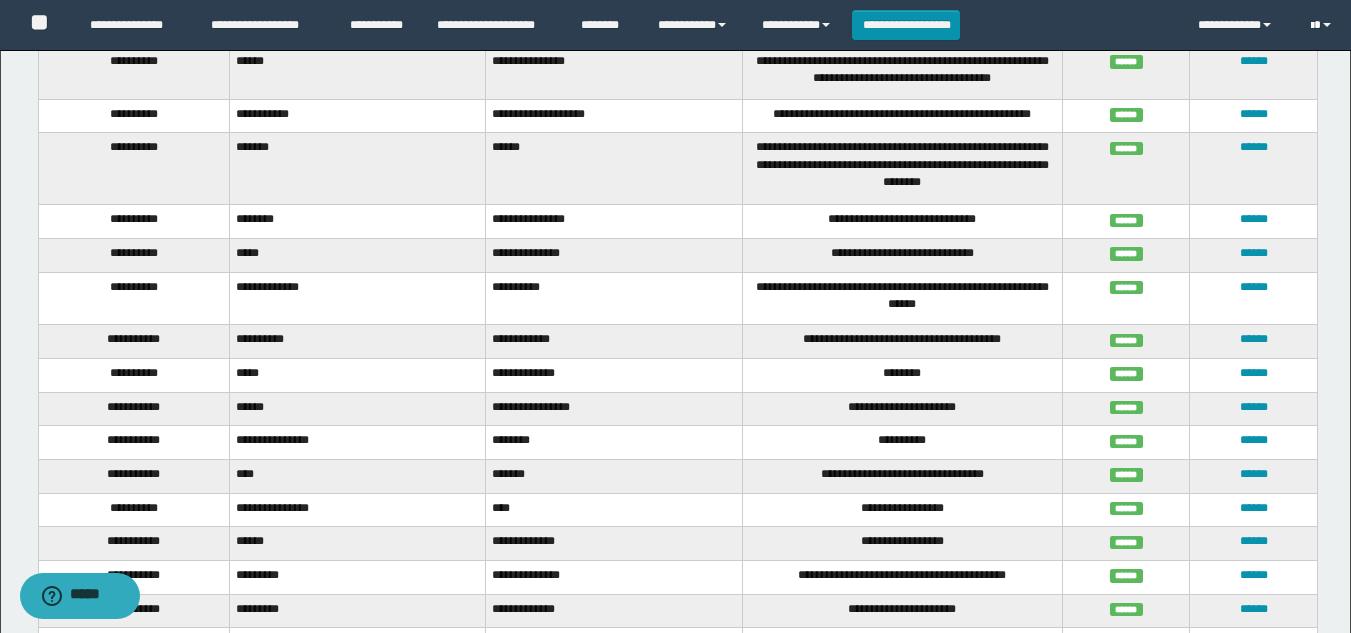 click at bounding box center [1327, 25] 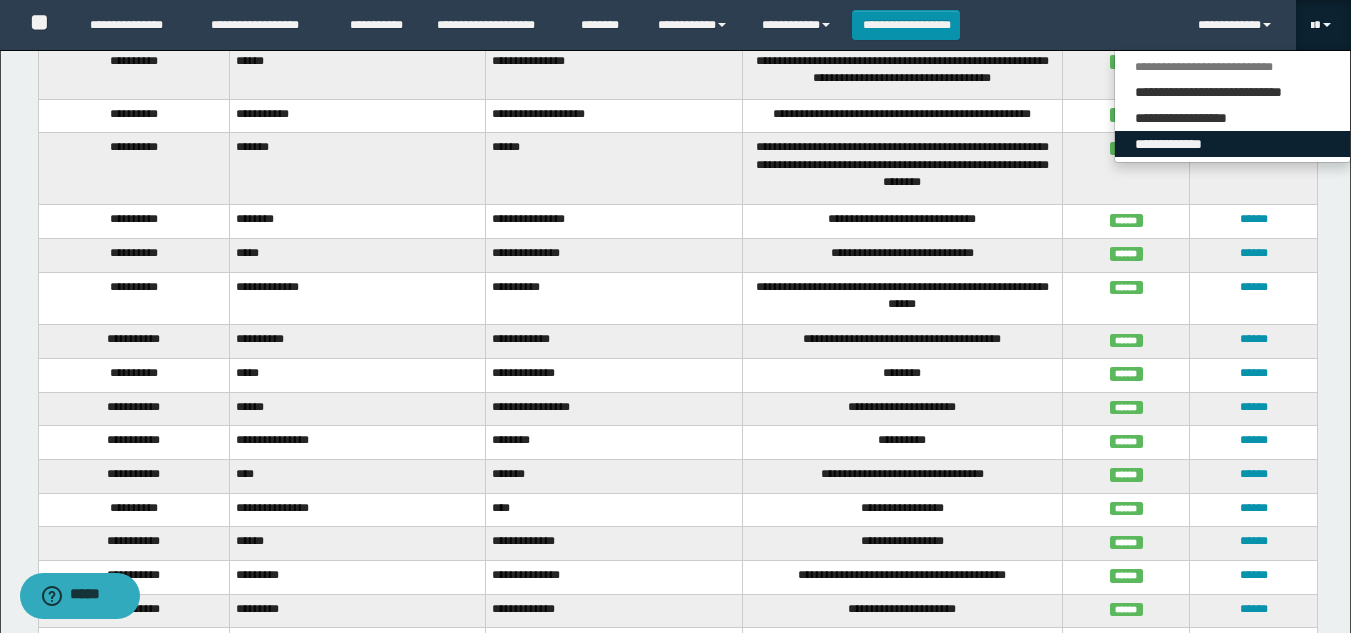 click on "**********" at bounding box center (1232, 144) 